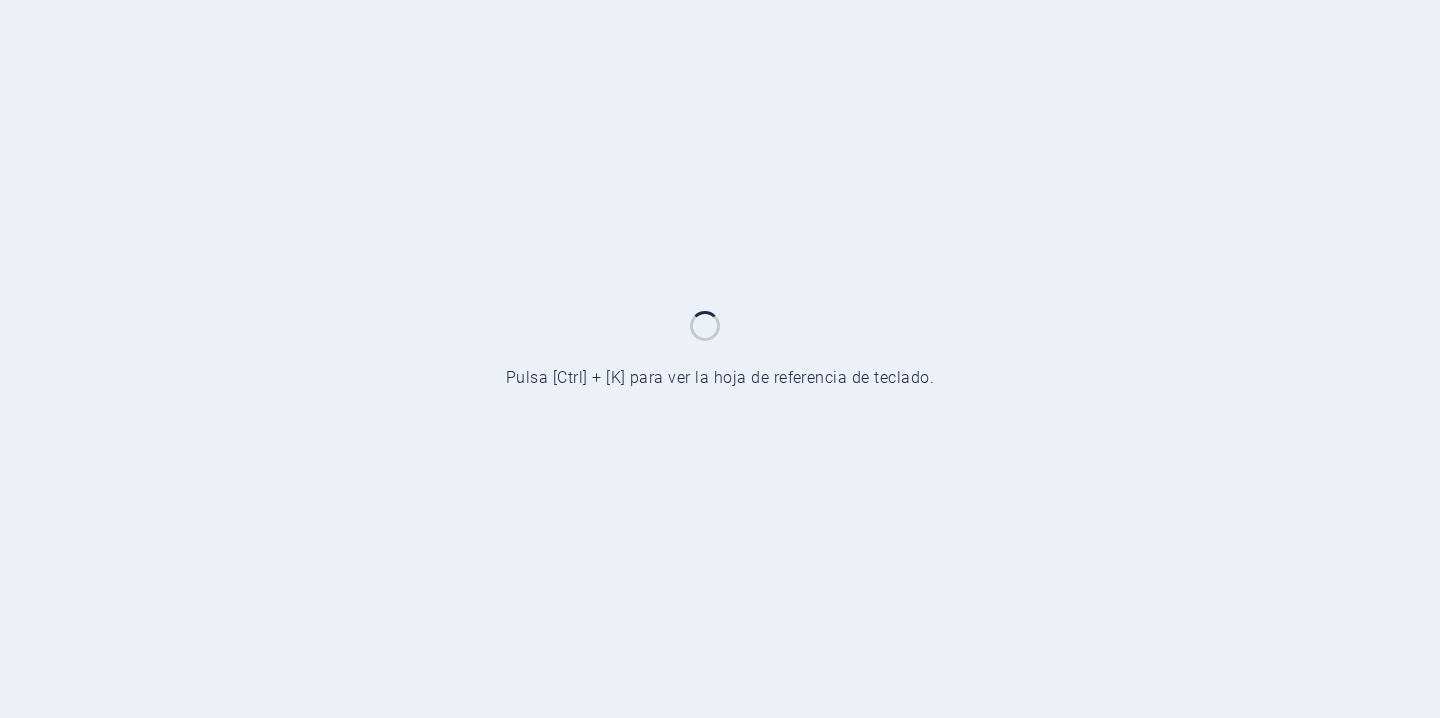 scroll, scrollTop: 0, scrollLeft: 0, axis: both 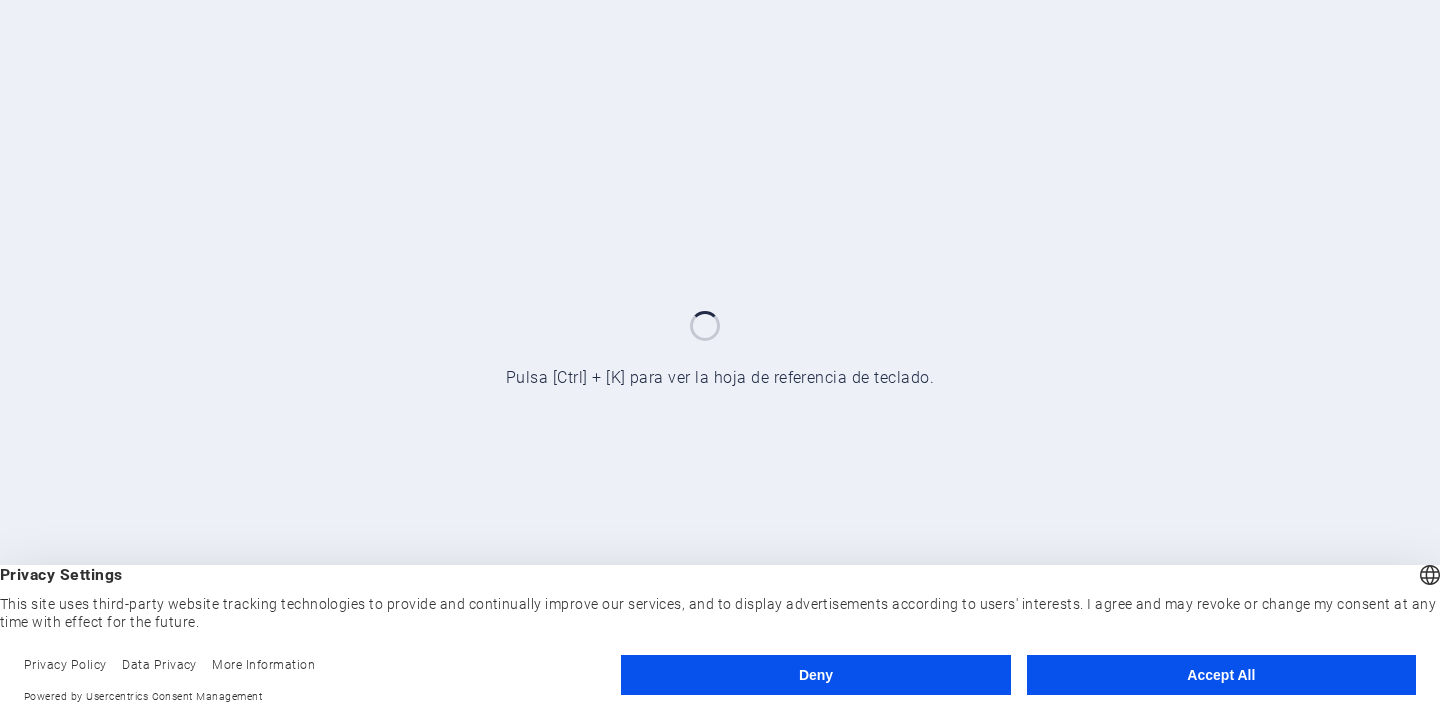 click on "Accept All" at bounding box center [1221, 675] 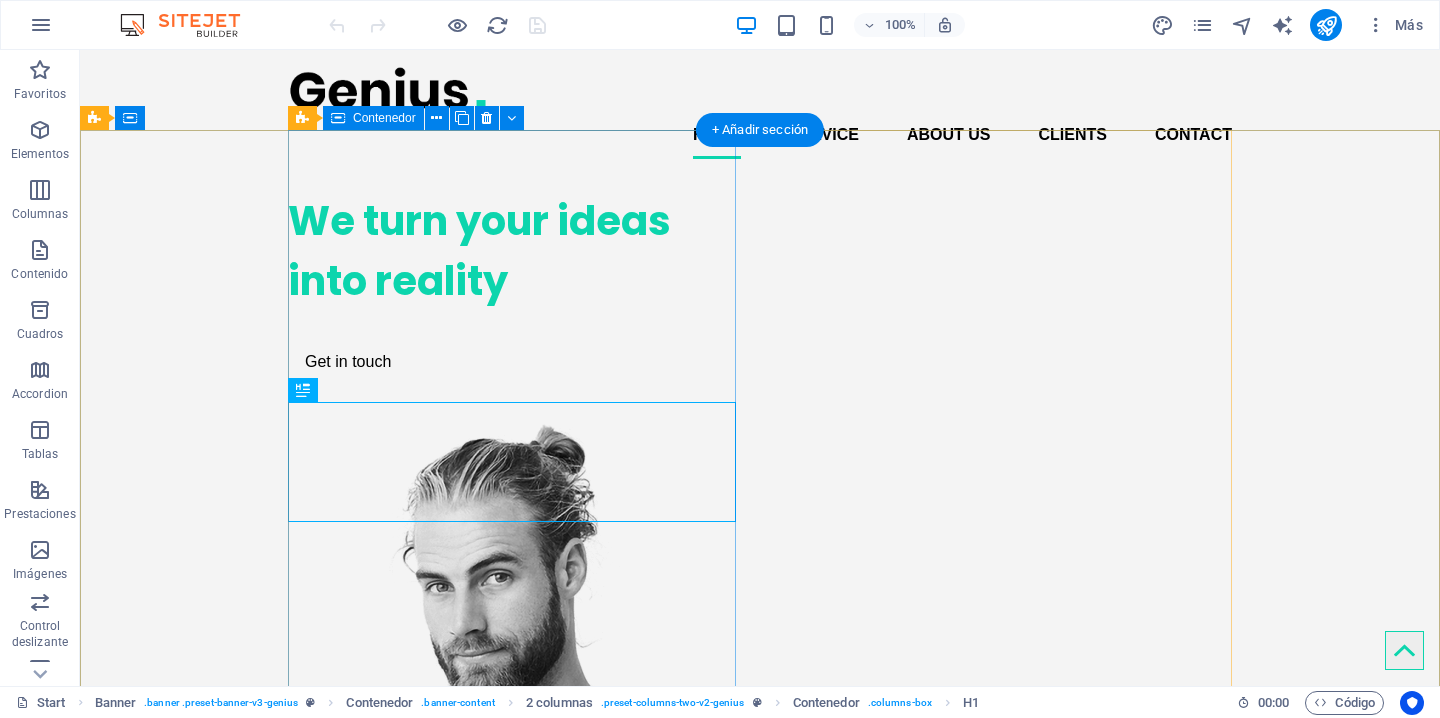 scroll, scrollTop: 0, scrollLeft: 0, axis: both 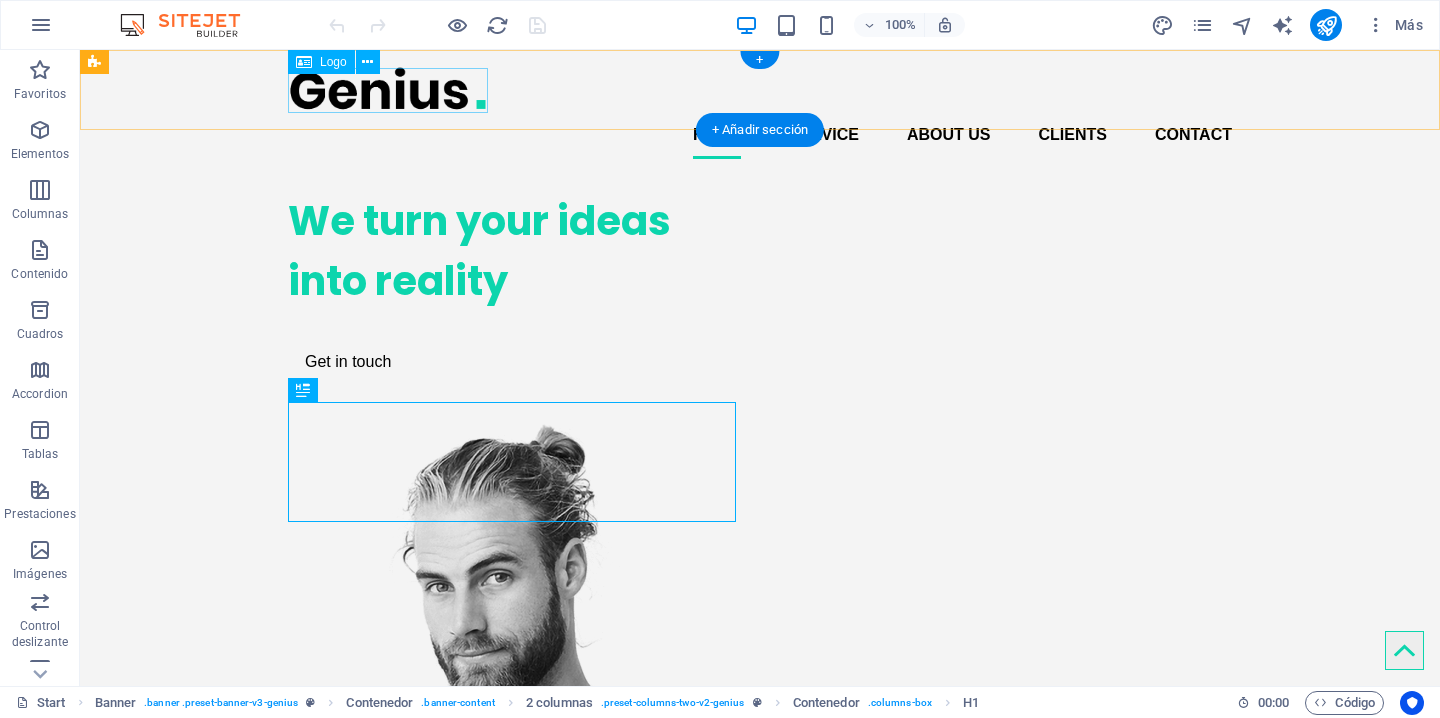 click at bounding box center (760, 88) 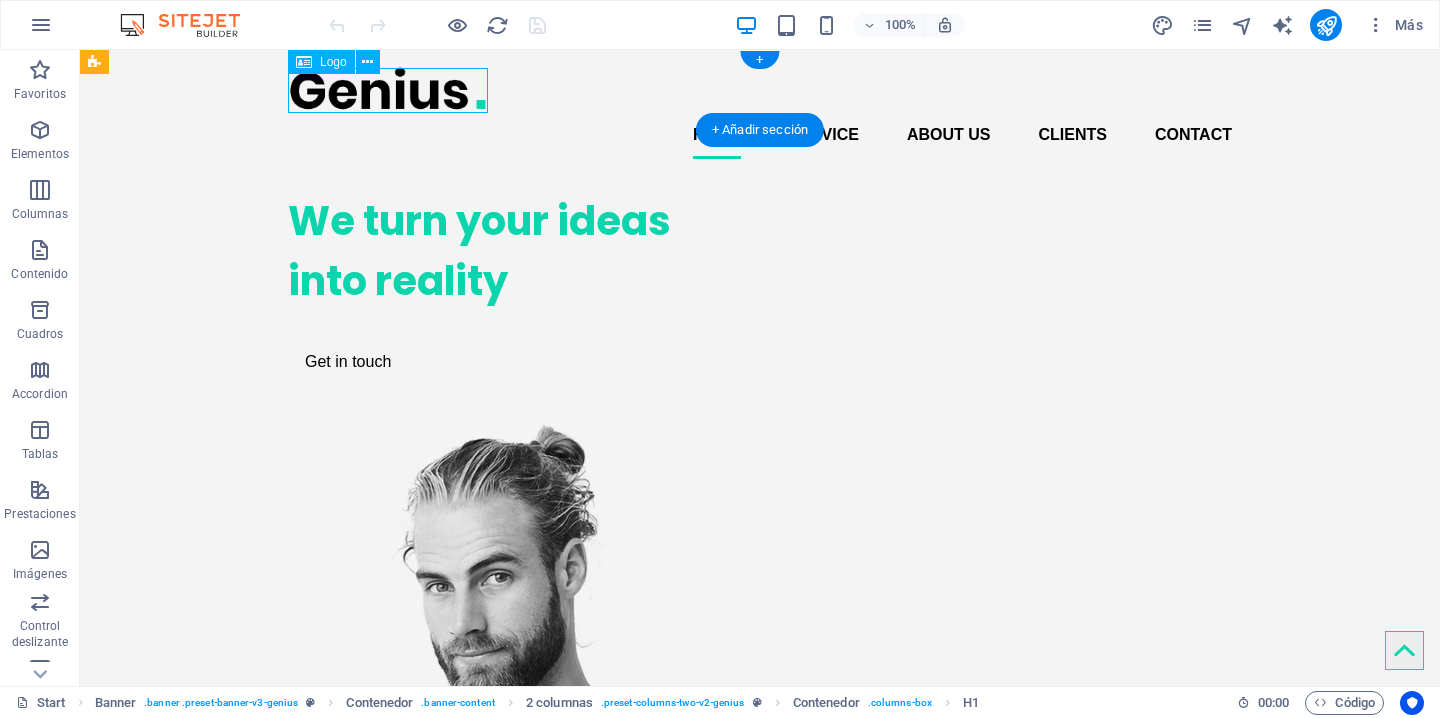 click at bounding box center (760, 88) 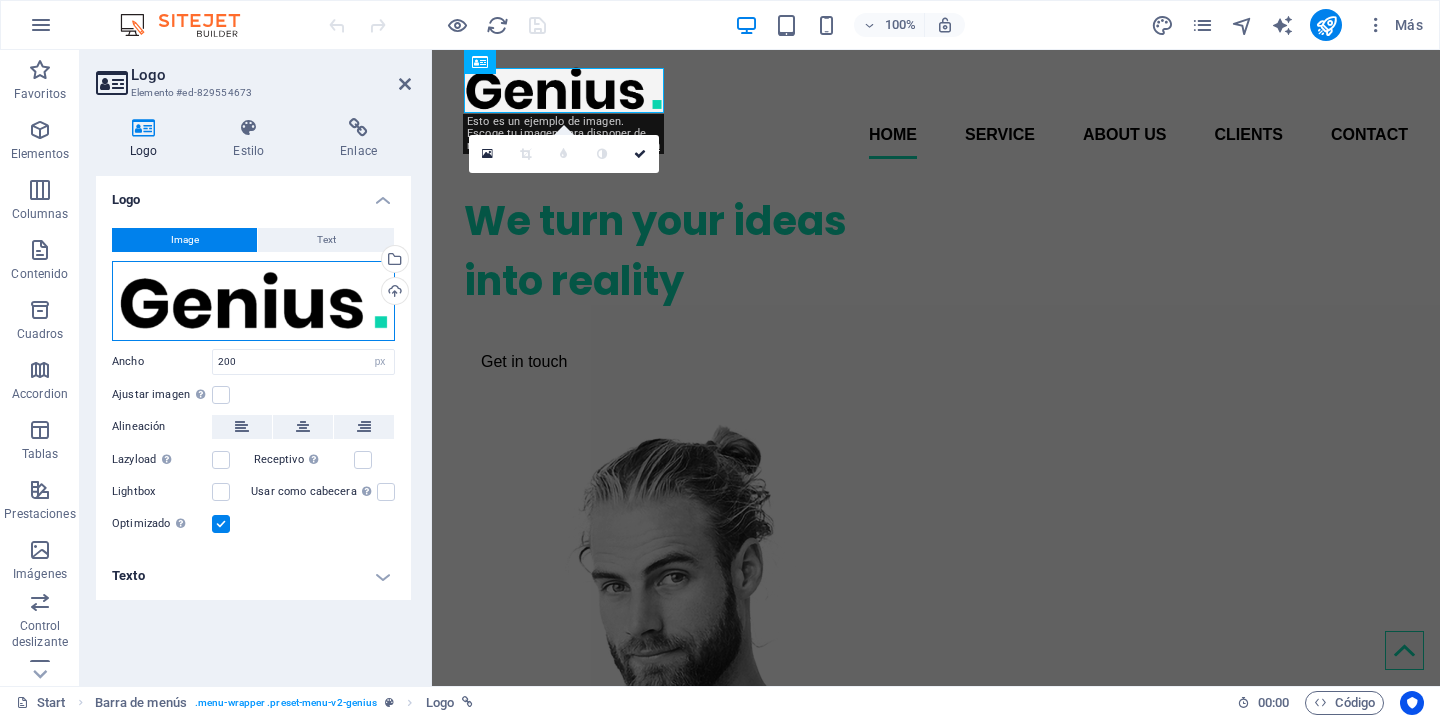 click on "Arrastra archivos aquí, haz clic para escoger archivos o  selecciona archivos de Archivos o de nuestra galería gratuita de fotos y vídeos" at bounding box center [253, 301] 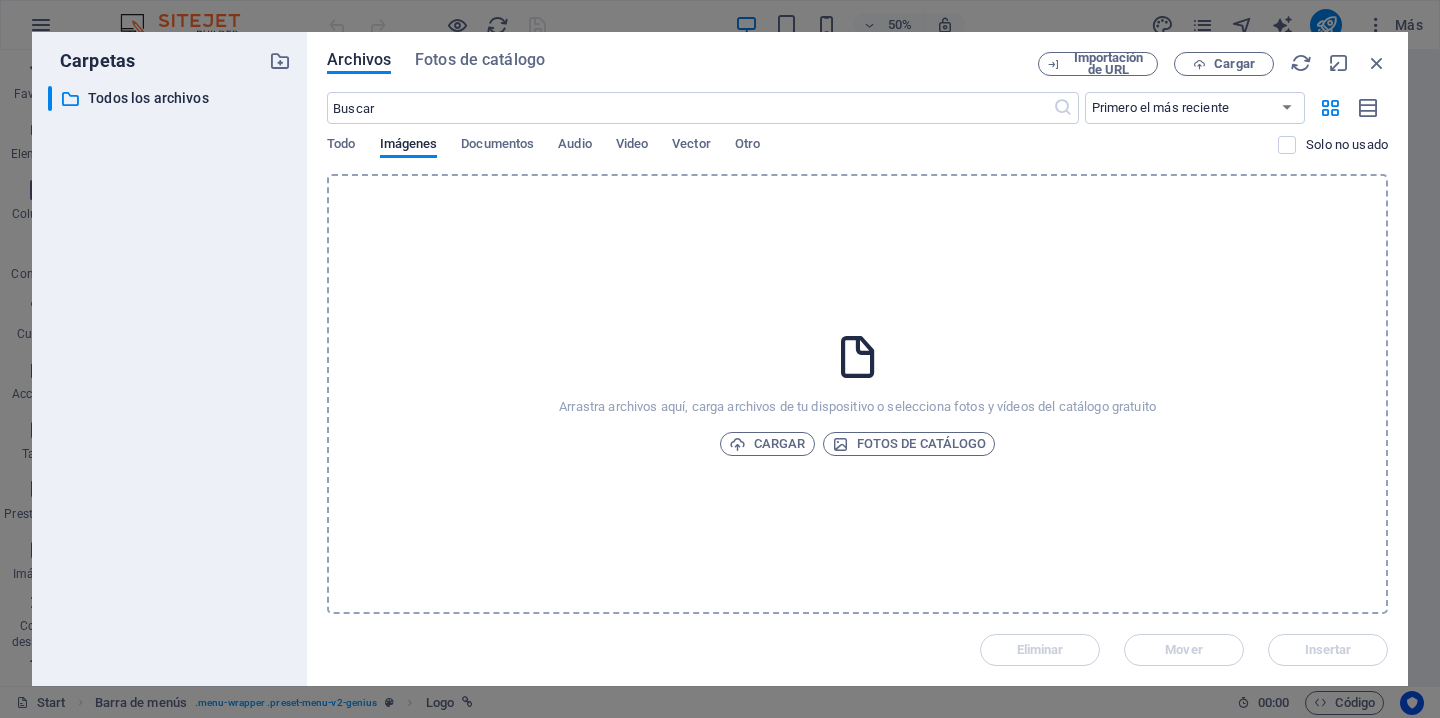 click on "​ Todos los archivos Todos los archivos" at bounding box center (169, 378) 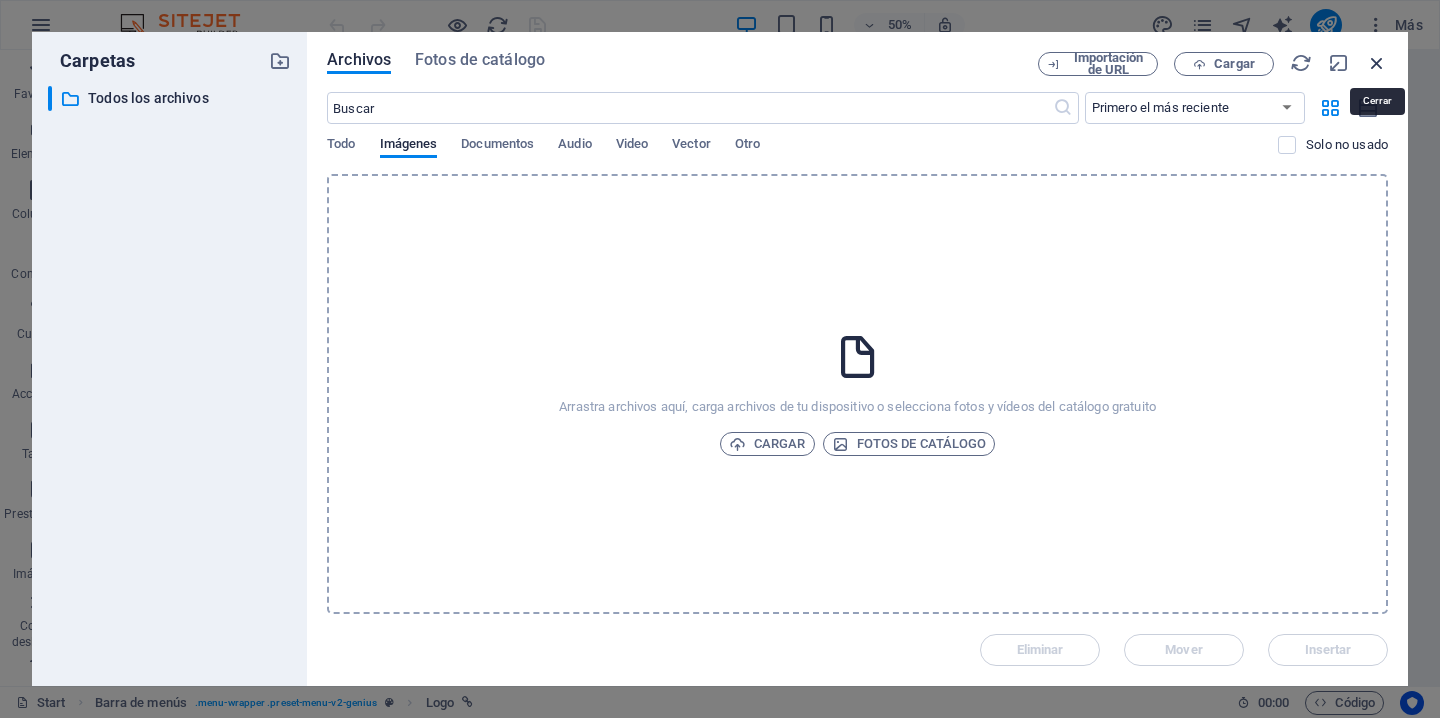 click at bounding box center (1377, 63) 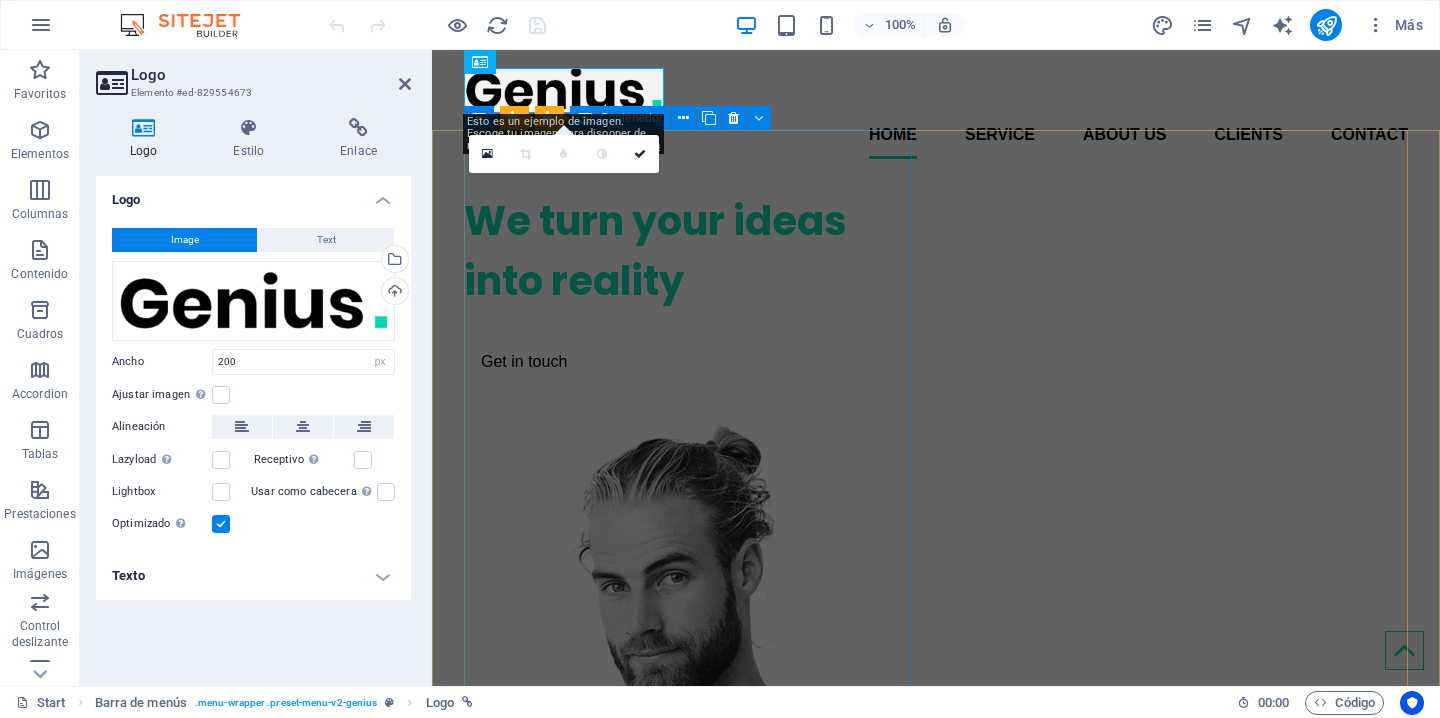 click on "We turn your ideas into reality  Get in touch" at bounding box center (688, 287) 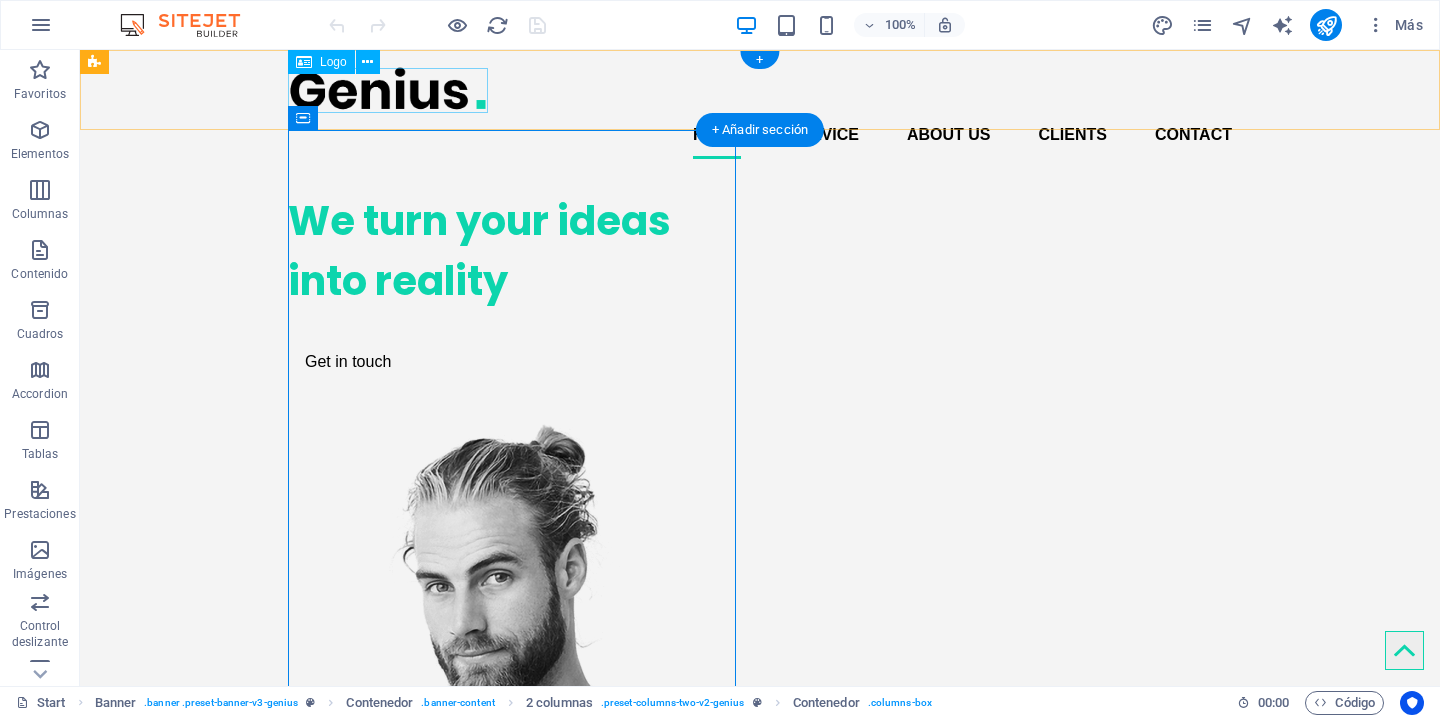 click at bounding box center [760, 88] 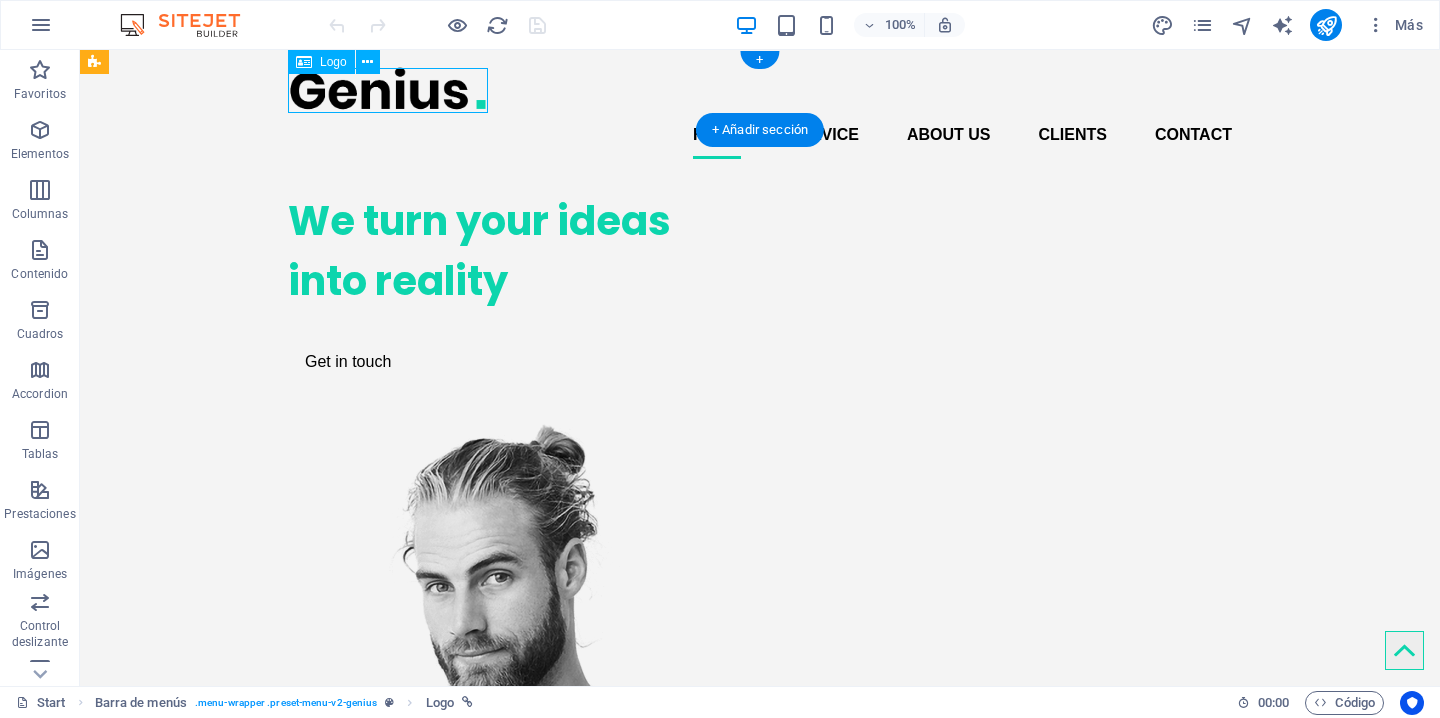 click at bounding box center [760, 88] 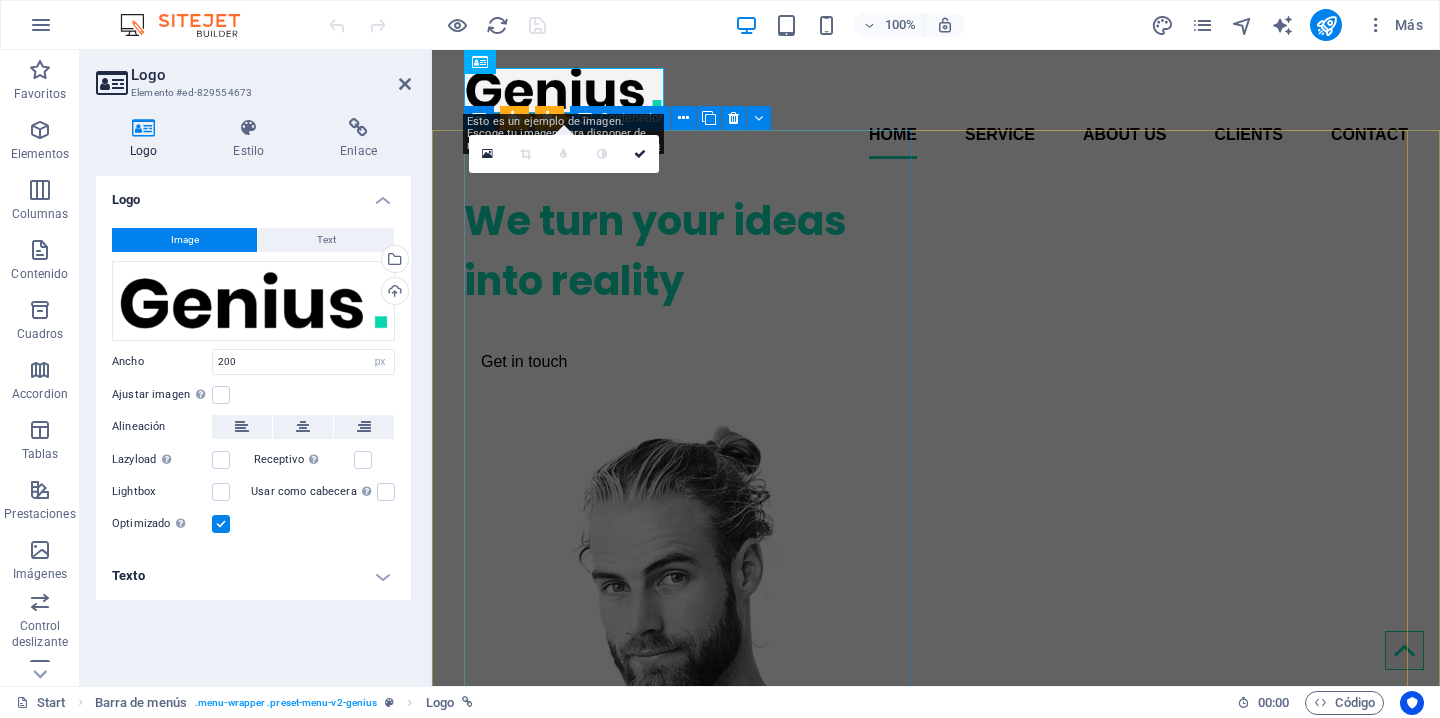 click on "We turn your ideas into reality  Get in touch" at bounding box center (688, 287) 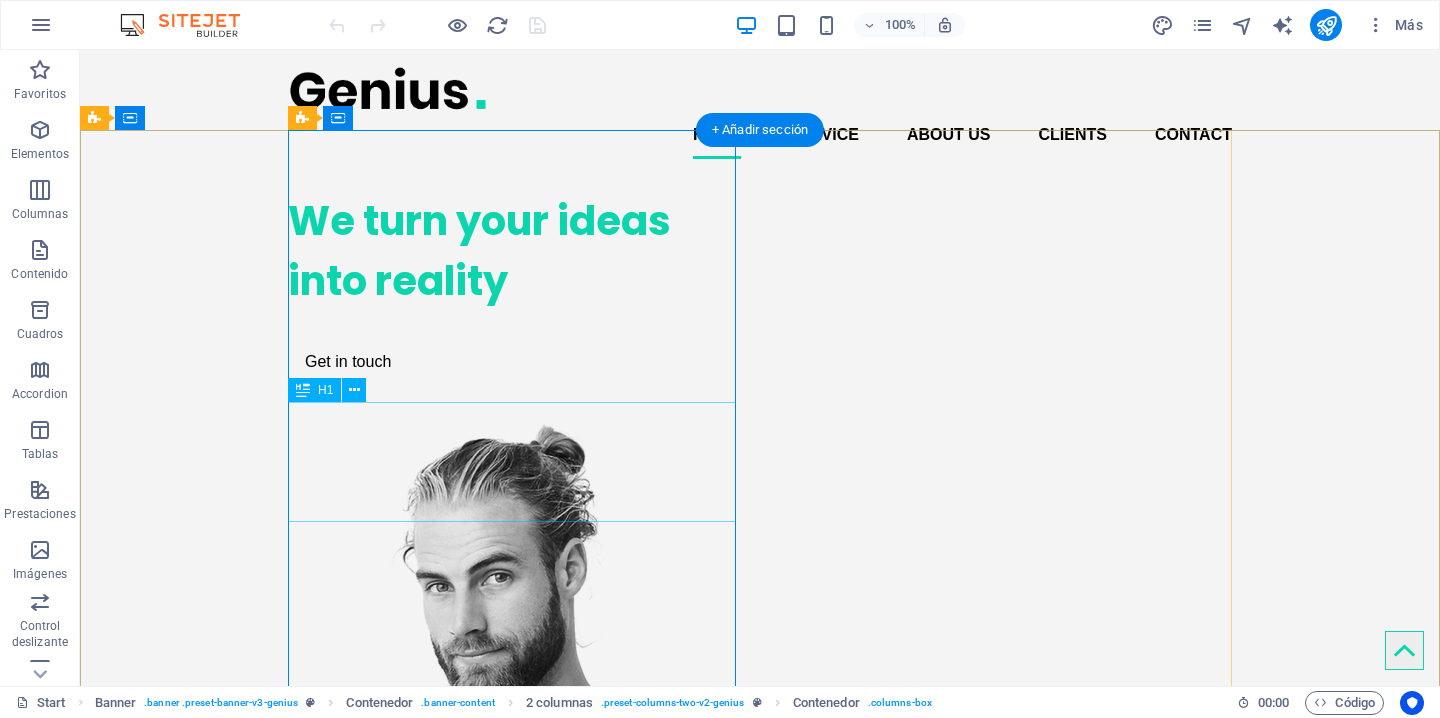click on "We turn your ideas into reality" at bounding box center (512, 251) 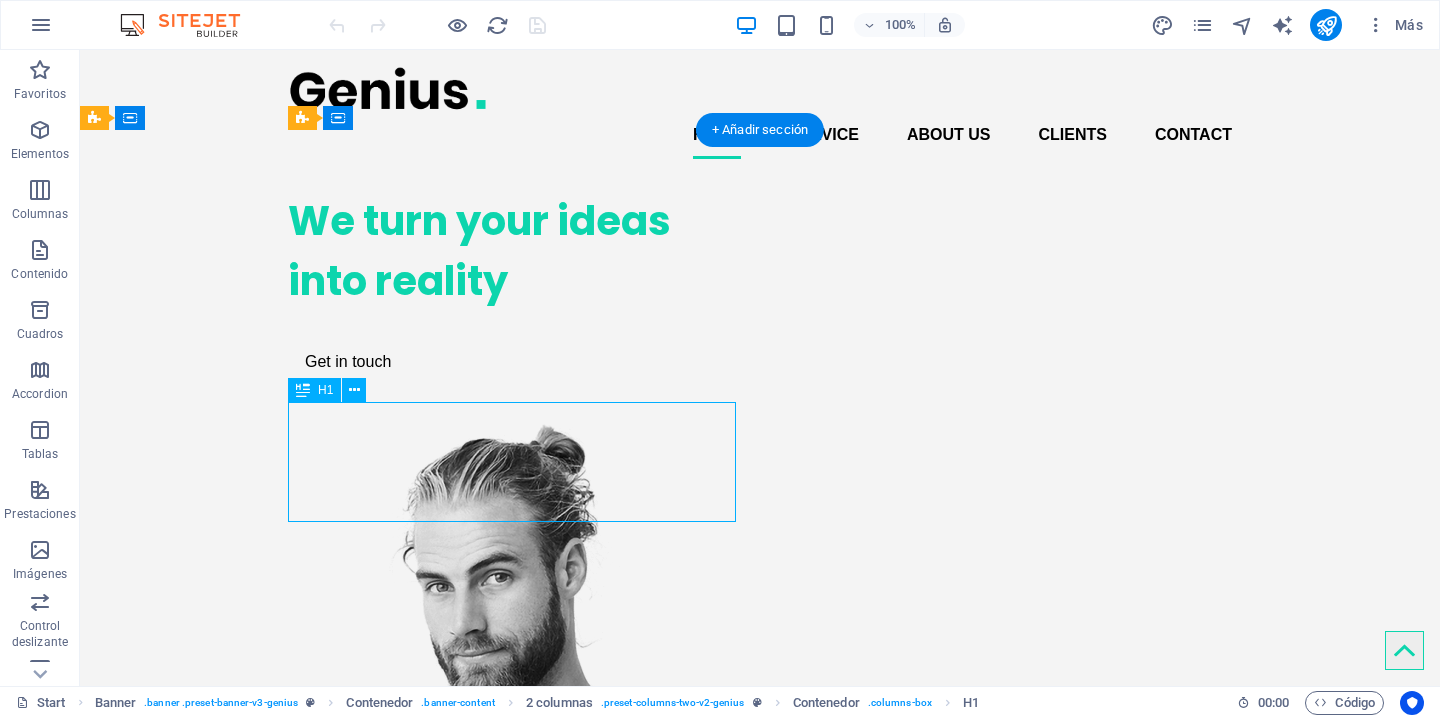 click on "We turn your ideas into reality" at bounding box center [512, 251] 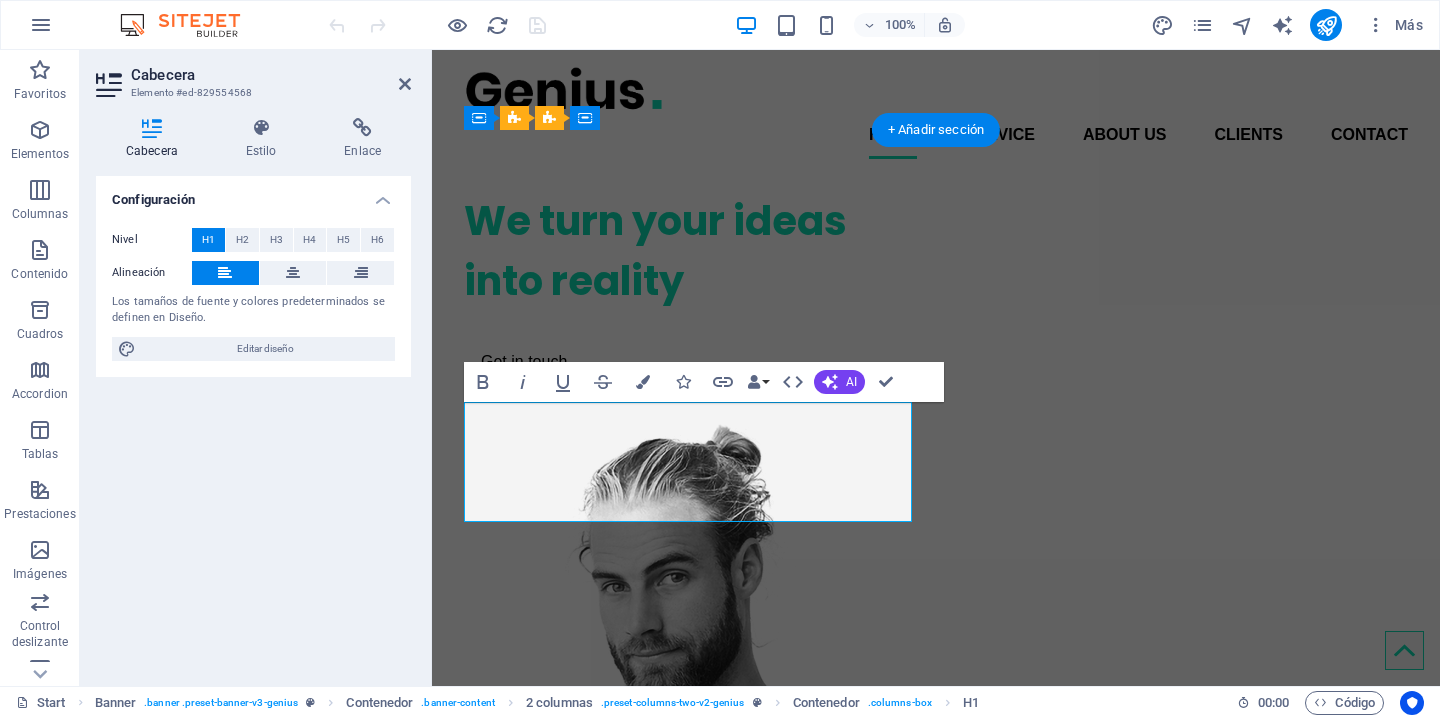 type 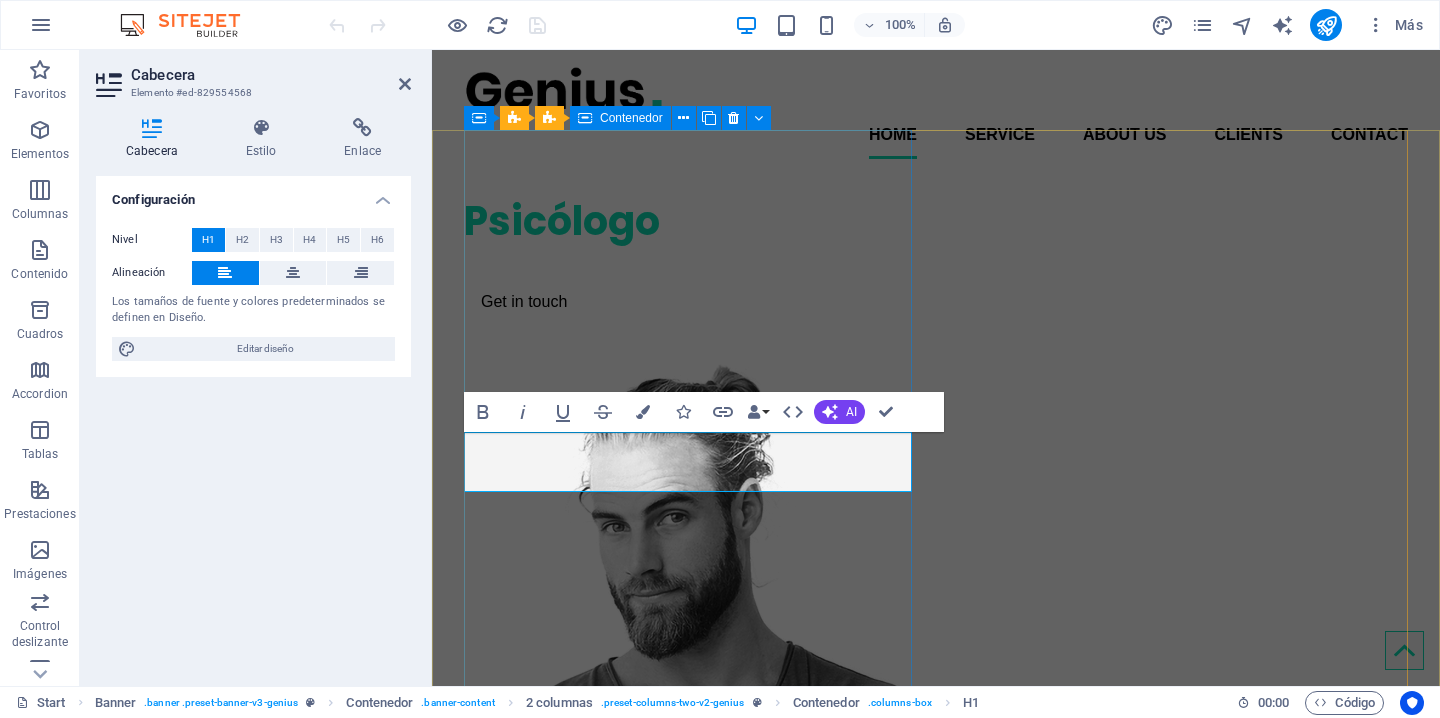click on "Psicólogo Get in touch" at bounding box center [688, 257] 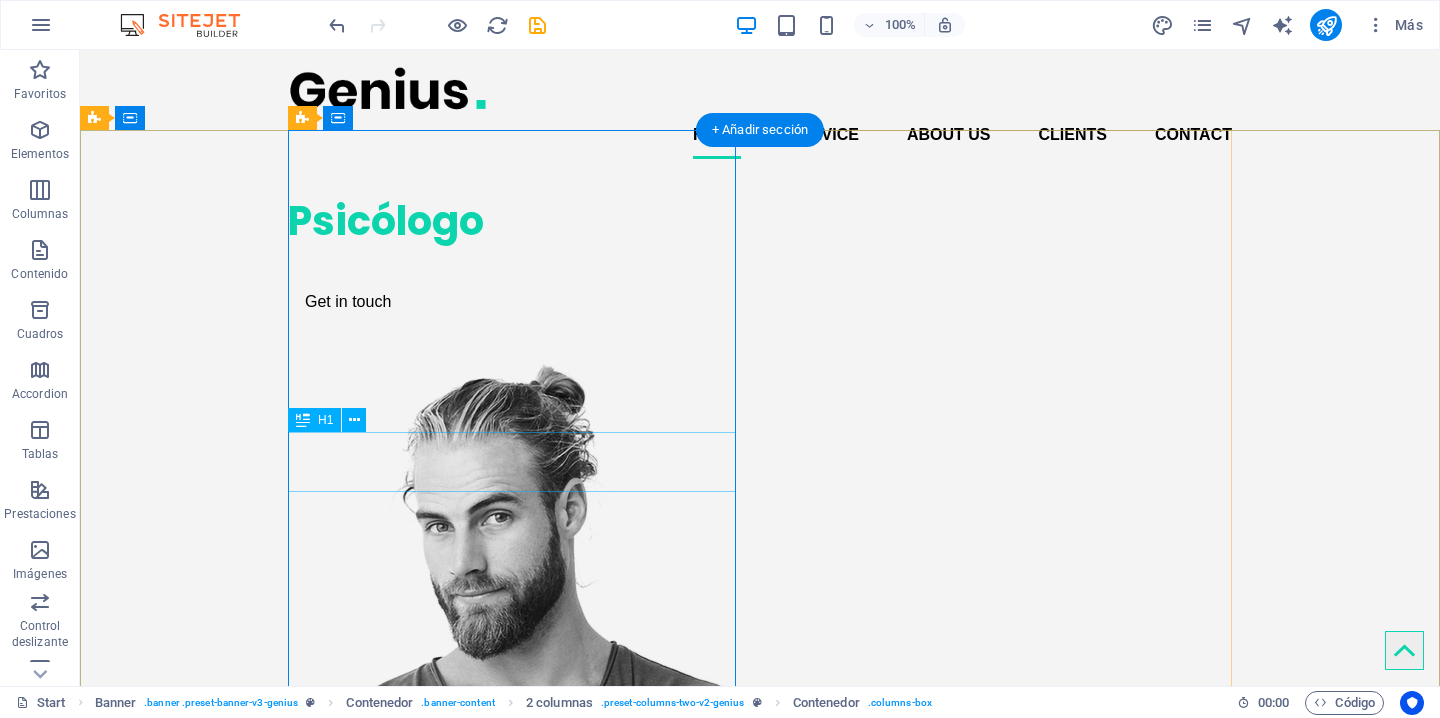 click on "Psicólogo" at bounding box center [512, 221] 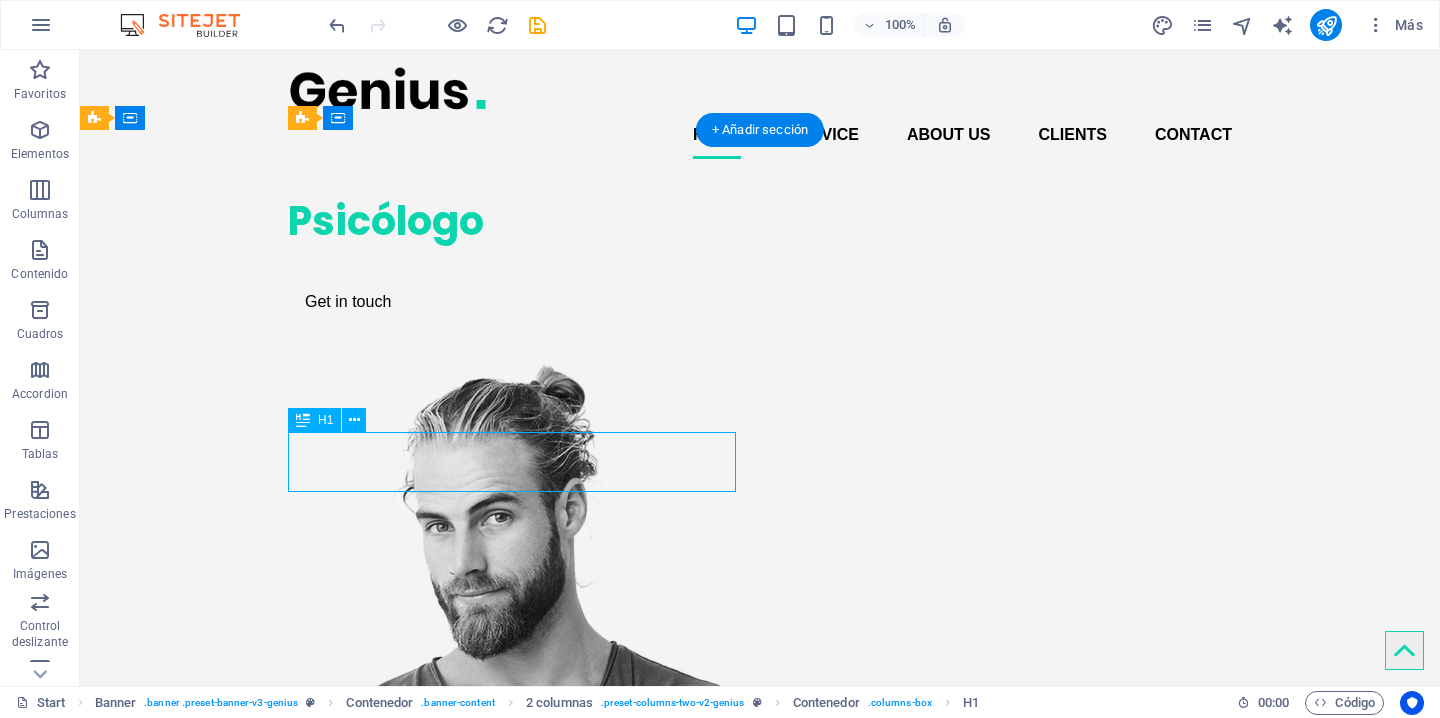 click on "Psicólogo" at bounding box center (512, 221) 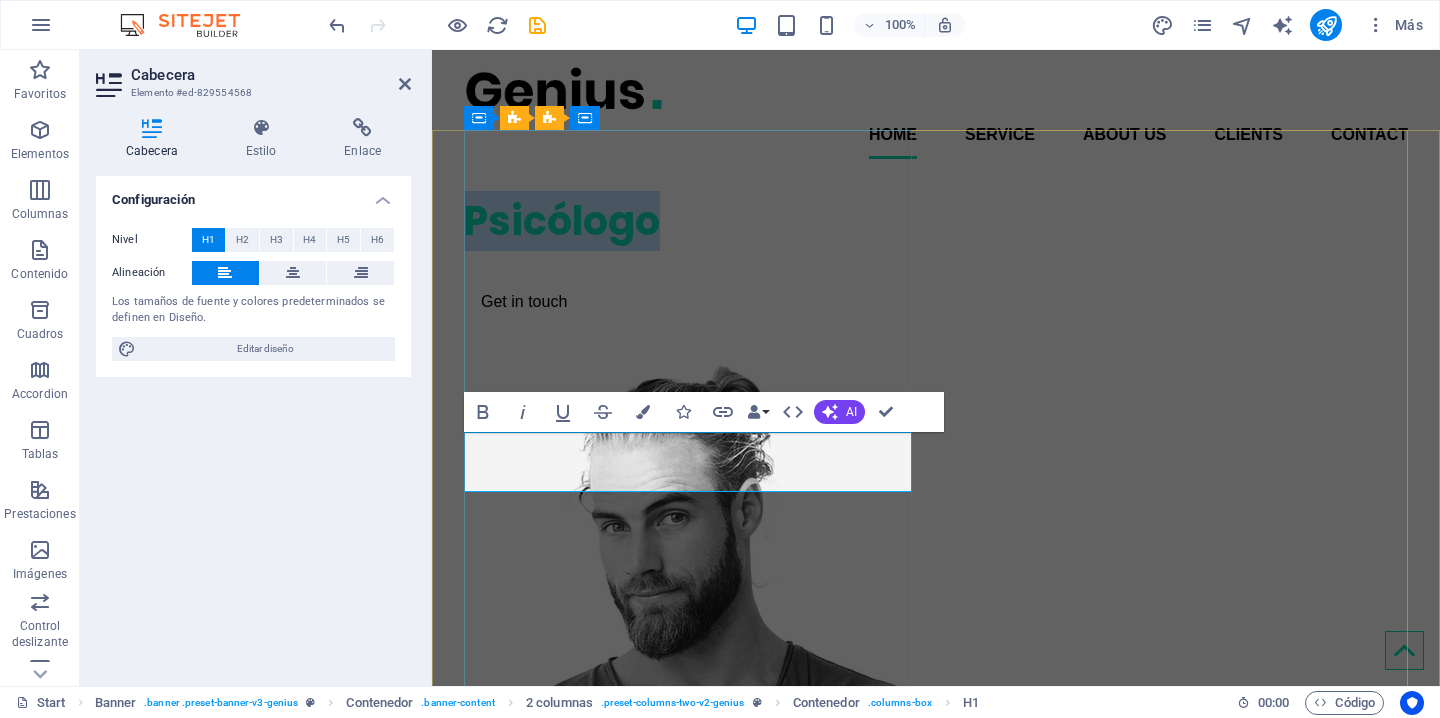 click on "Psicólogo" at bounding box center [688, 221] 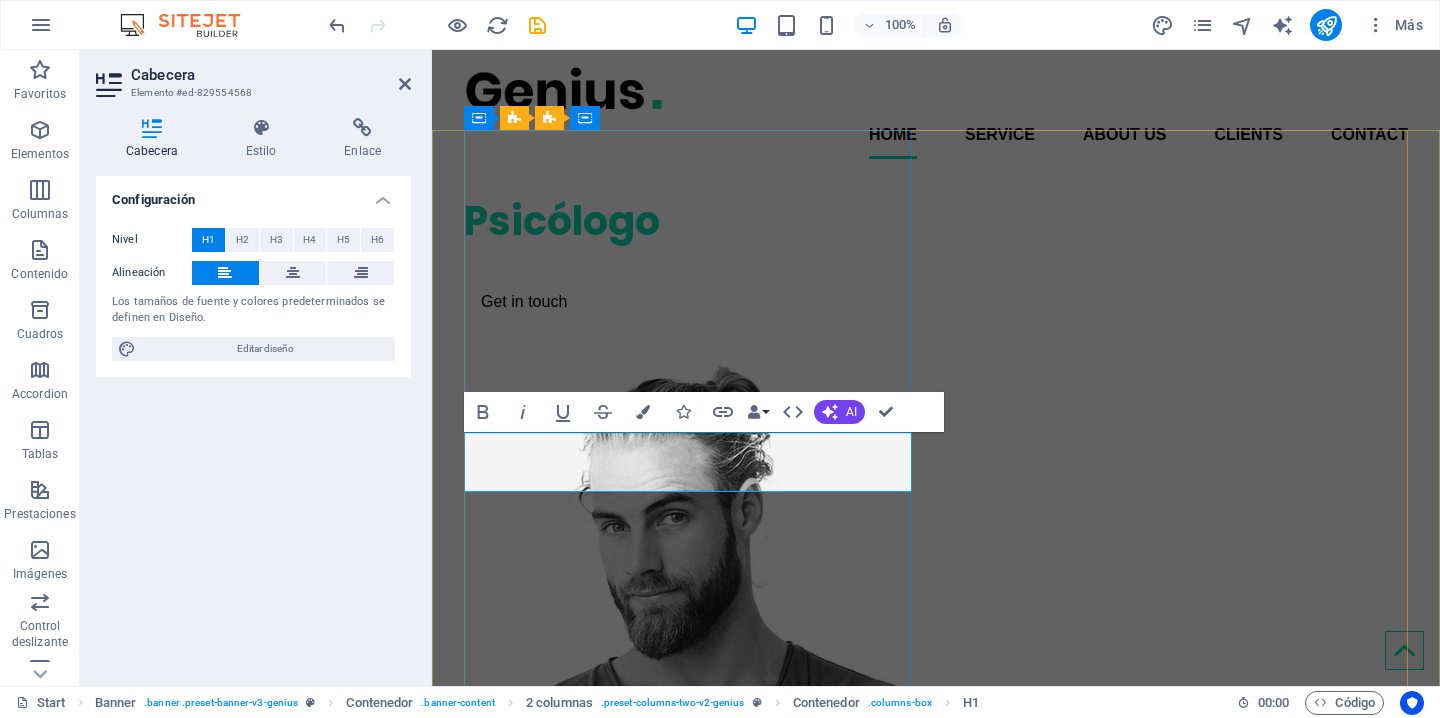 click on "Psicólogo" at bounding box center (688, 221) 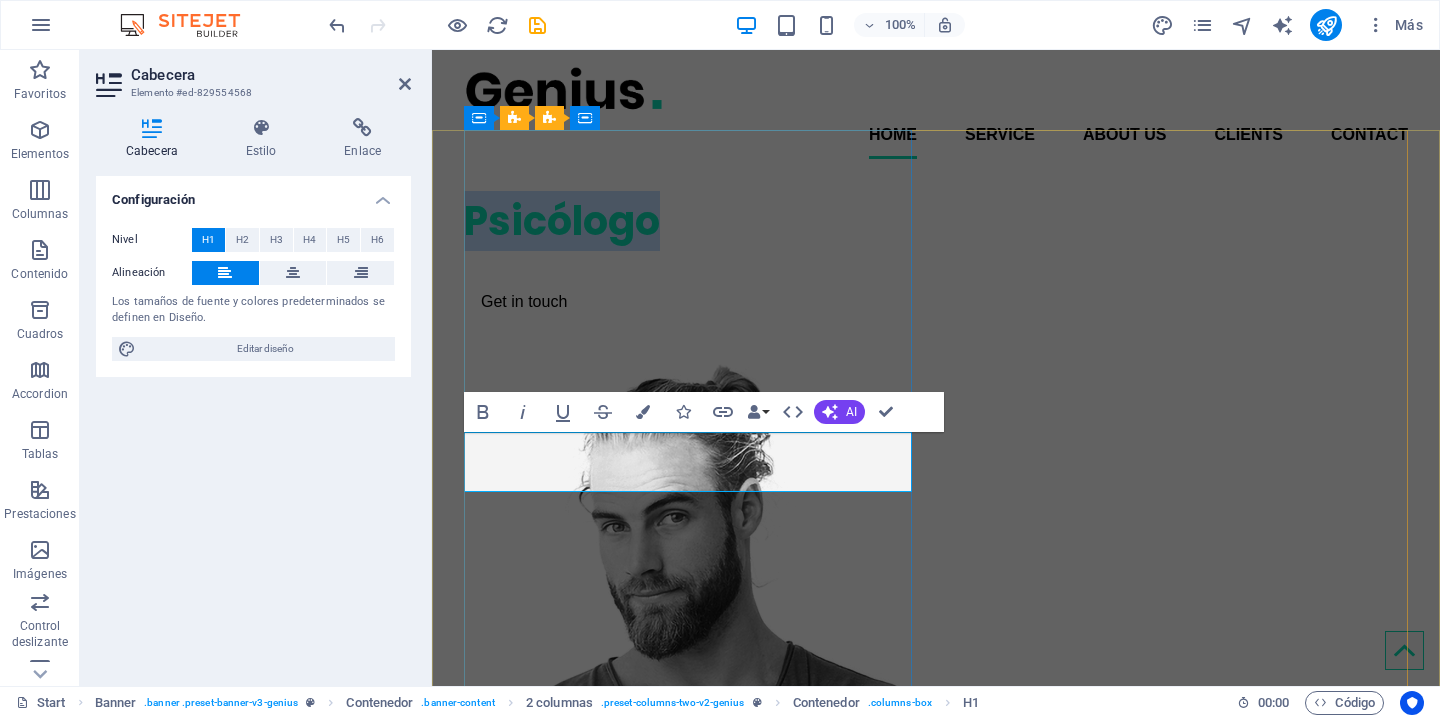 click on "Psicólogo" at bounding box center [688, 221] 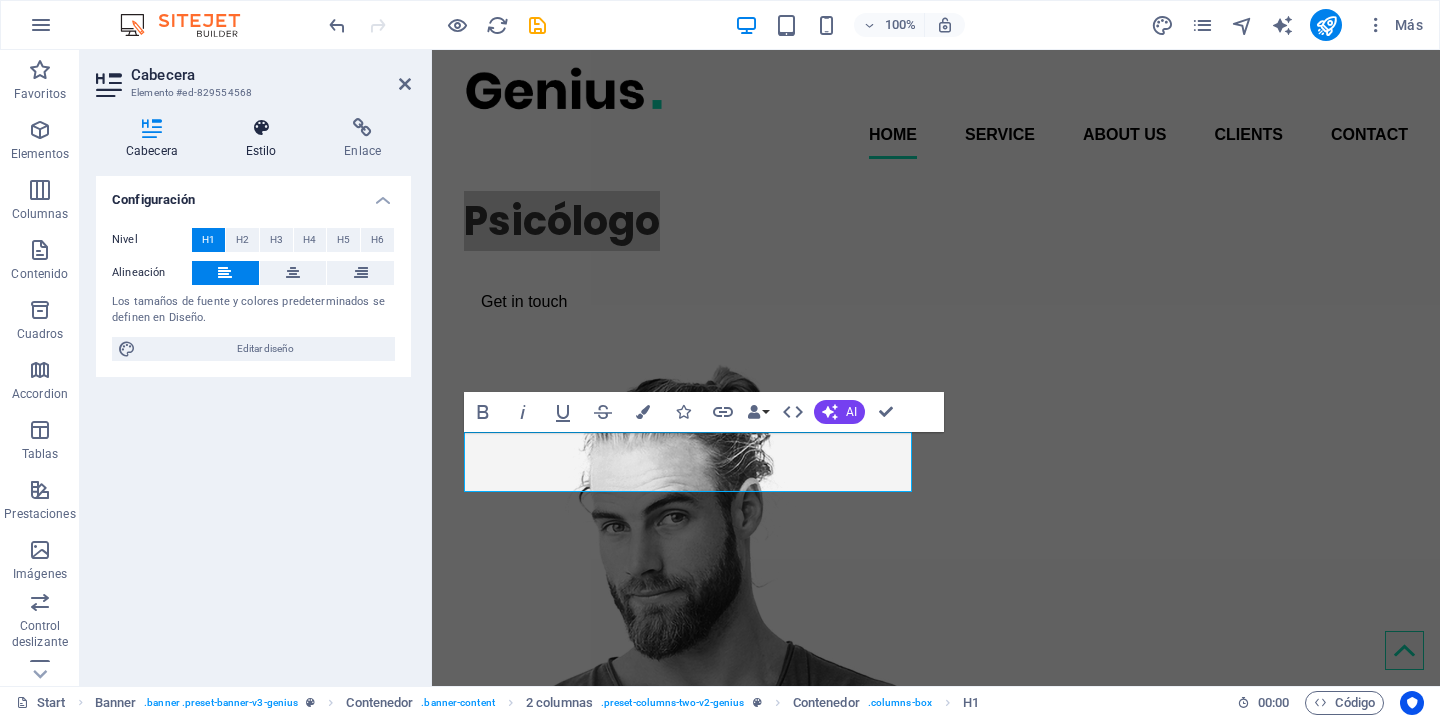 click at bounding box center [261, 128] 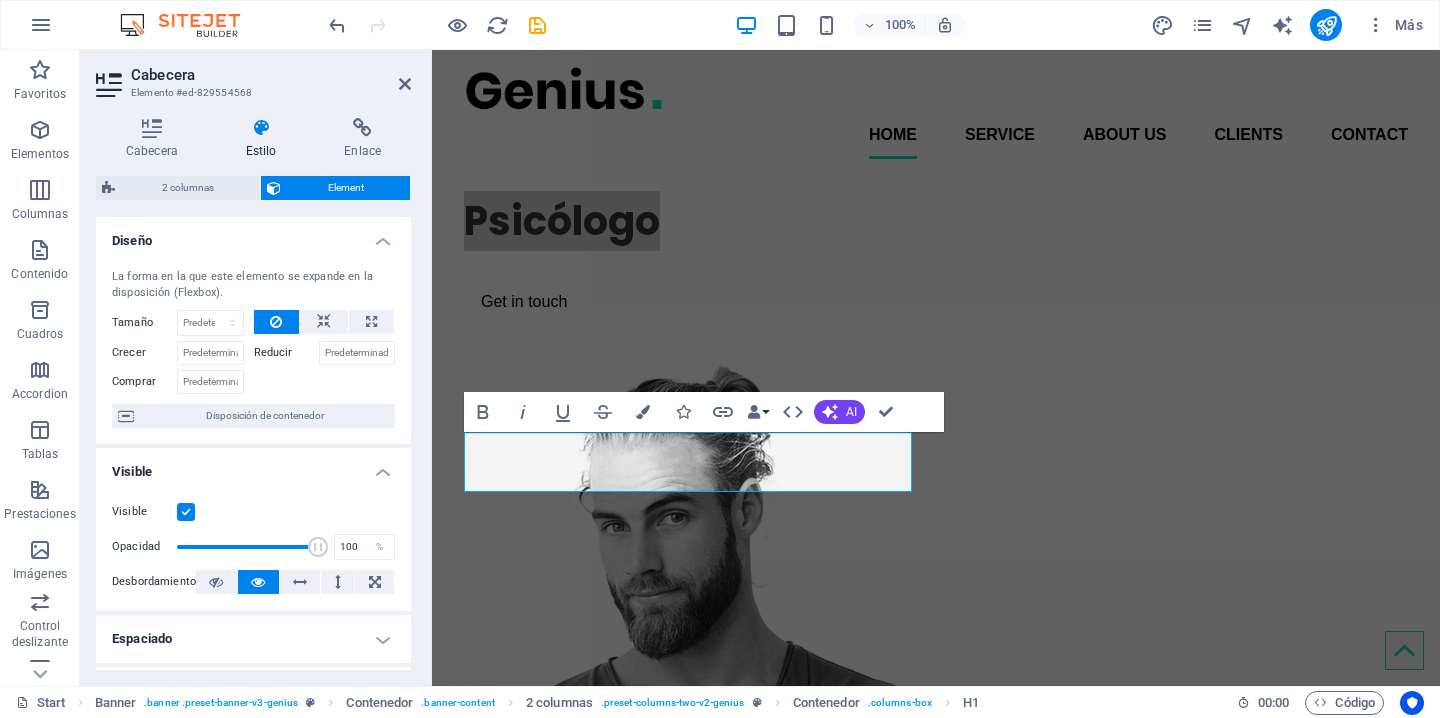 scroll, scrollTop: 0, scrollLeft: 0, axis: both 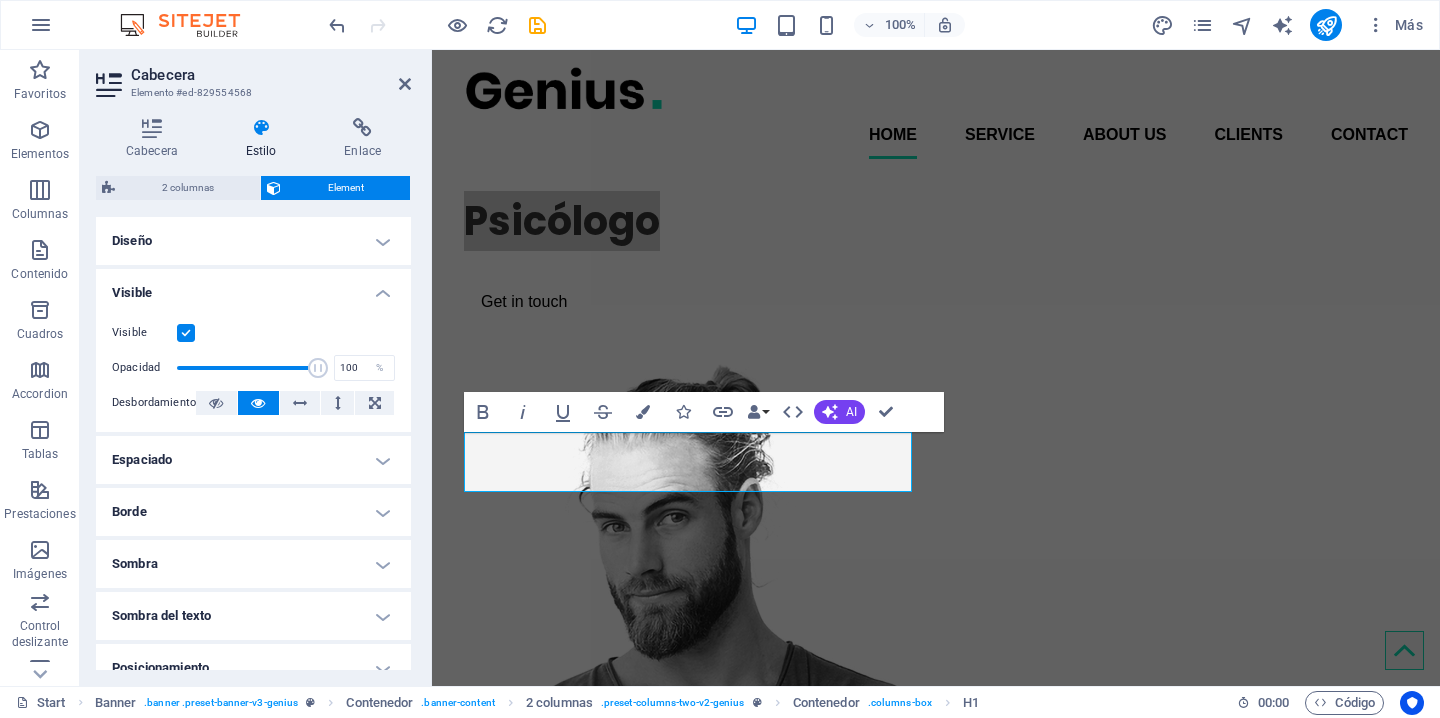 click on "Visible" at bounding box center [253, 287] 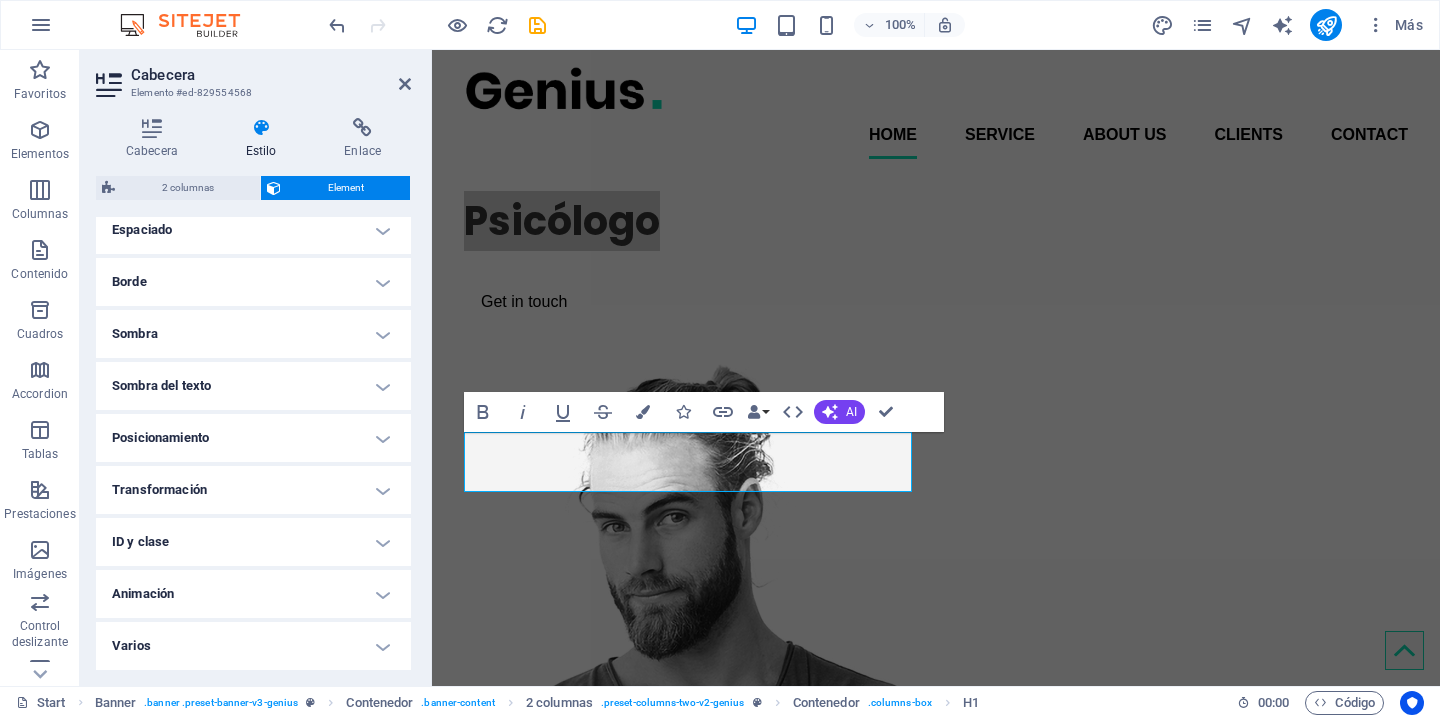 scroll, scrollTop: 114, scrollLeft: 0, axis: vertical 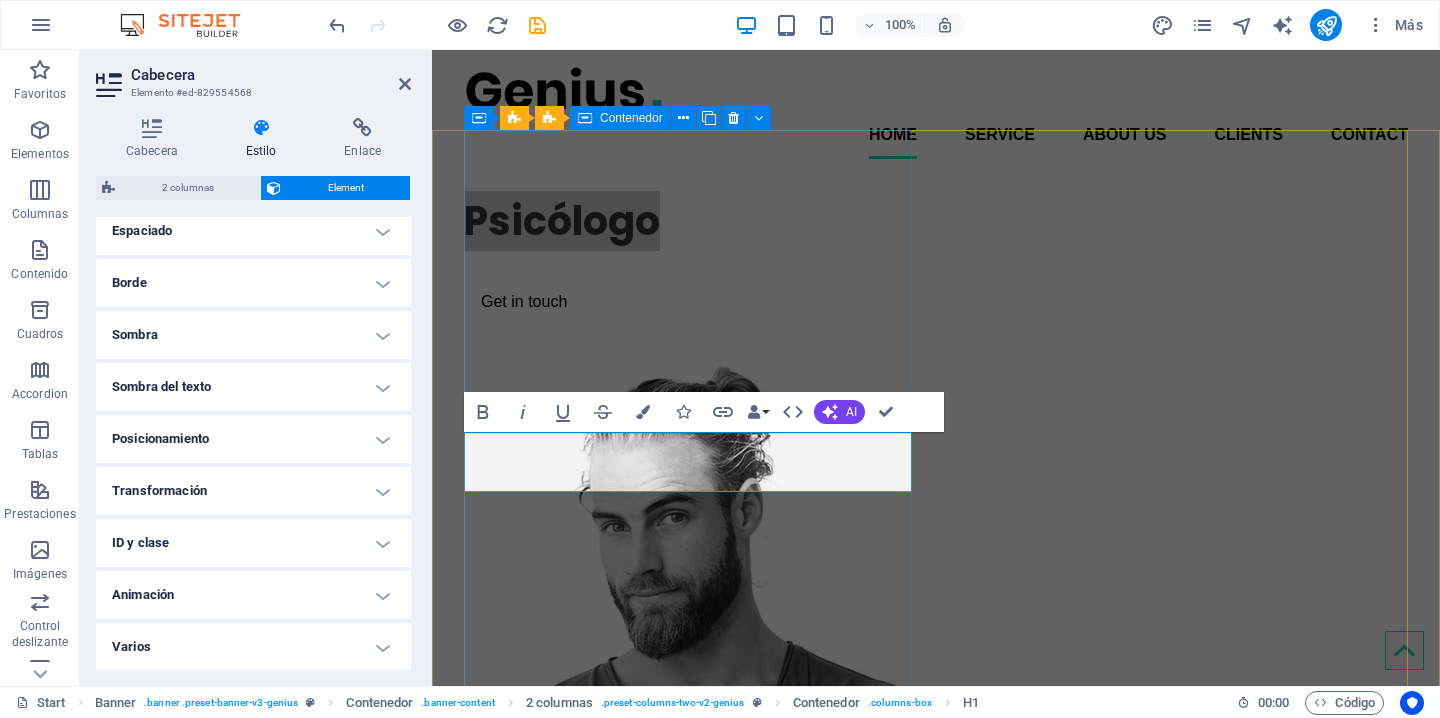click on "Psicólogo Get in touch" at bounding box center (688, 257) 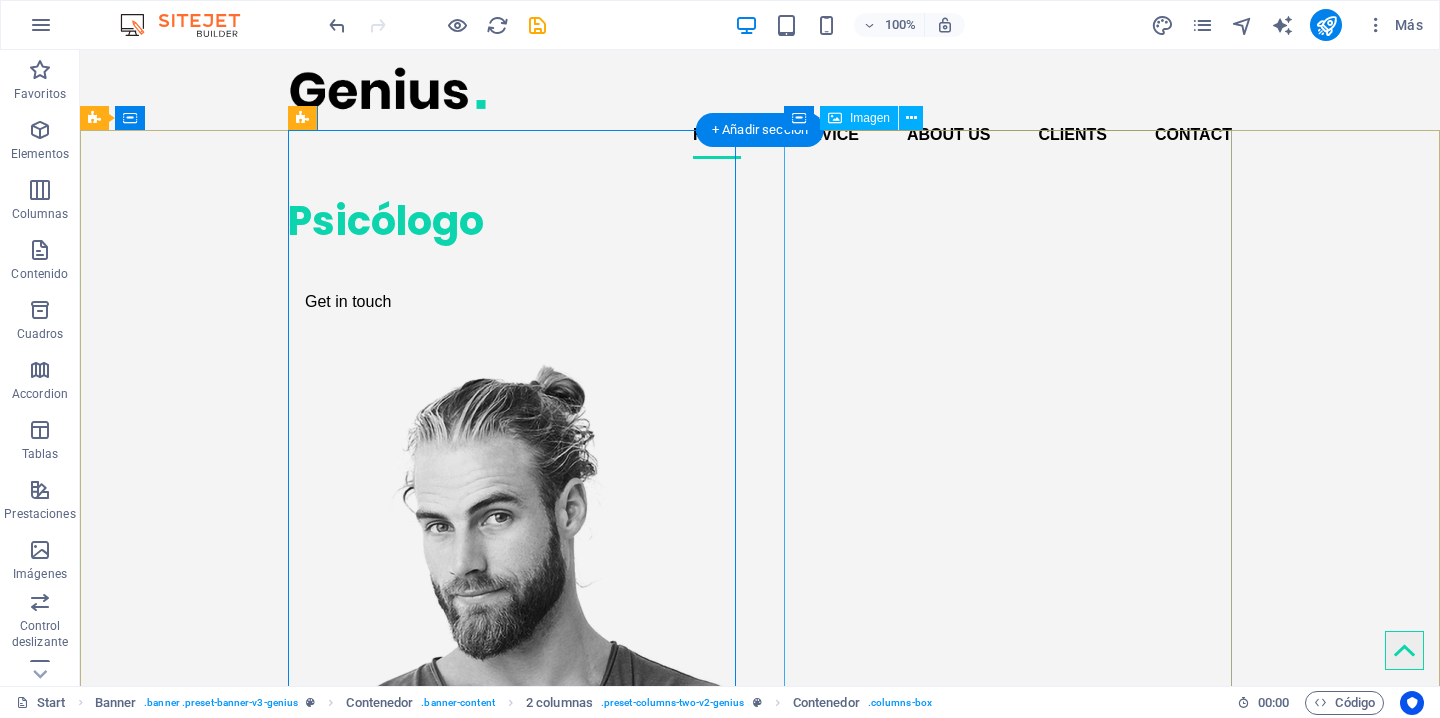 click at bounding box center (512, 743) 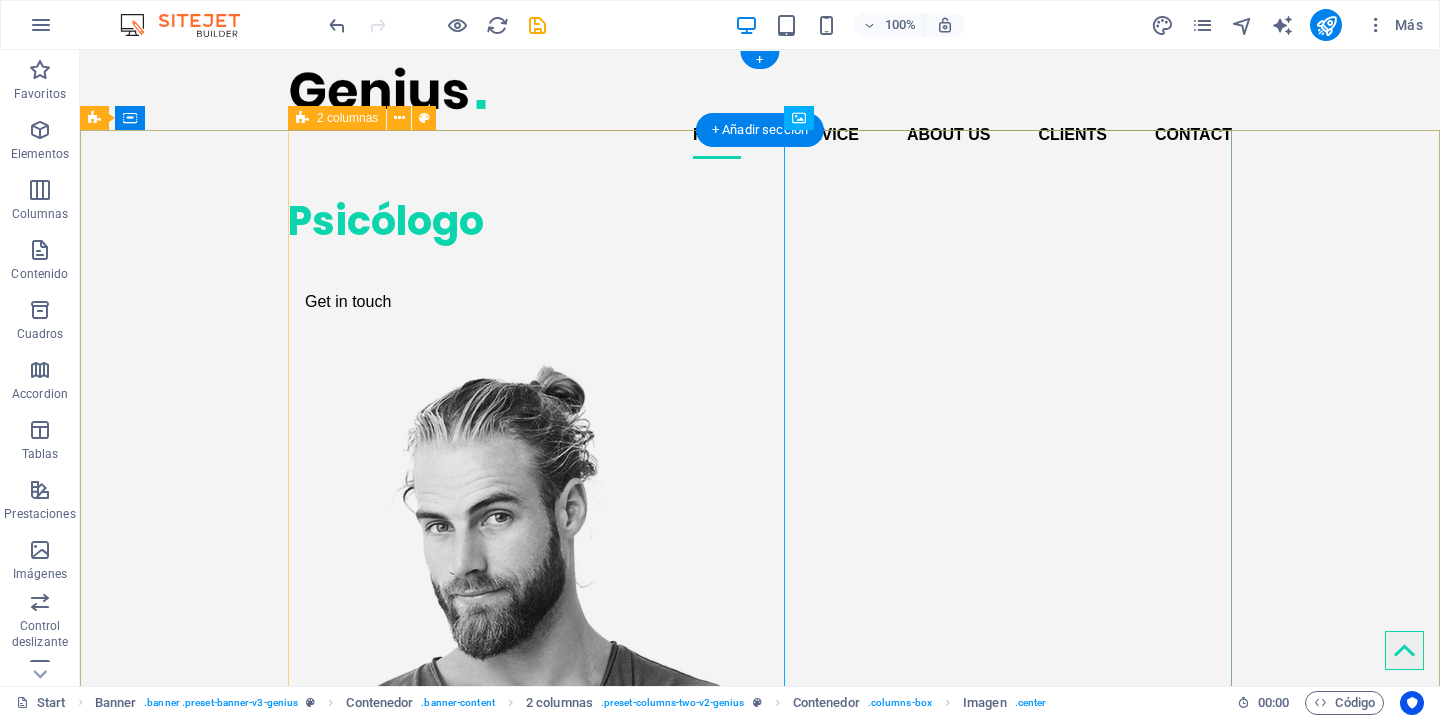 click at bounding box center [760, 88] 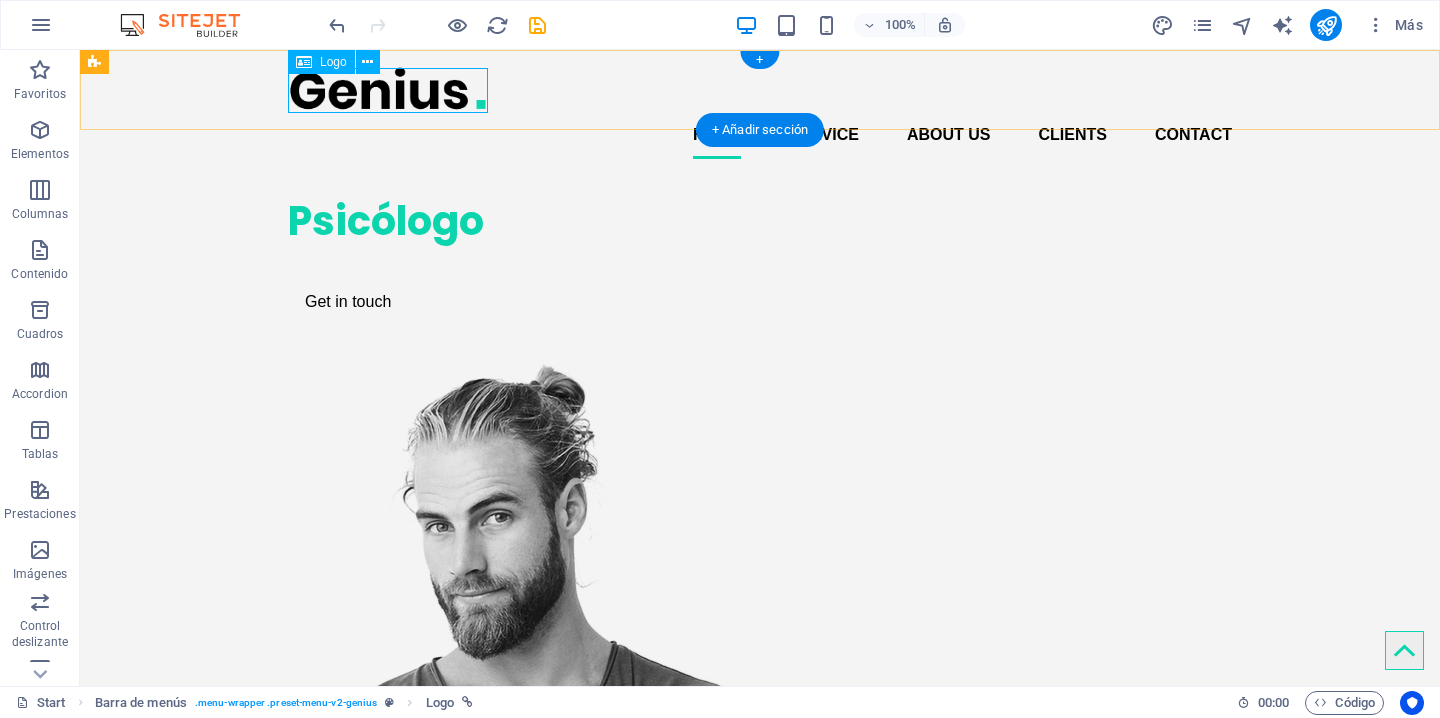 click at bounding box center (760, 88) 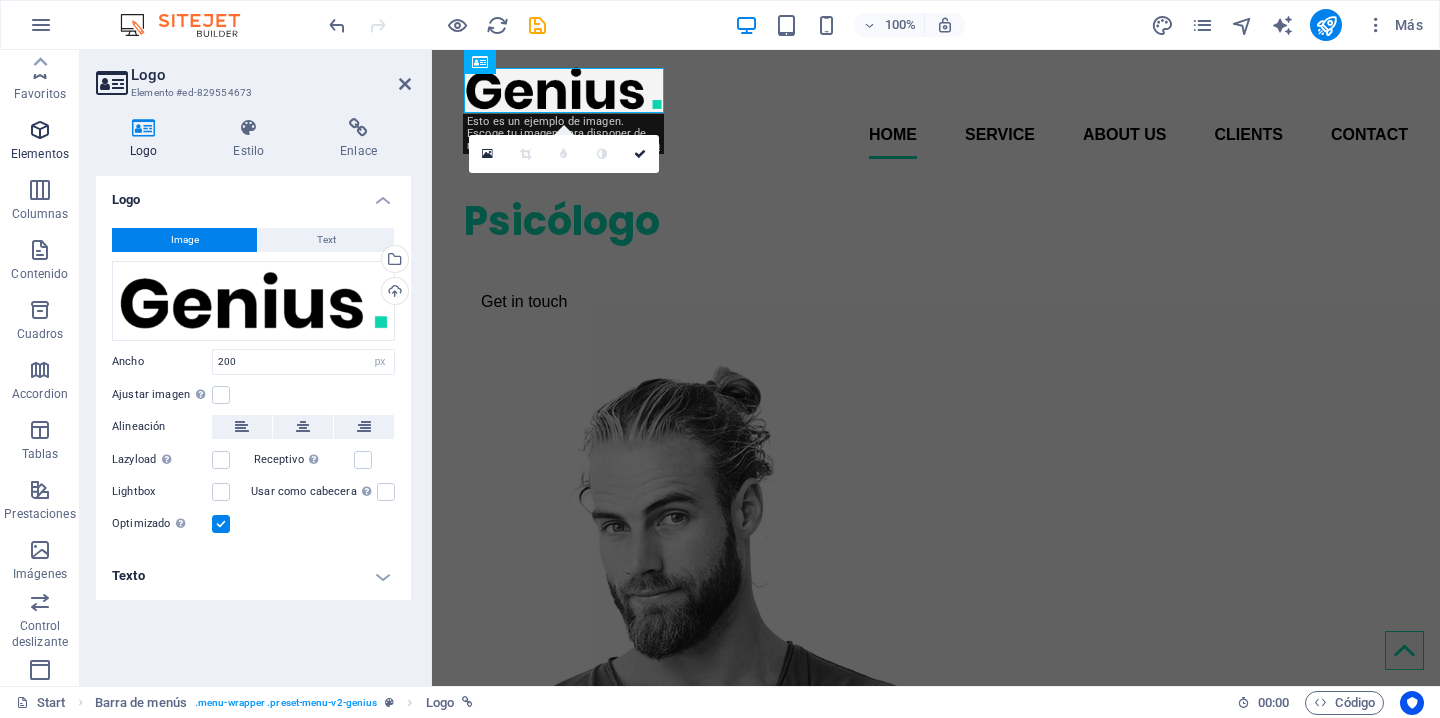 scroll, scrollTop: 0, scrollLeft: 0, axis: both 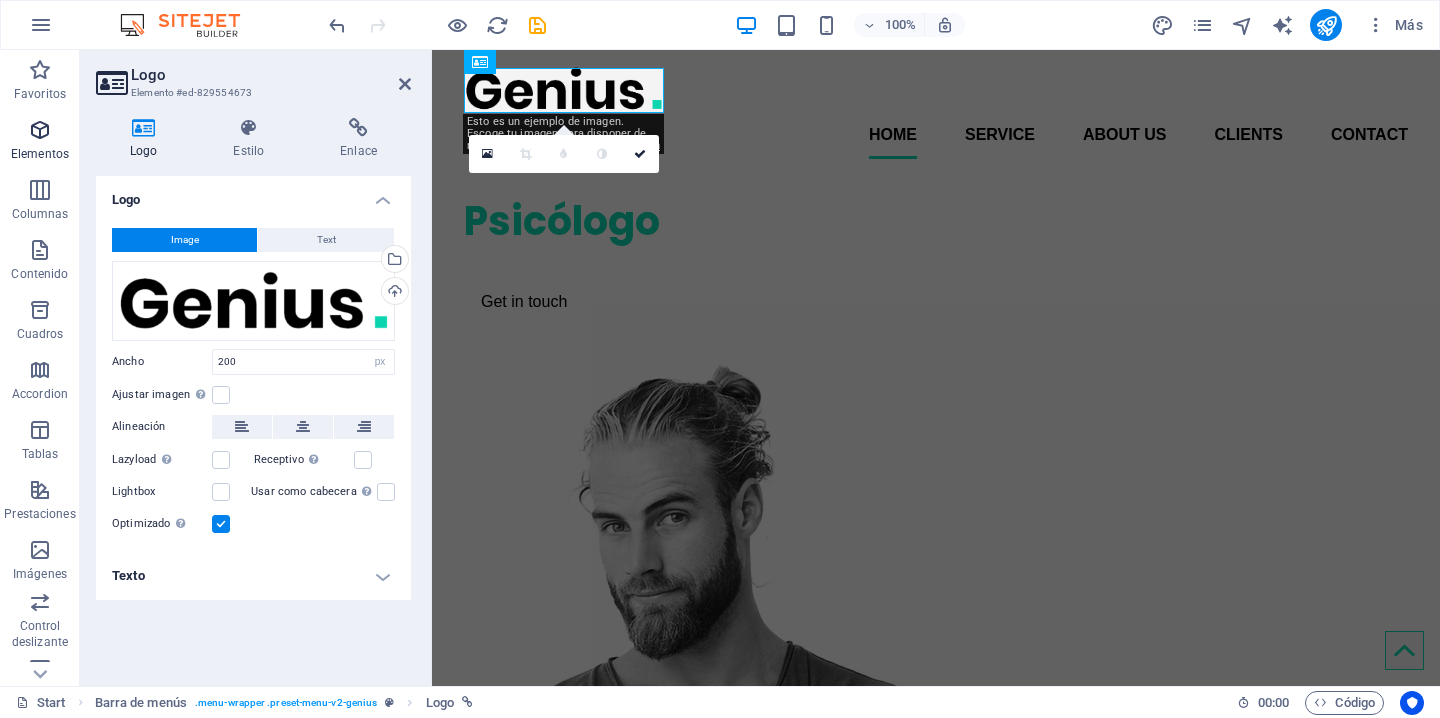 click at bounding box center [40, 130] 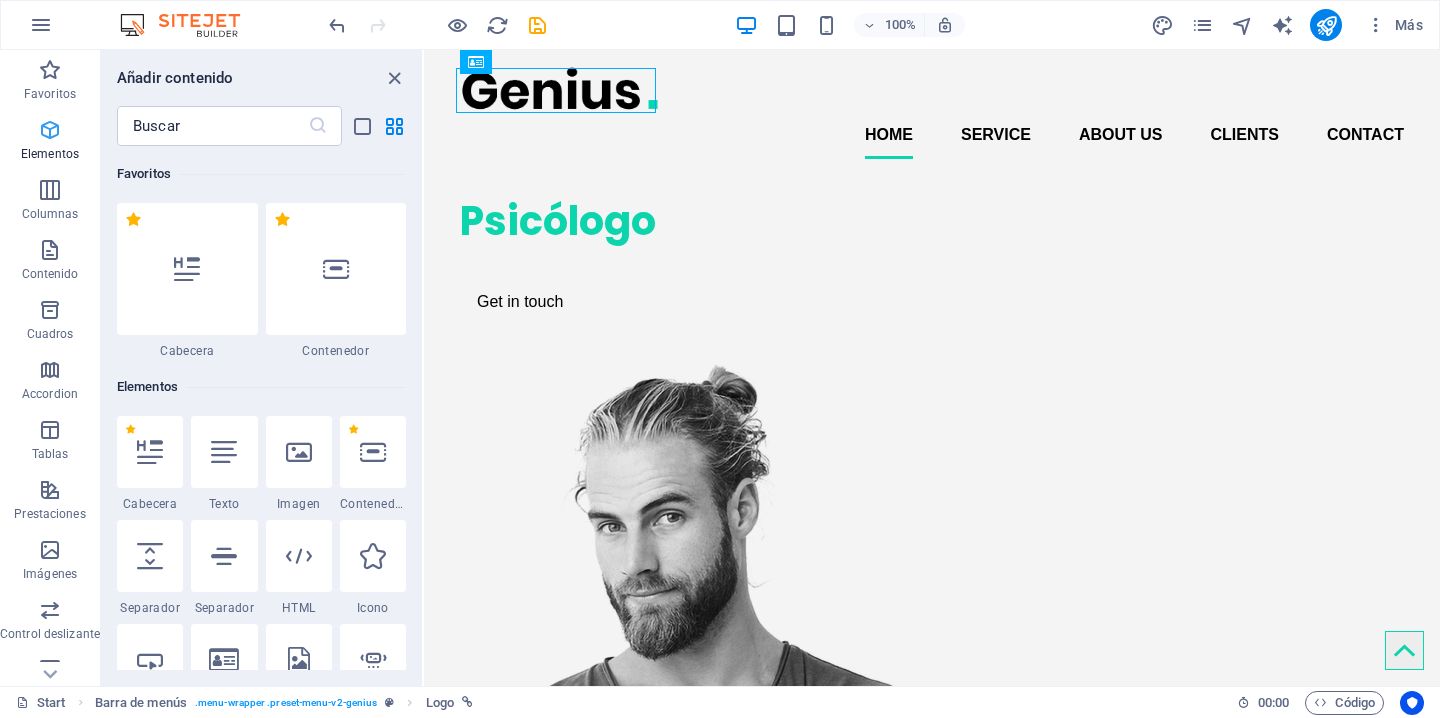 click at bounding box center [50, 130] 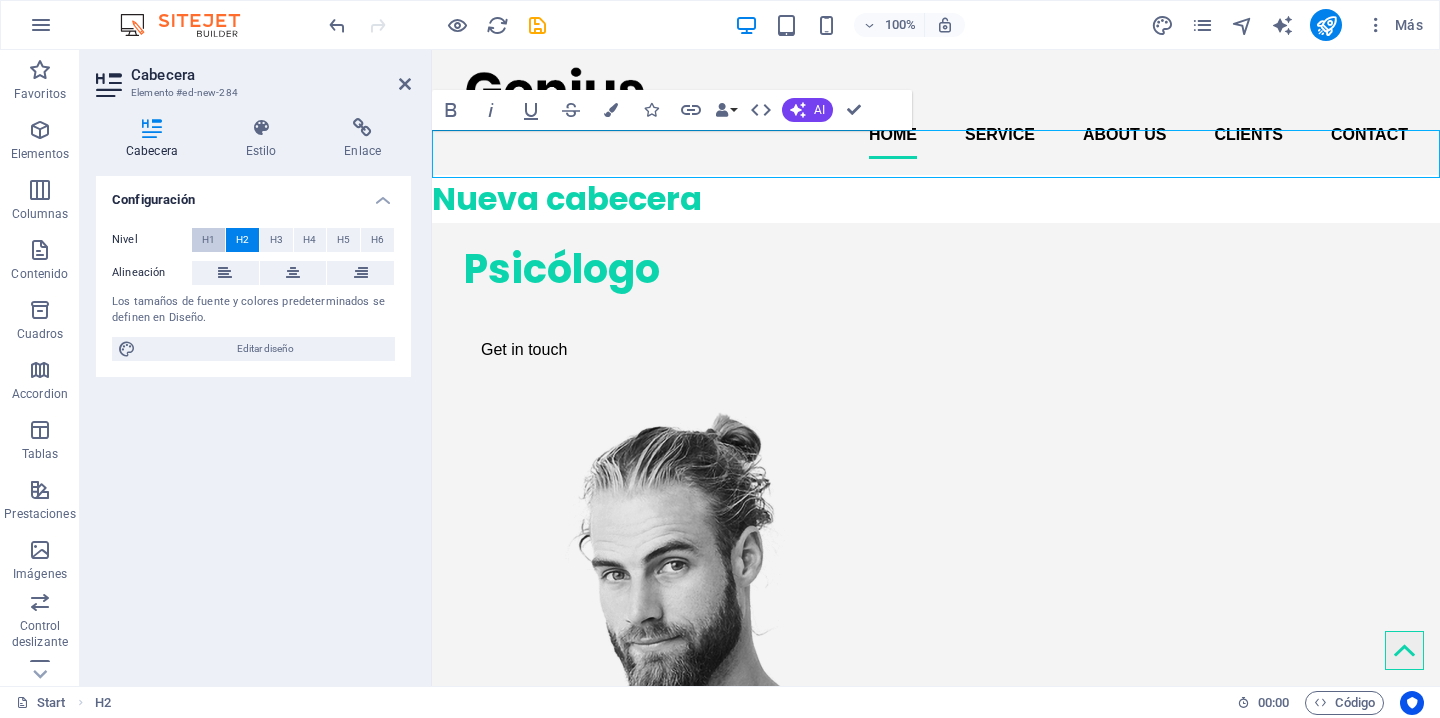click on "H1" at bounding box center (208, 240) 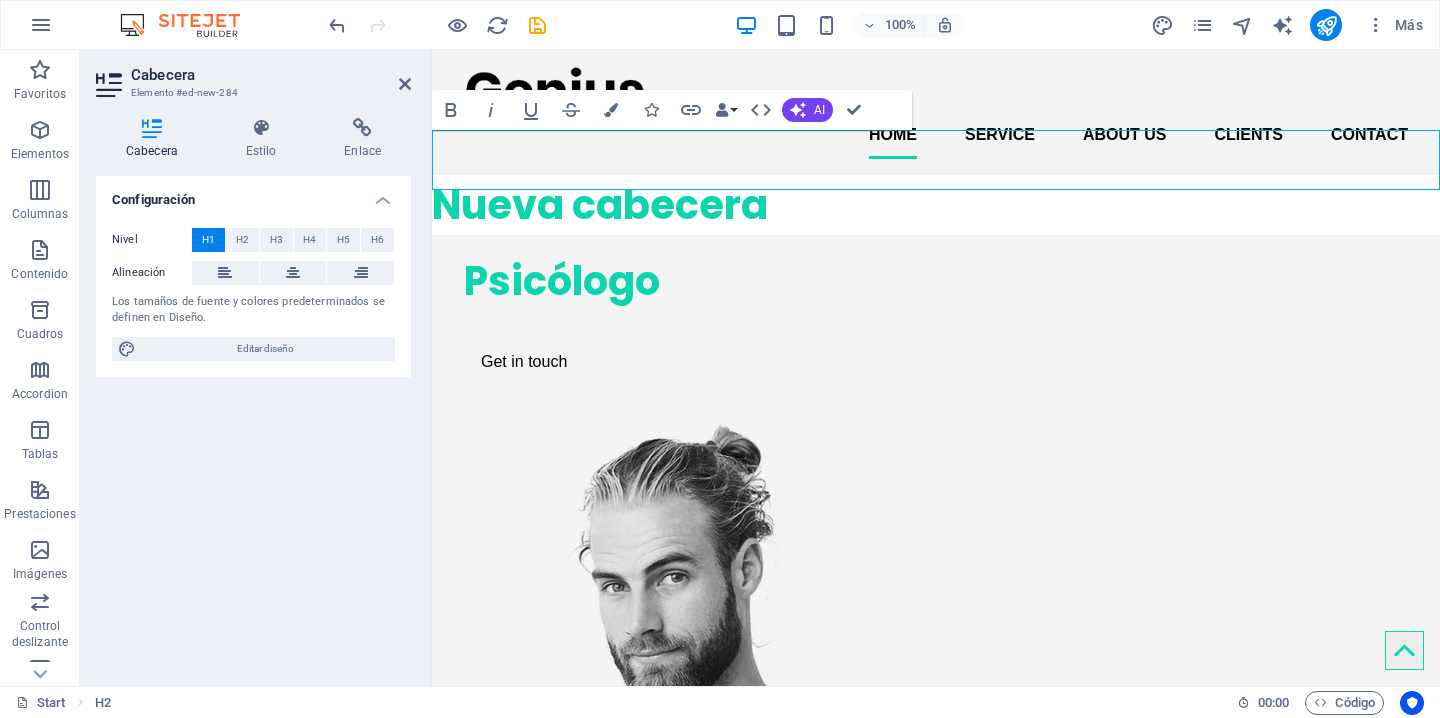 click on "Nueva cabecera" at bounding box center [936, 205] 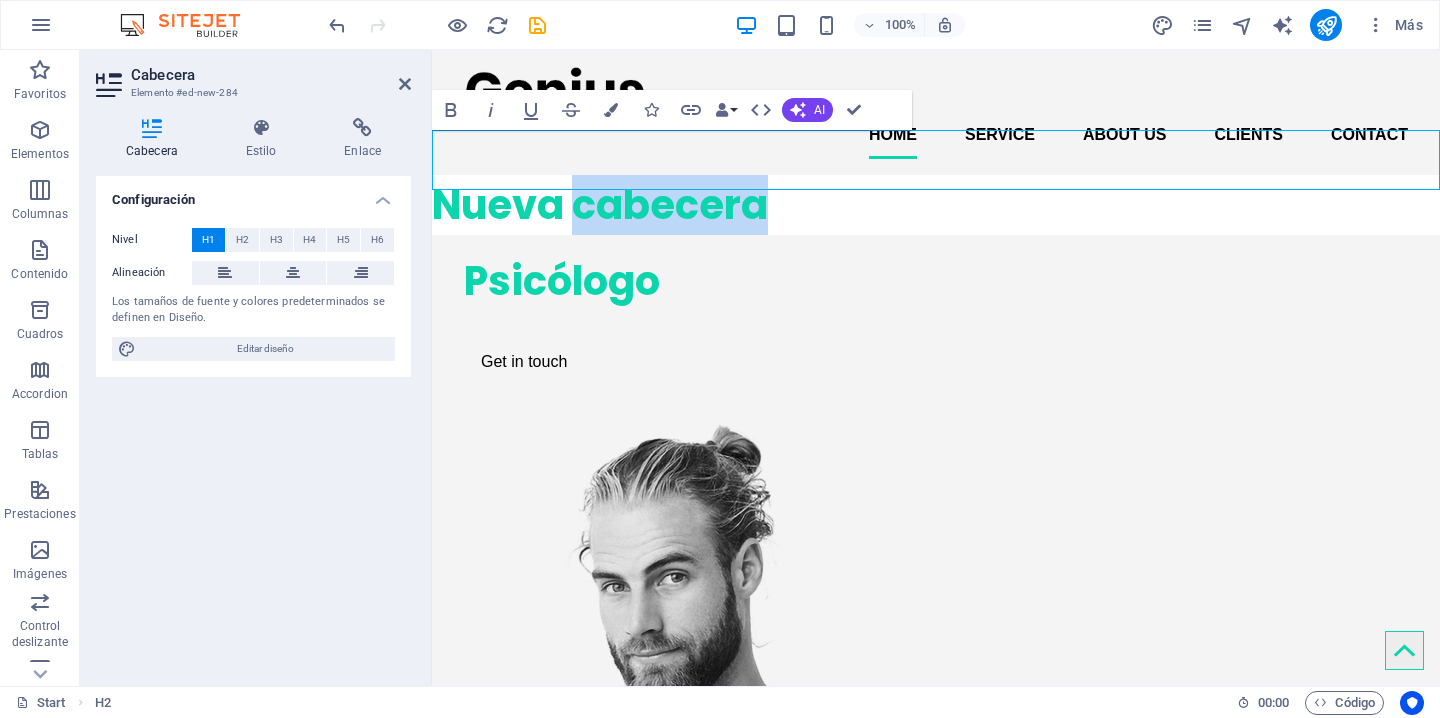 click on "Nueva cabecera" at bounding box center (936, 205) 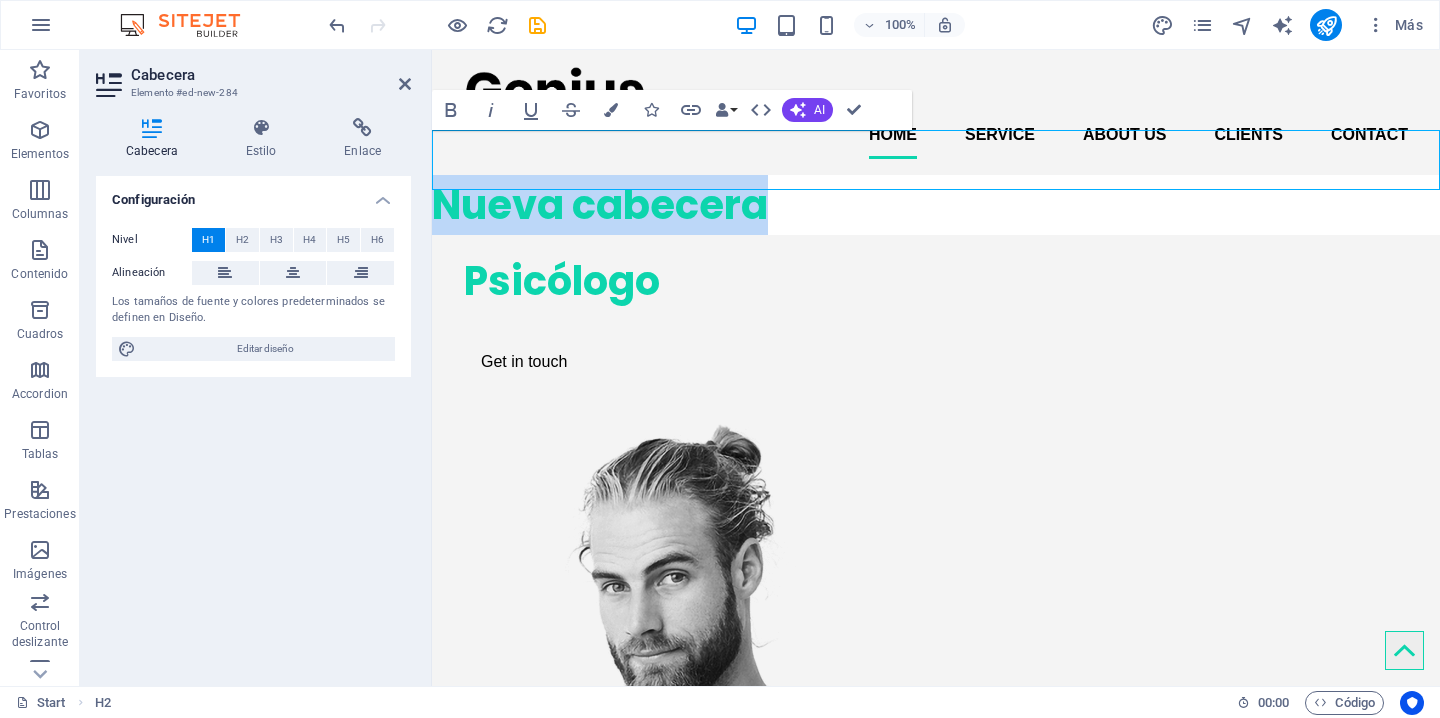 type 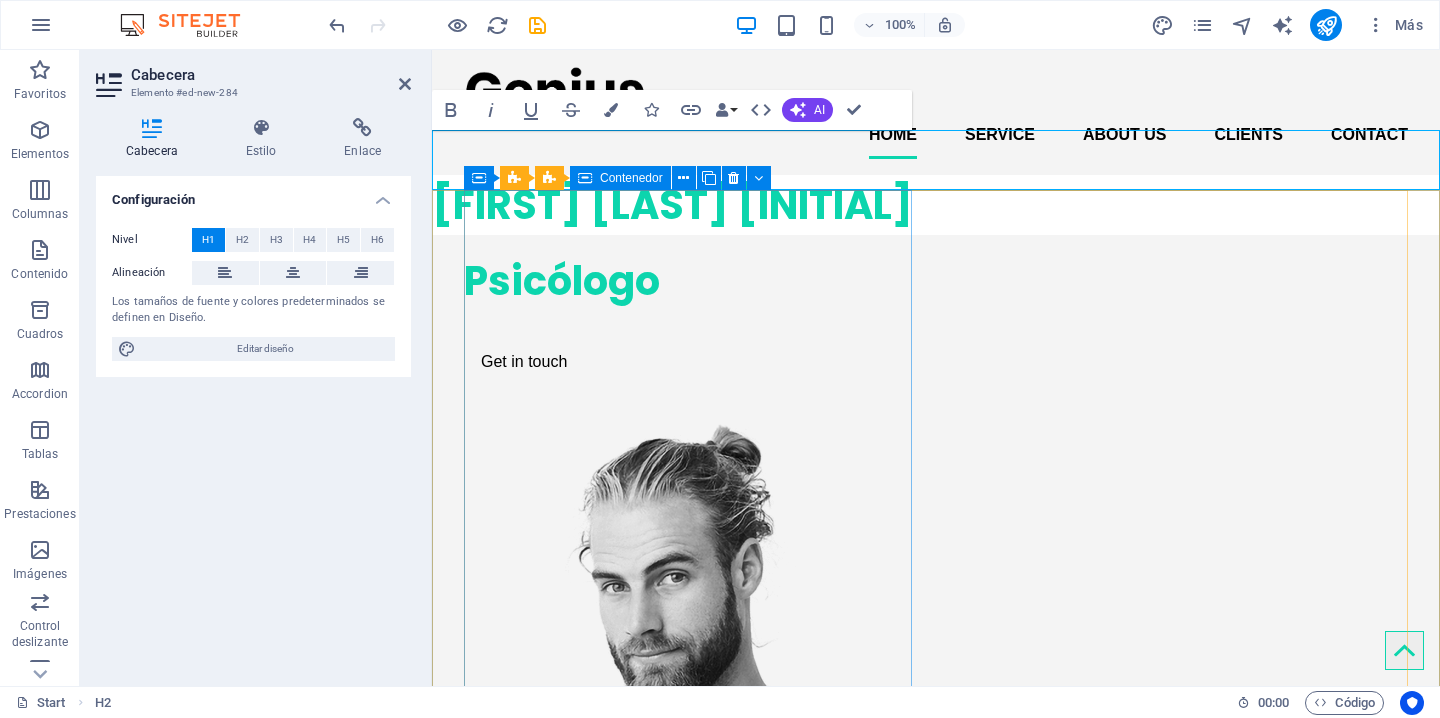 click on "Psicólogo Get in touch" at bounding box center (688, 317) 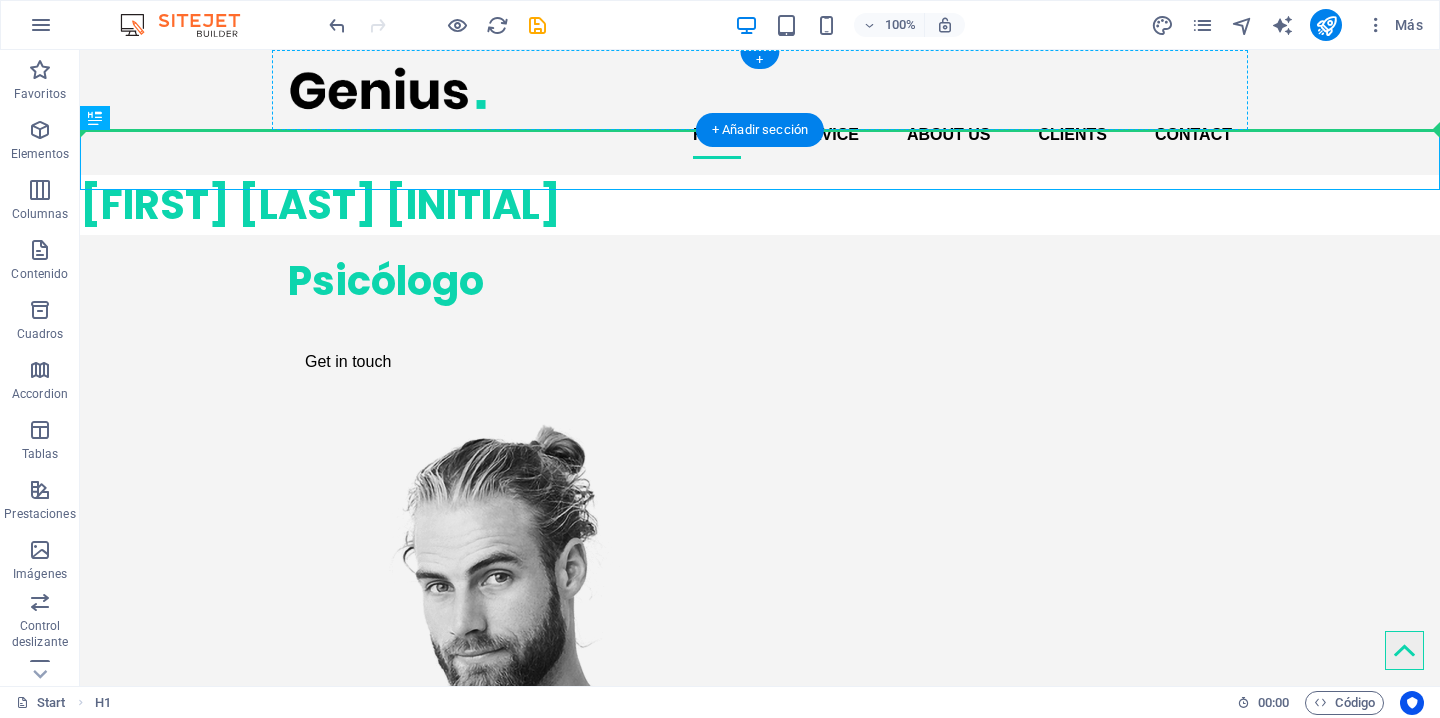 drag, startPoint x: 291, startPoint y: 150, endPoint x: 375, endPoint y: 96, distance: 99.8599 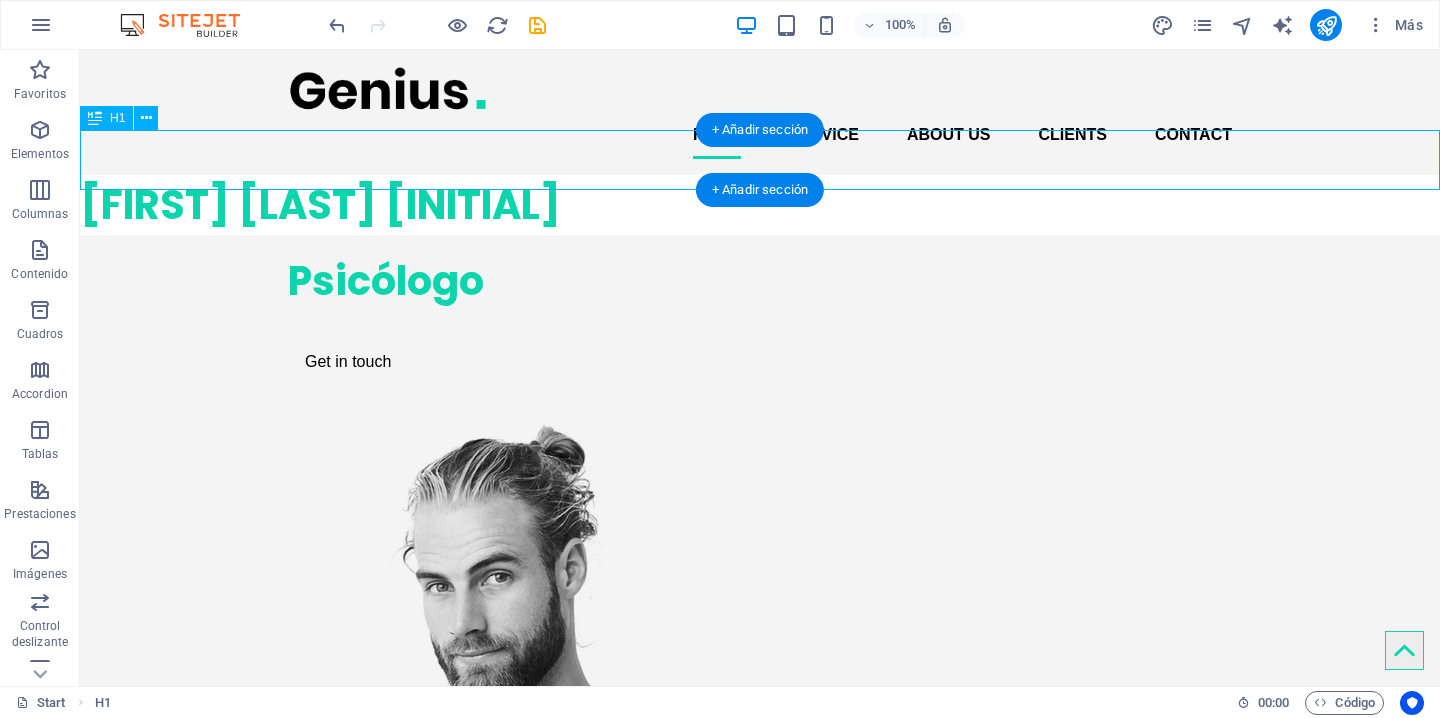 click on "[FIRST] [LAST] [INITIAL]" at bounding box center (760, 205) 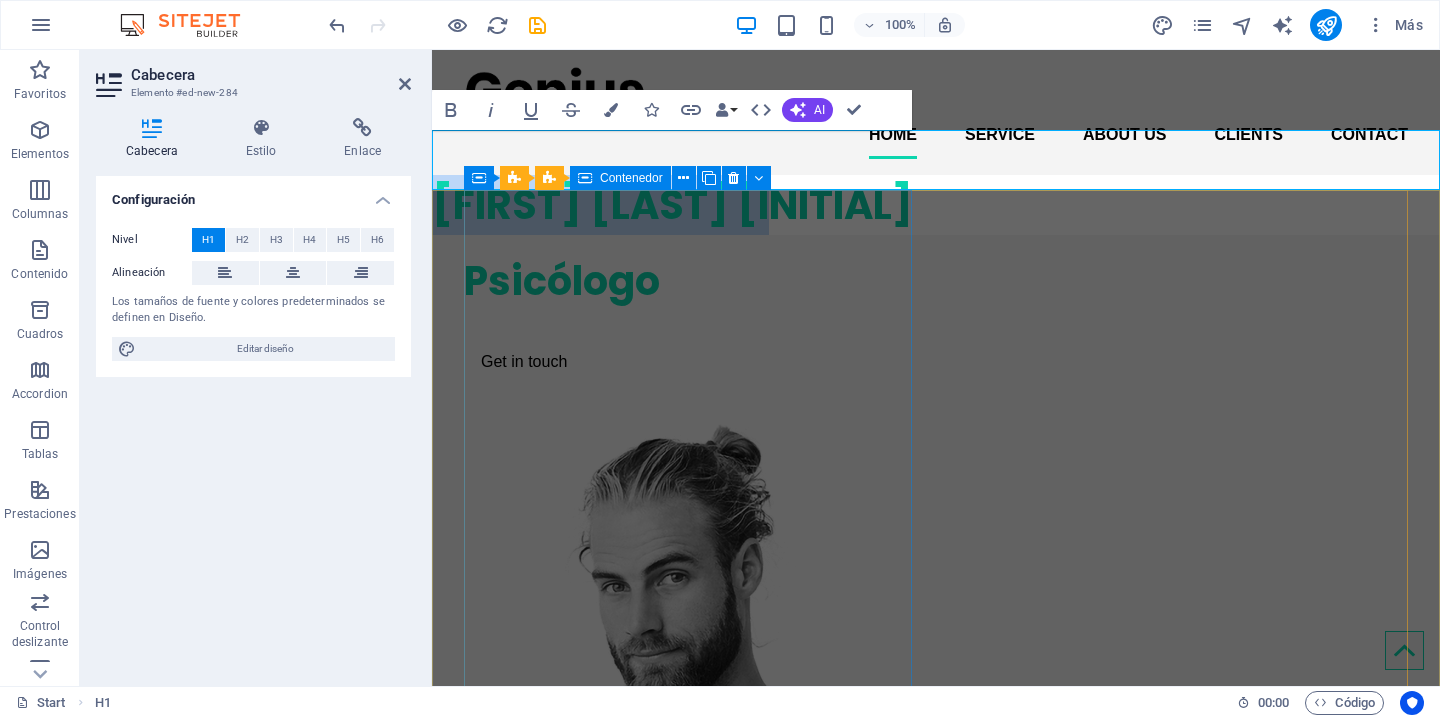click on "Psicólogo Get in touch" at bounding box center (688, 317) 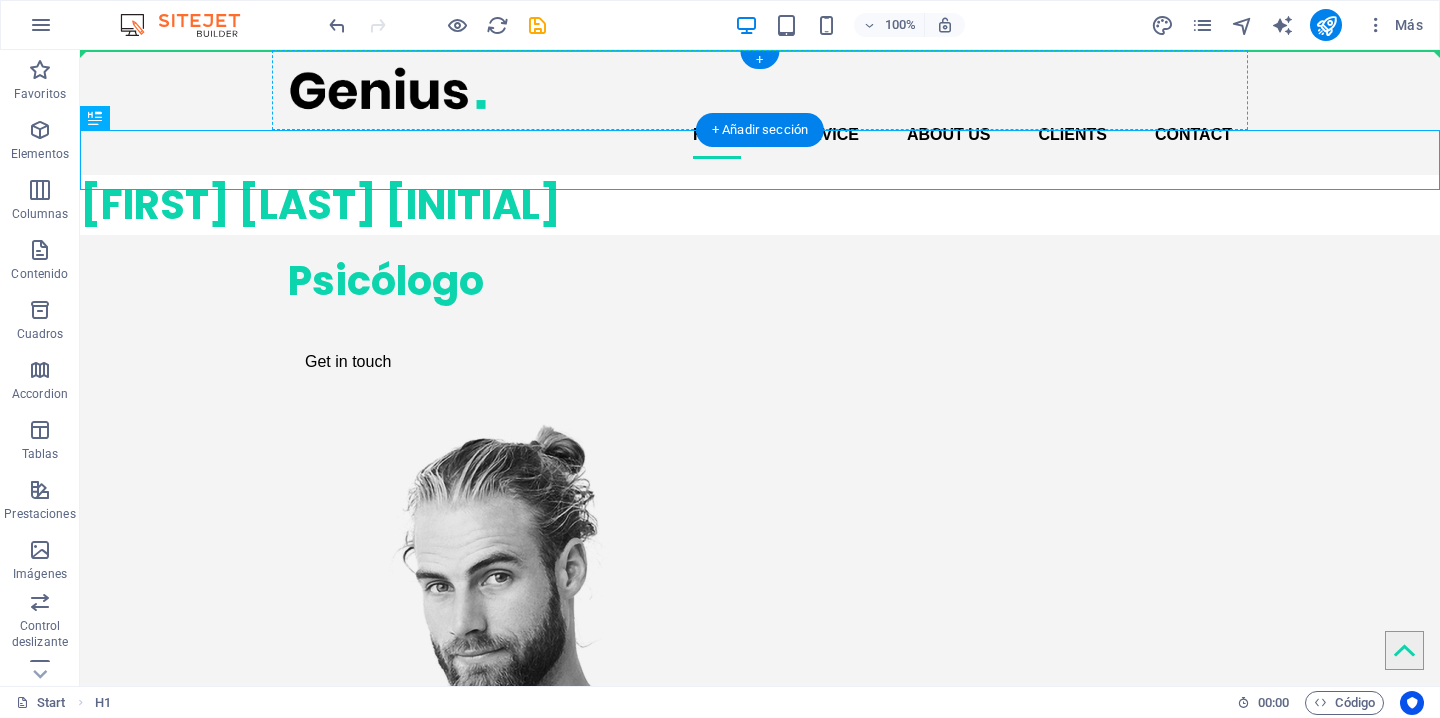 drag, startPoint x: 317, startPoint y: 158, endPoint x: 429, endPoint y: 74, distance: 140 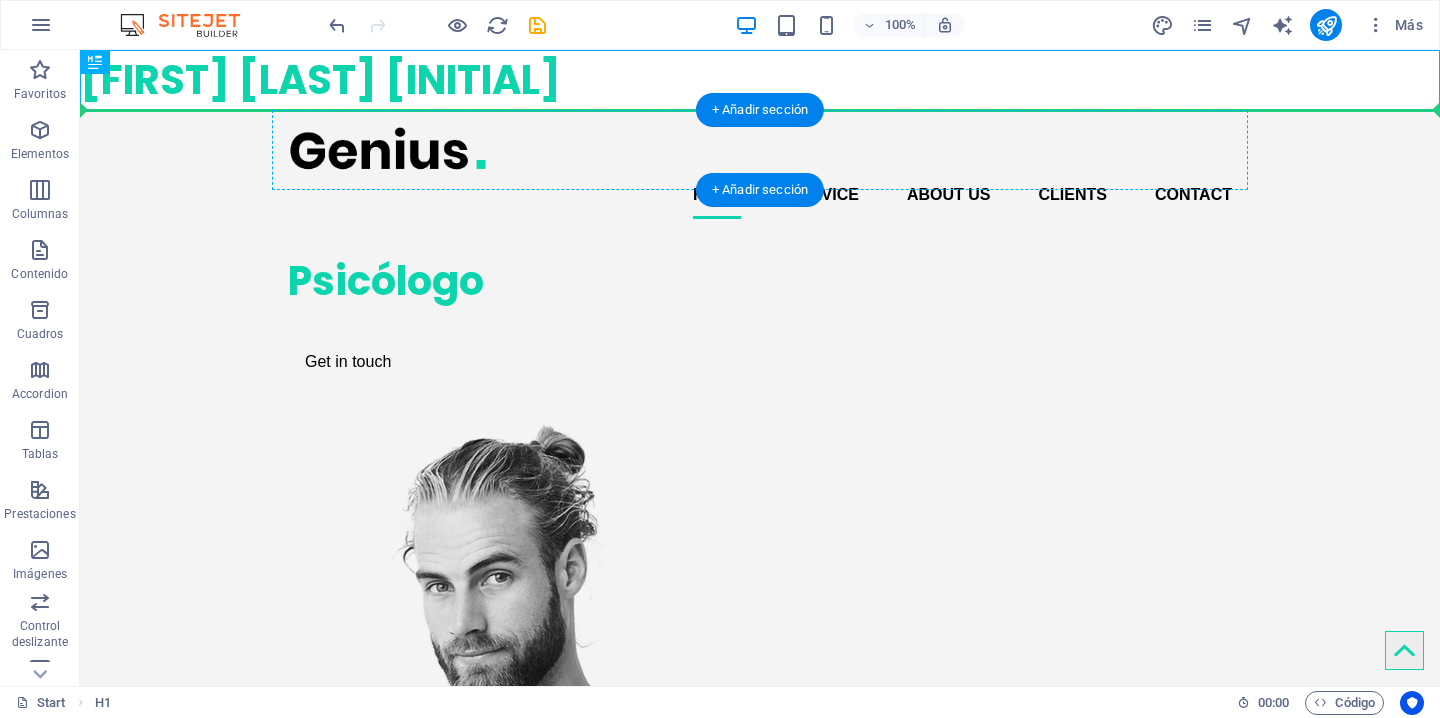 drag, startPoint x: 310, startPoint y: 81, endPoint x: 358, endPoint y: 143, distance: 78.40918 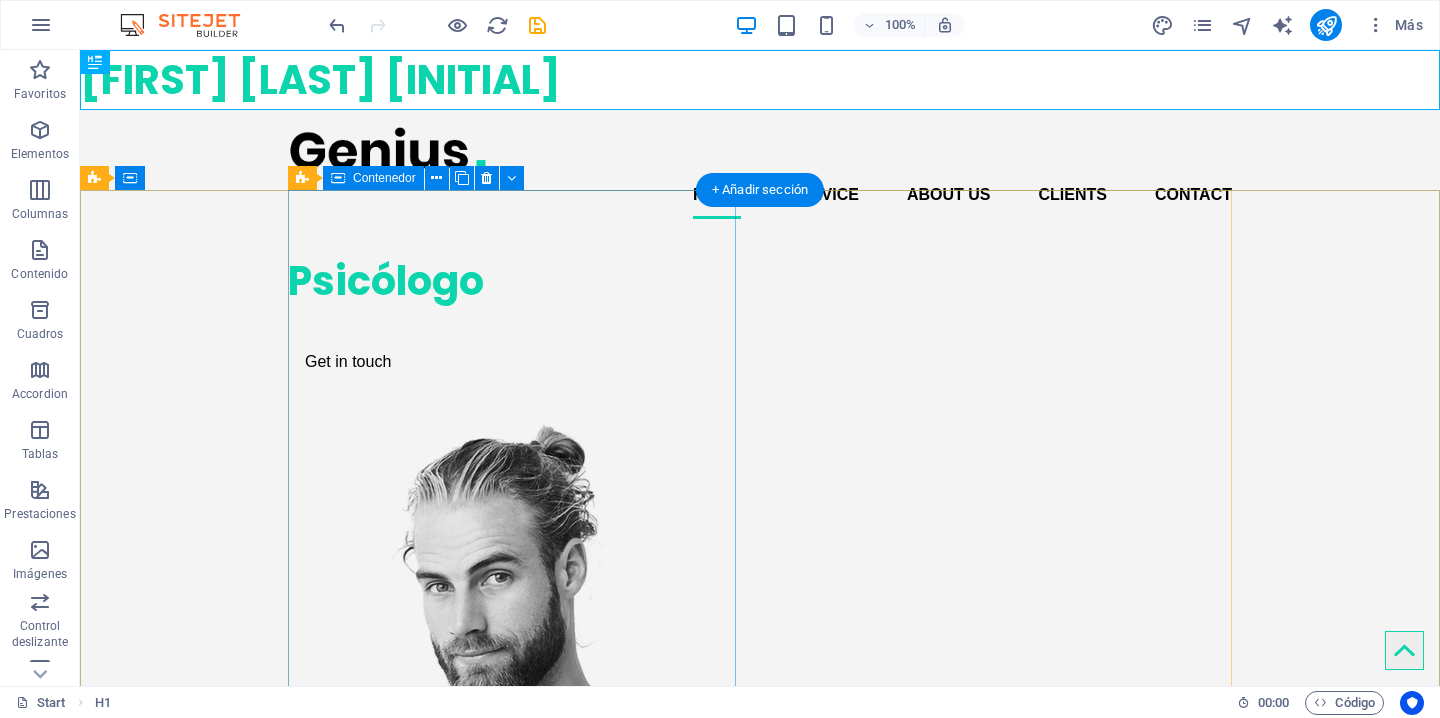 click on "Psicólogo Get in touch" at bounding box center [512, 317] 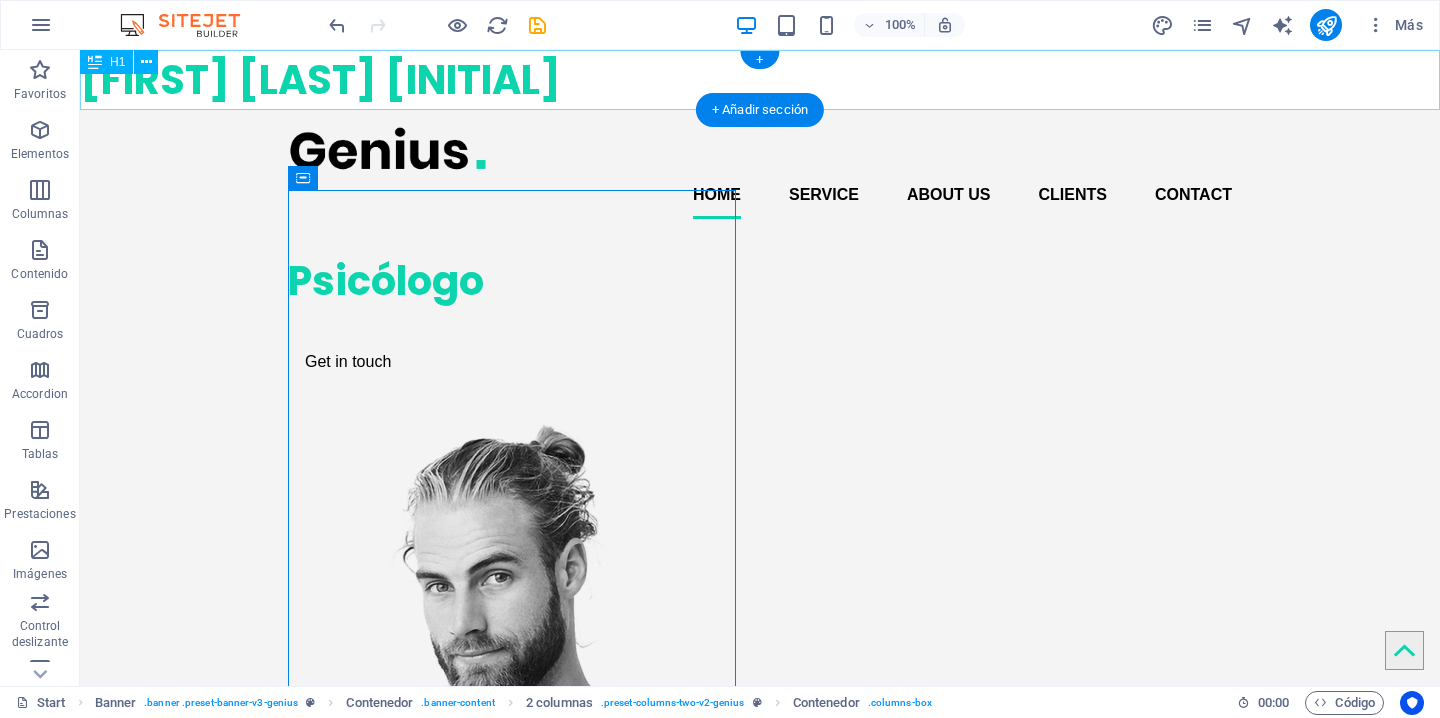 click on "[FIRST] [LAST] [INITIAL]" at bounding box center (760, 80) 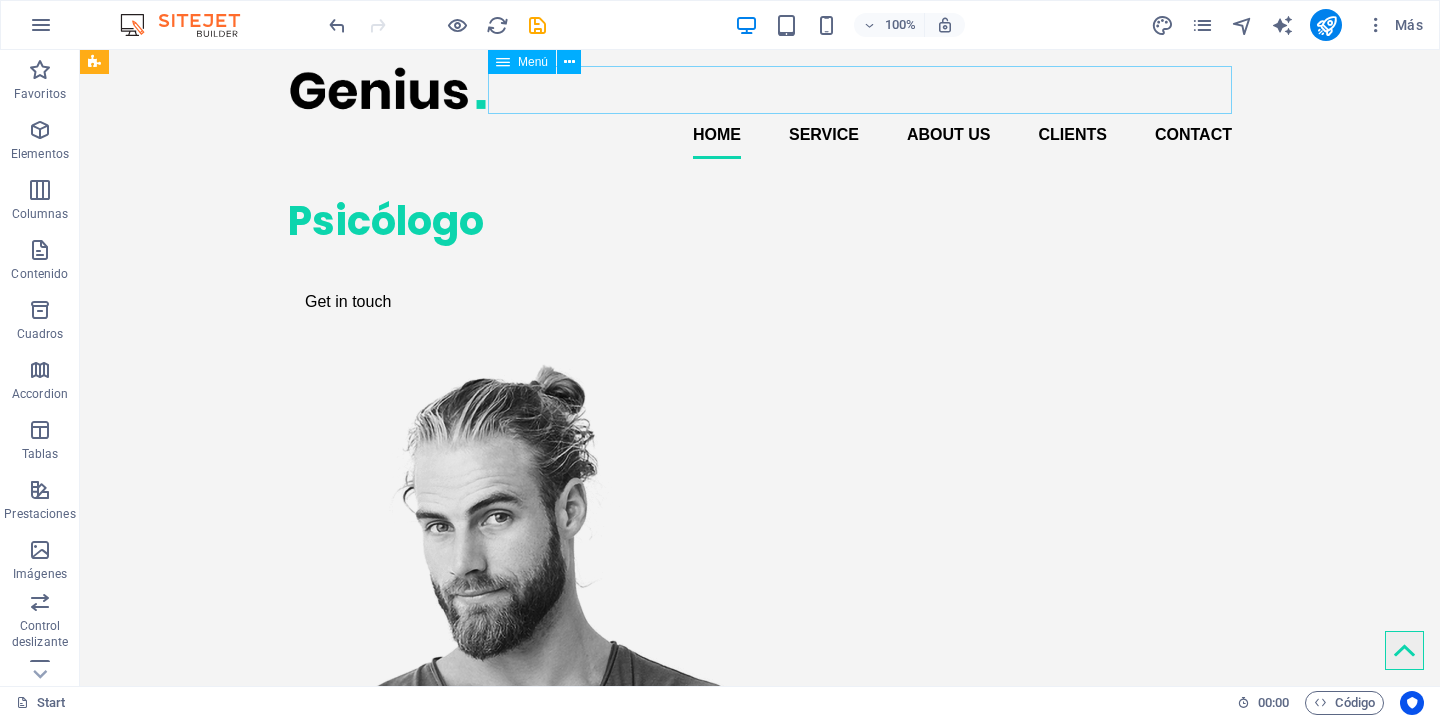 click on "Home Service About us Clients Contact" at bounding box center [760, 135] 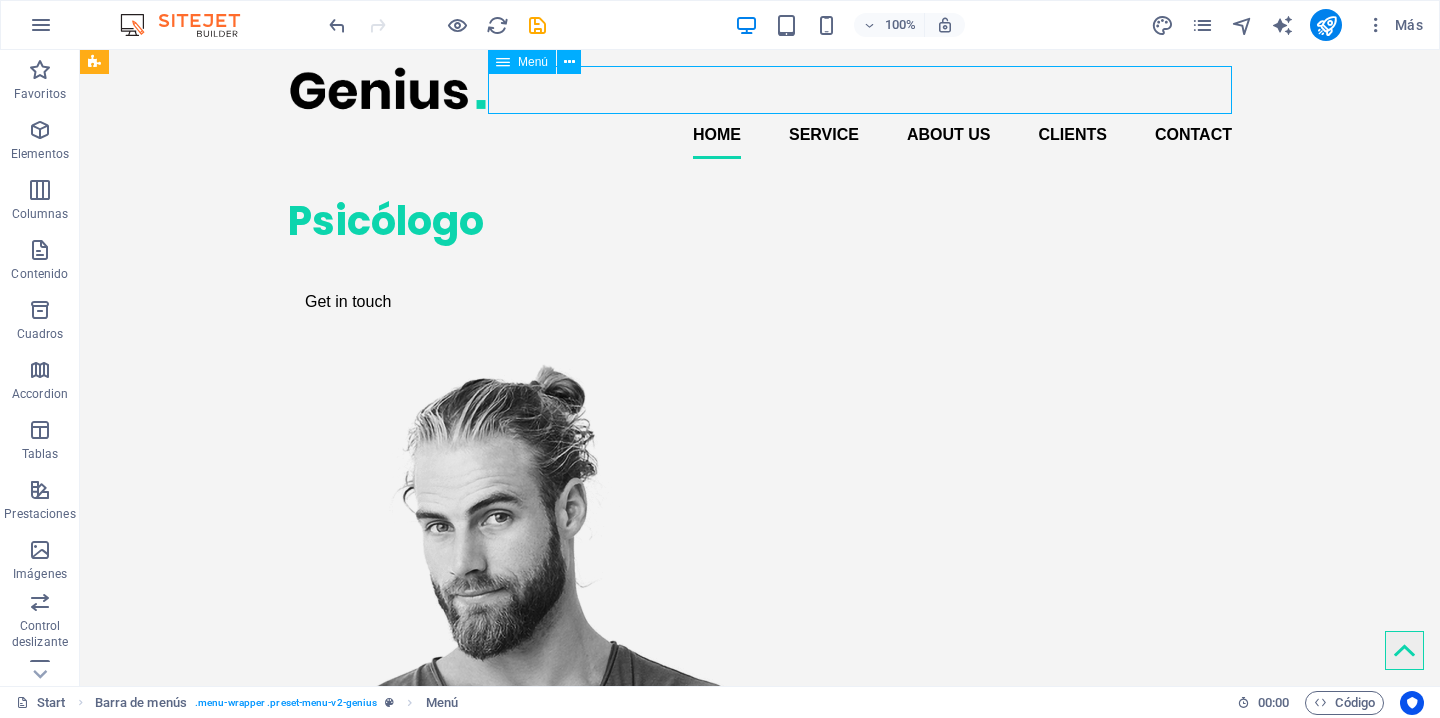 click on "Home Service About us Clients Contact" at bounding box center [760, 135] 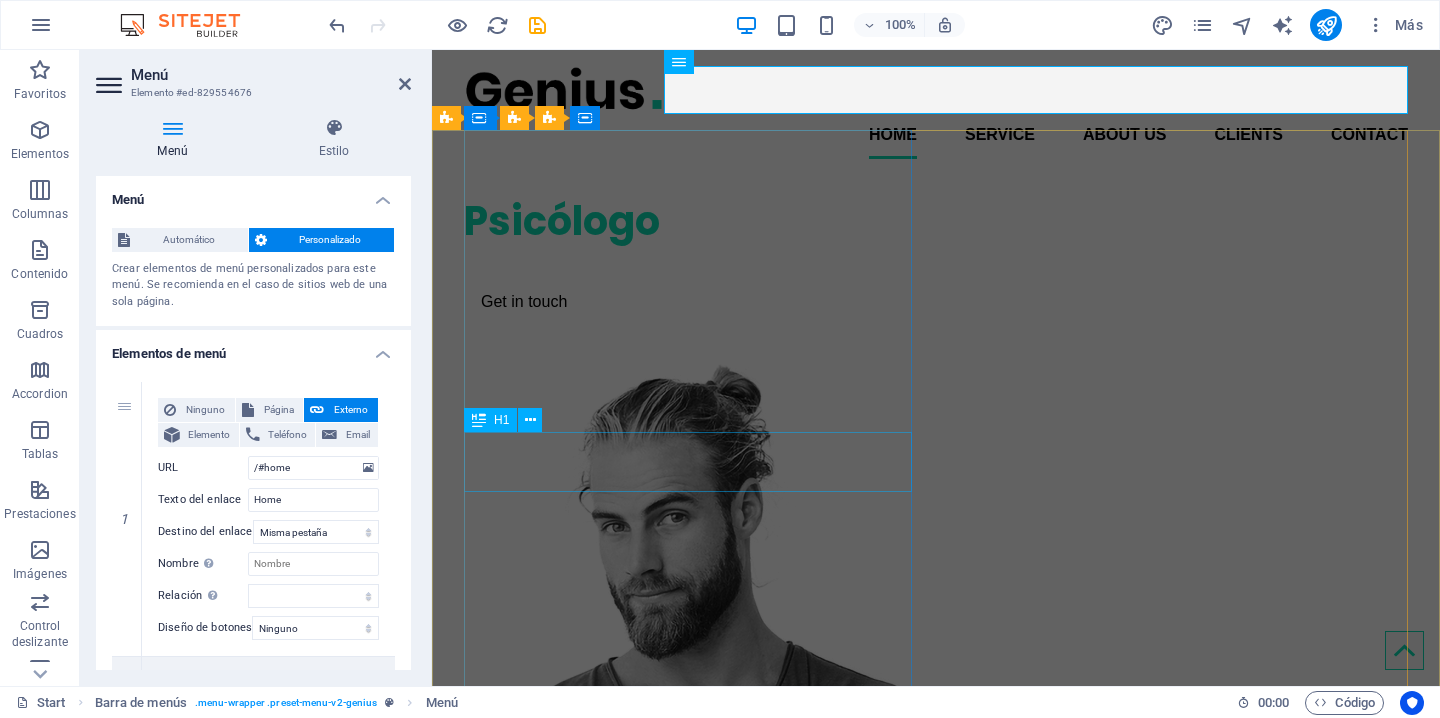 click on "Psicólogo" at bounding box center (688, 221) 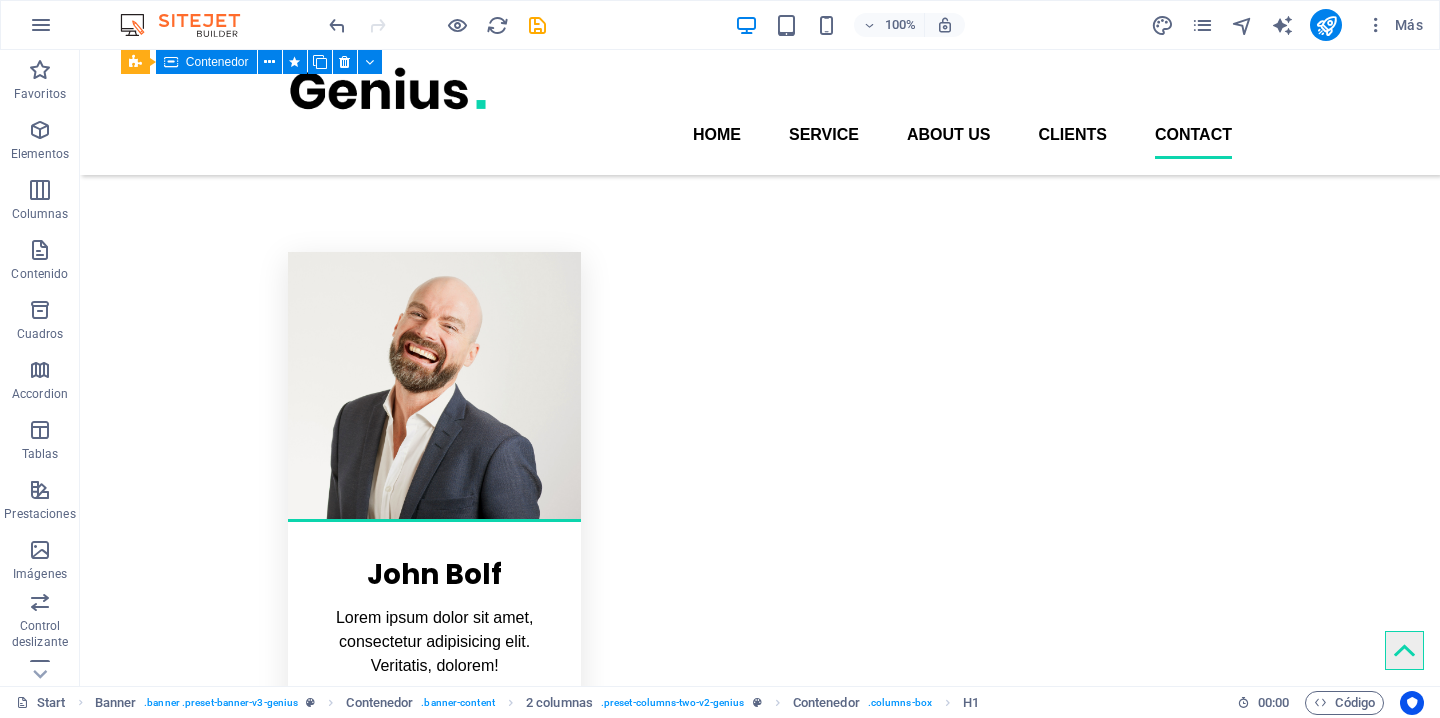 scroll, scrollTop: 4195, scrollLeft: 0, axis: vertical 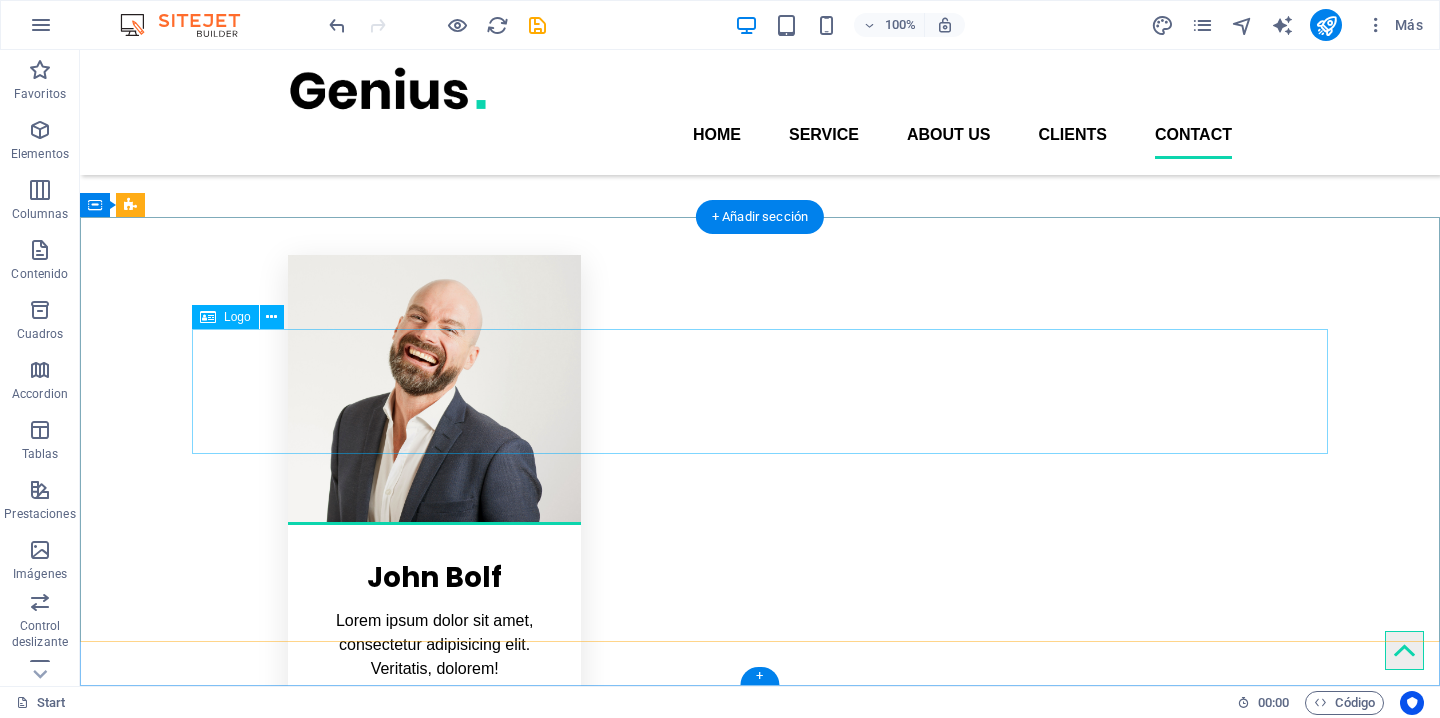 click at bounding box center (760, 5044) 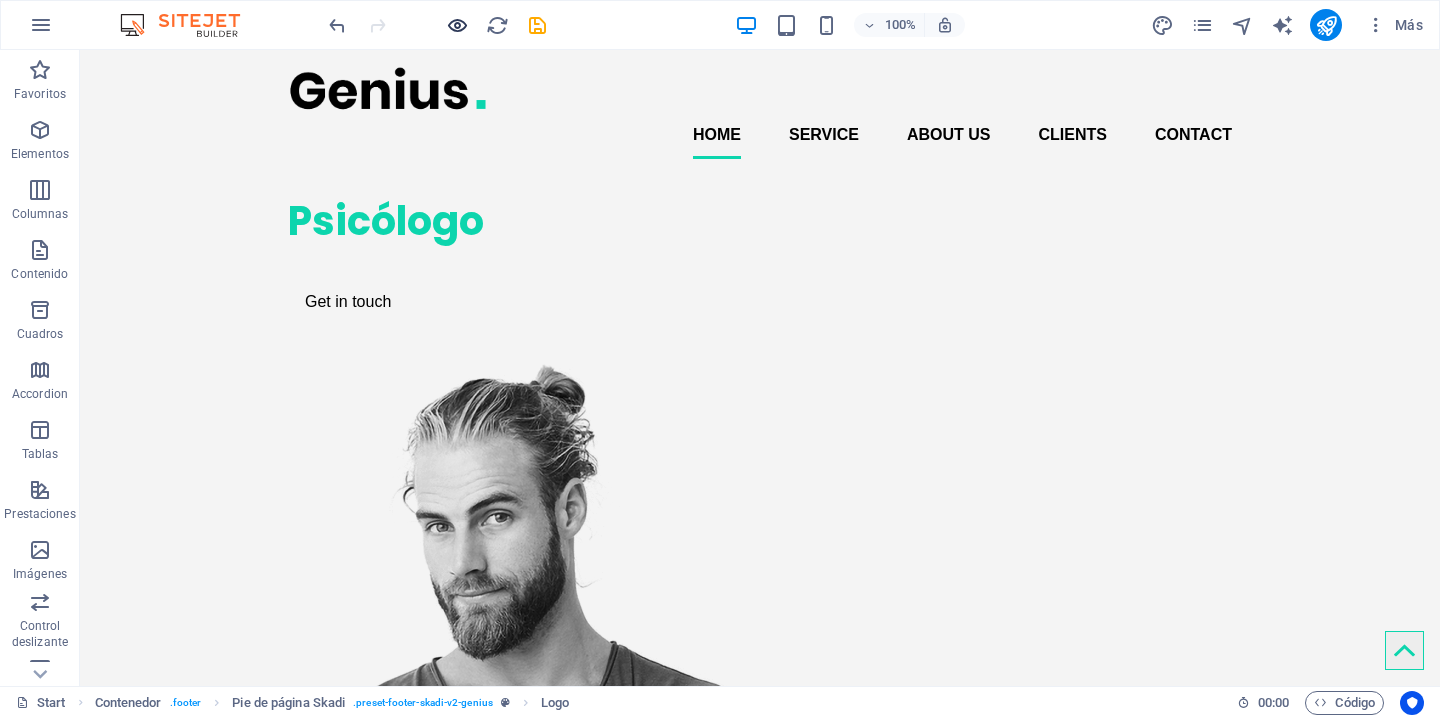 scroll, scrollTop: 0, scrollLeft: 0, axis: both 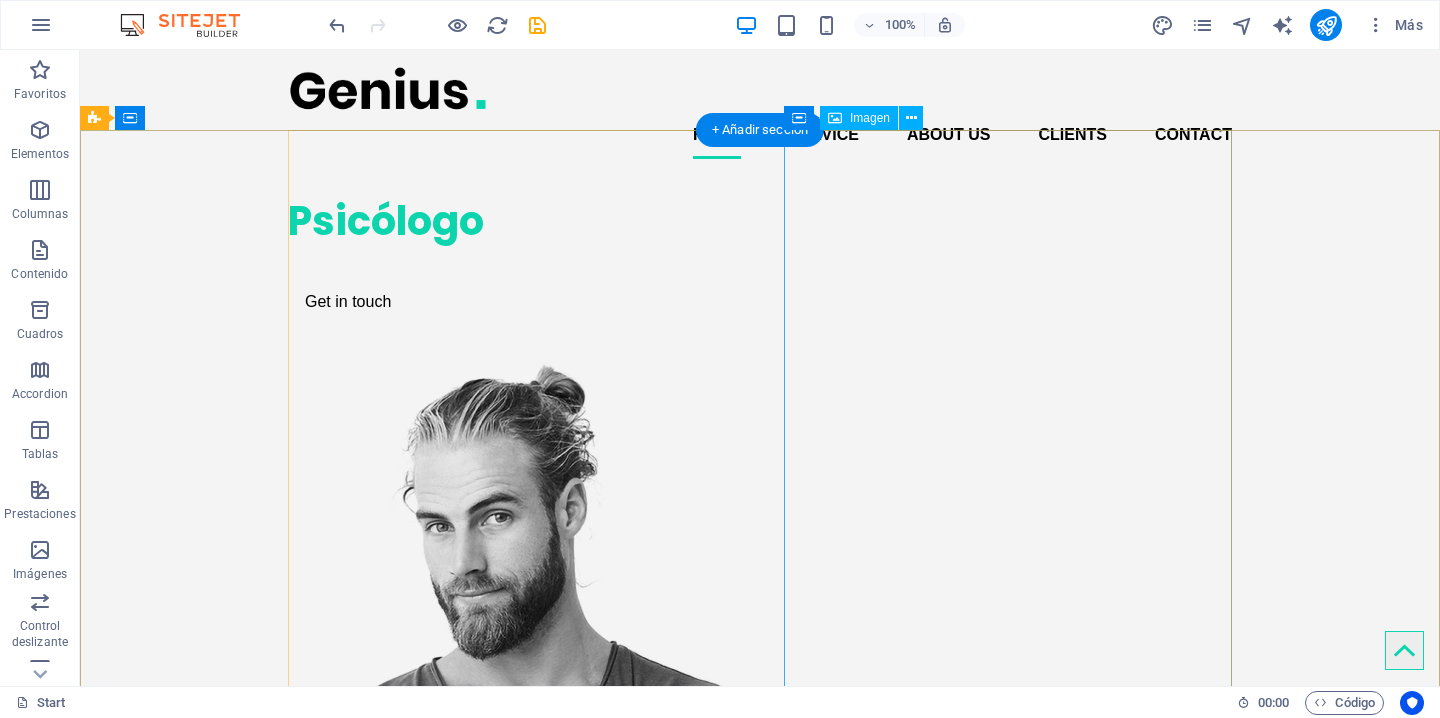 click at bounding box center (512, 743) 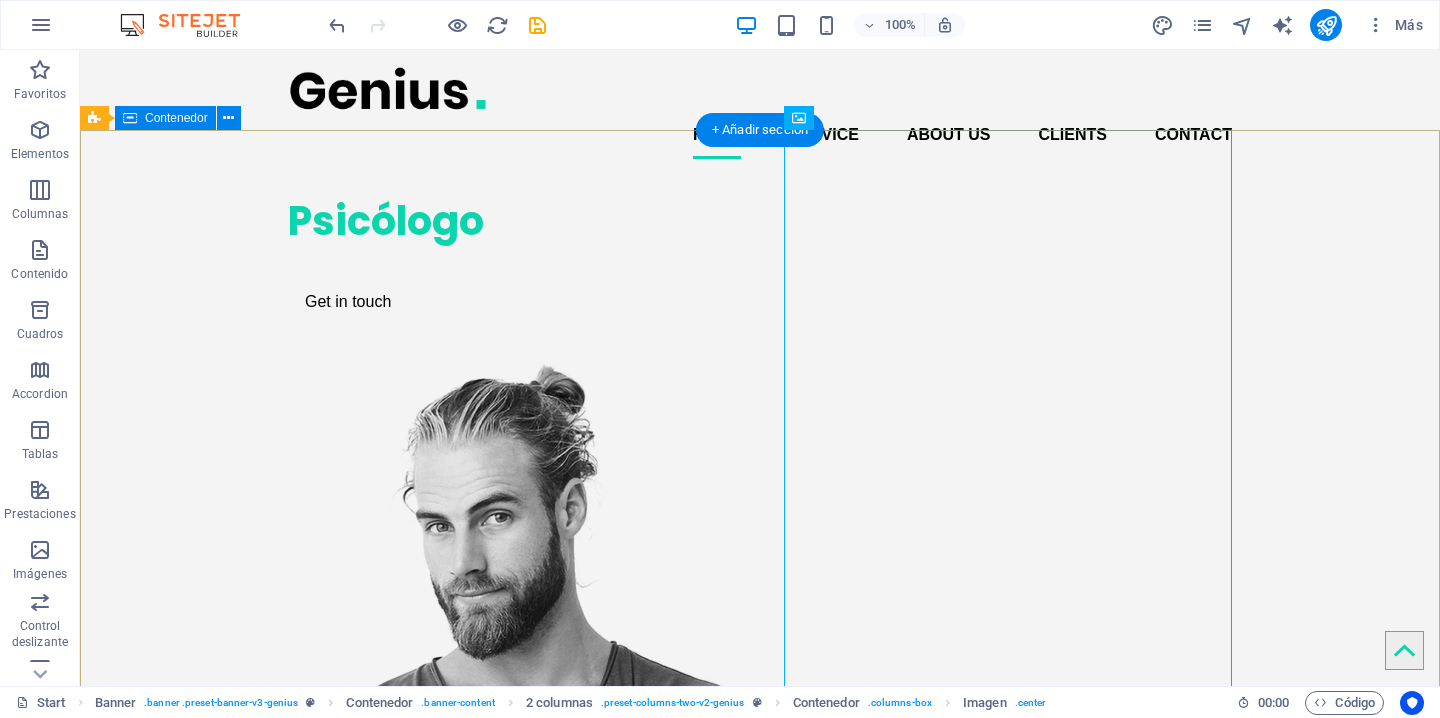 click on "Psicólogo Get in touch" at bounding box center (760, 649) 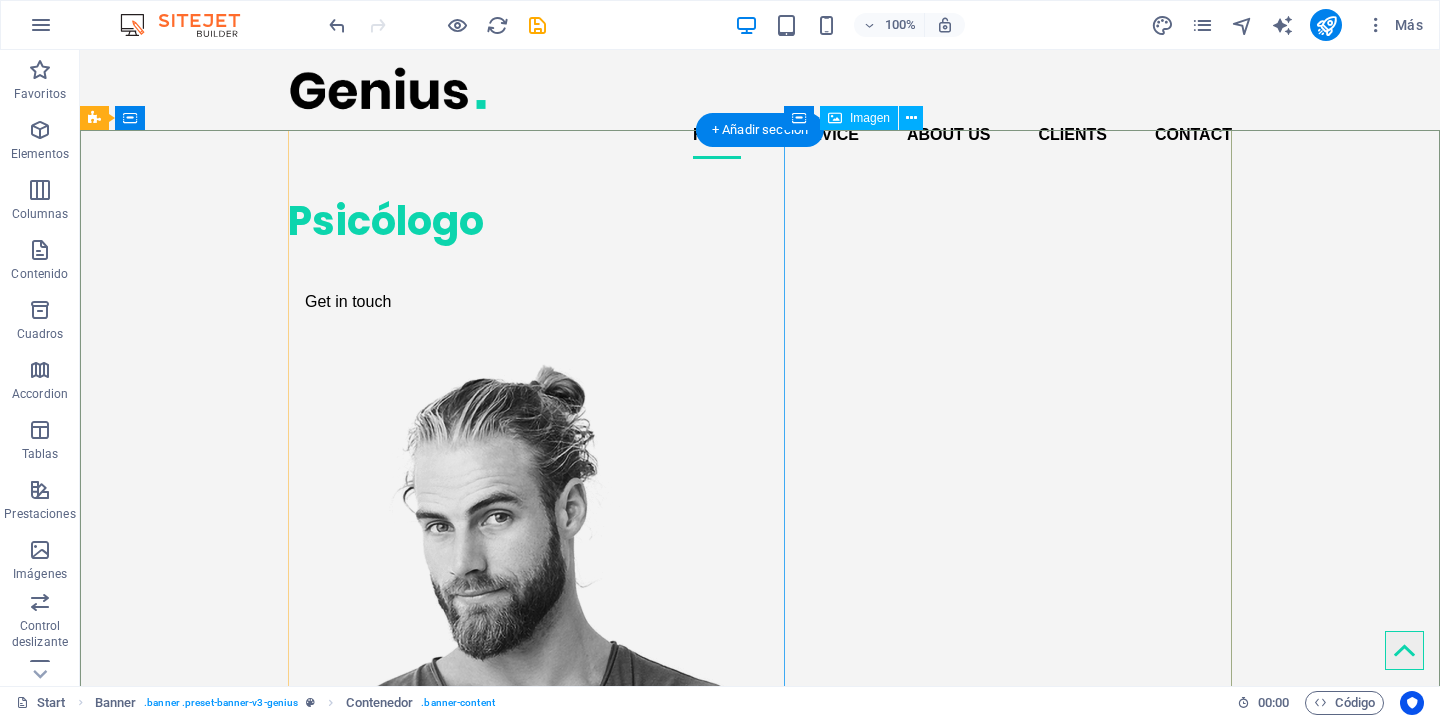 click at bounding box center [512, 743] 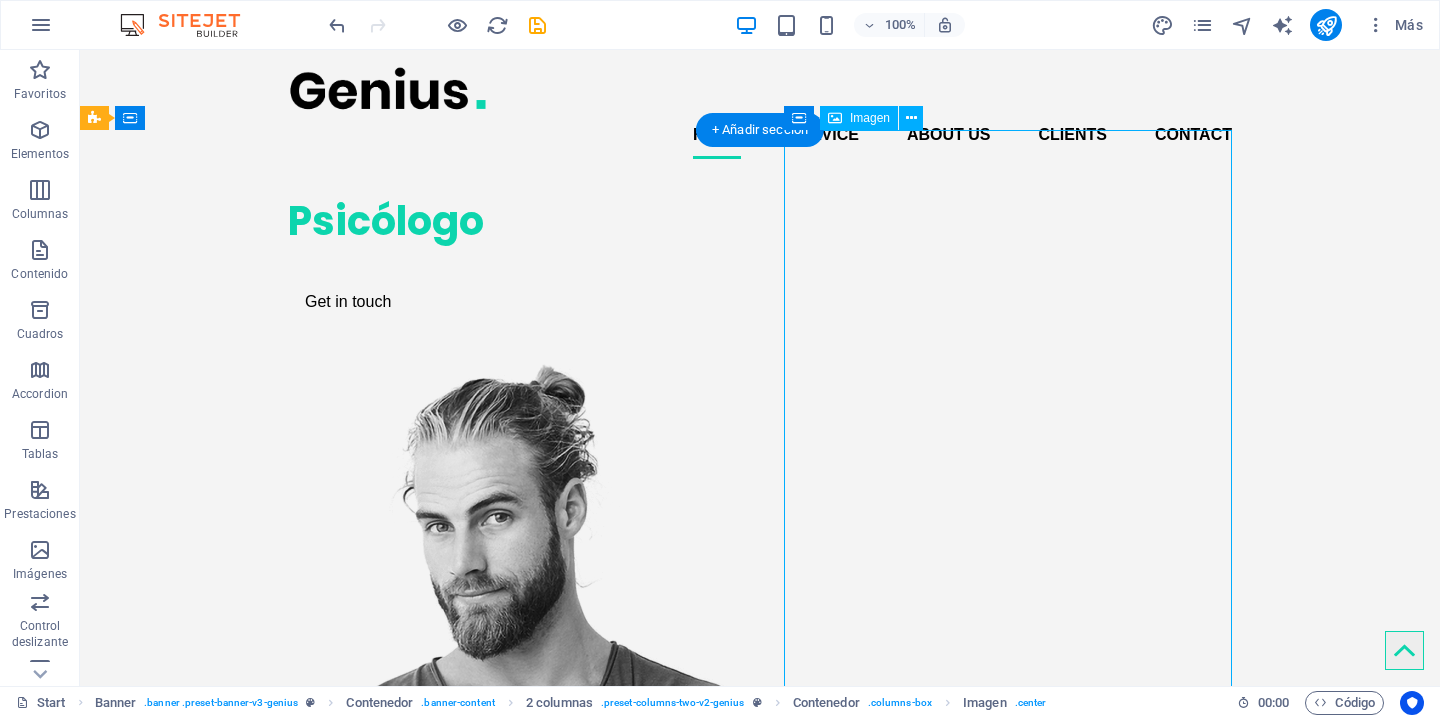 click at bounding box center [512, 743] 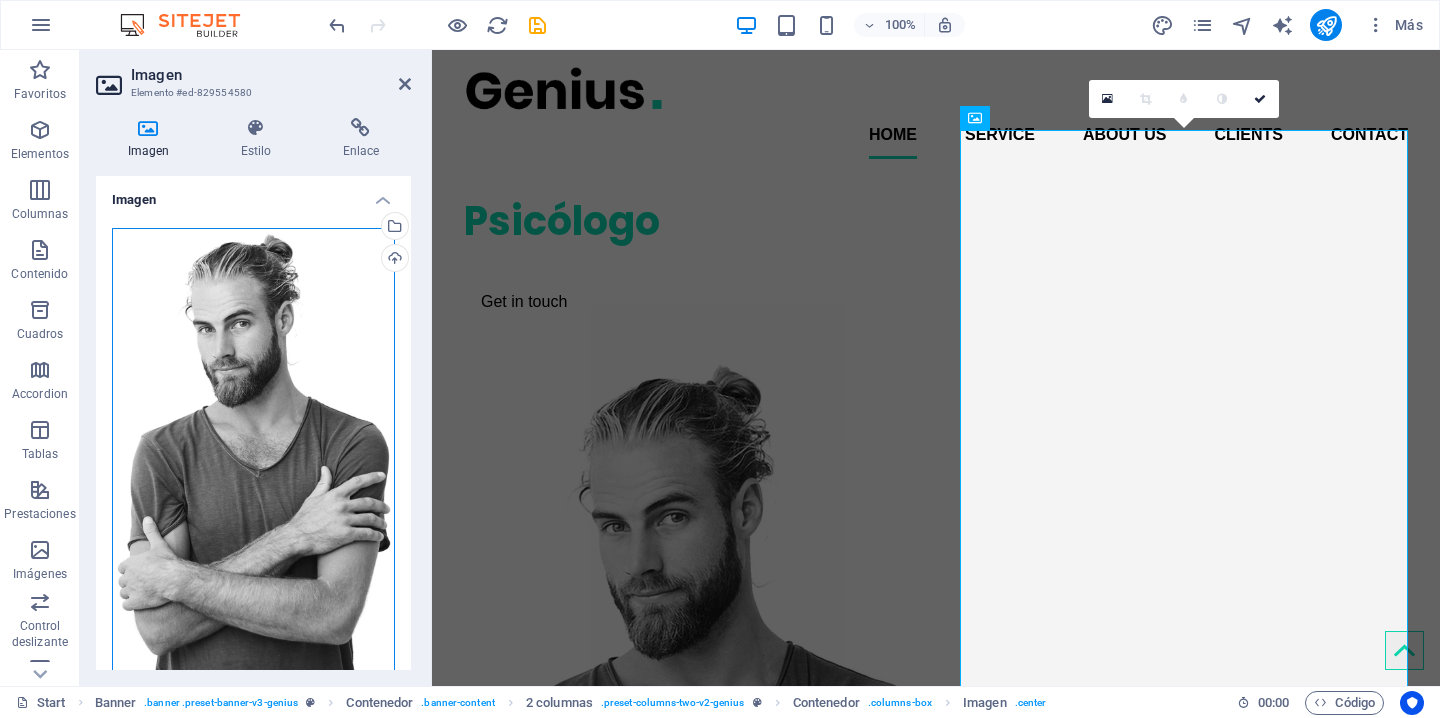 click on "Arrastra archivos aquí, haz clic para escoger archivos o  selecciona archivos de Archivos o de nuestra galería gratuita de fotos y vídeos" at bounding box center [253, 457] 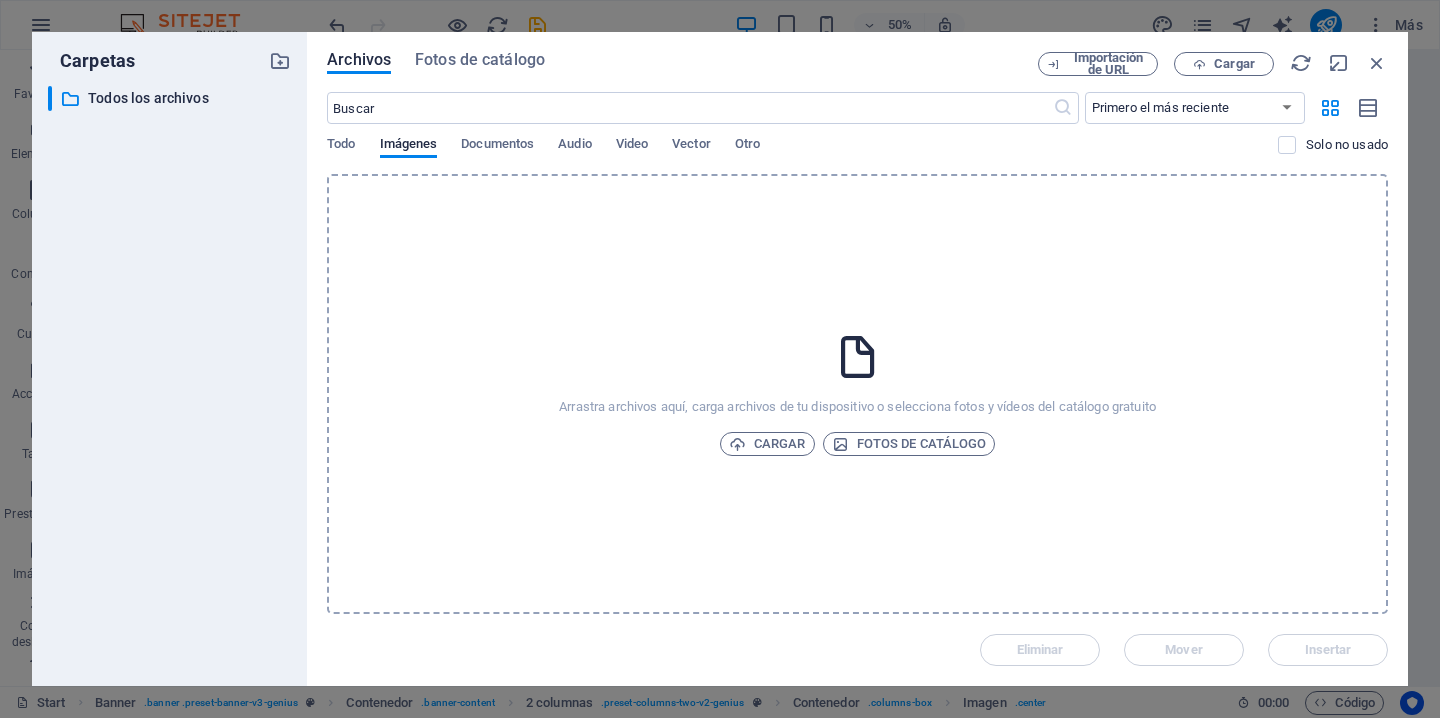 click on "​ Todos los archivos Todos los archivos" at bounding box center (169, 378) 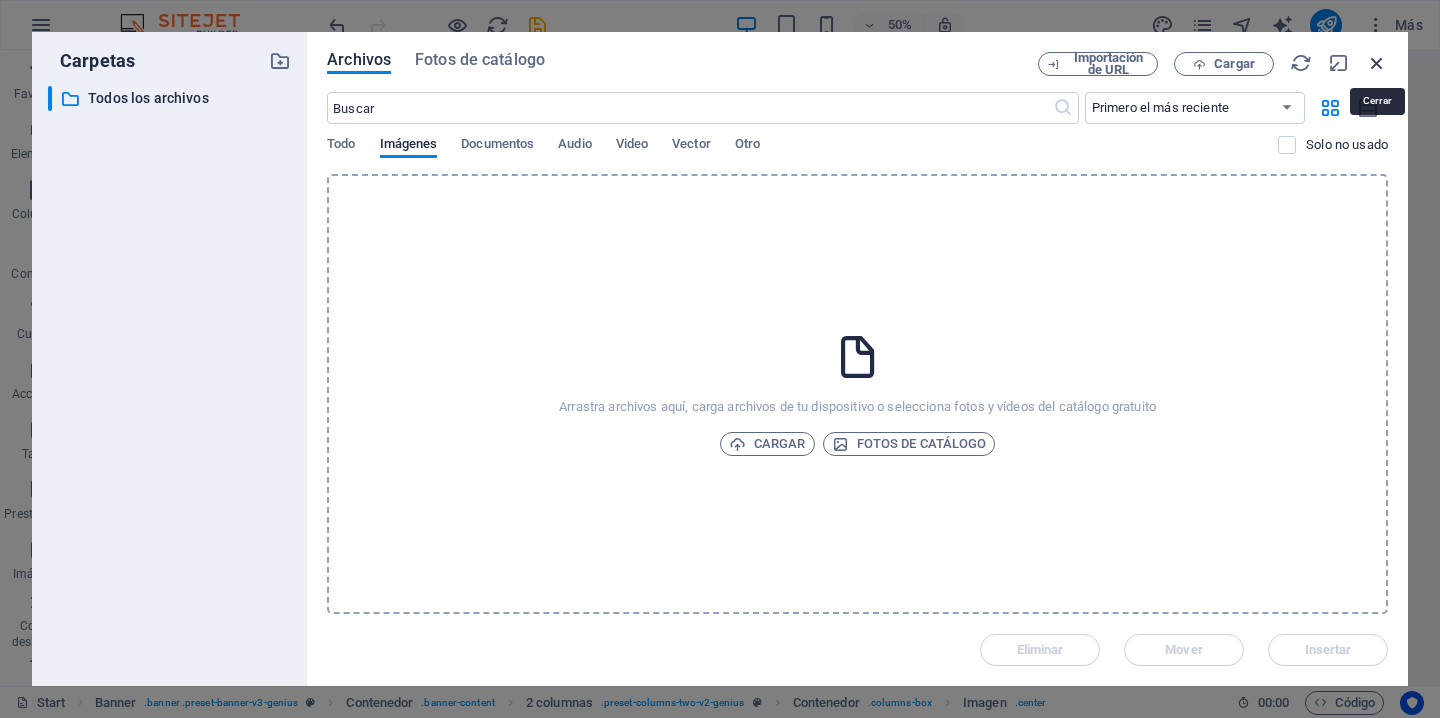 click at bounding box center (1377, 63) 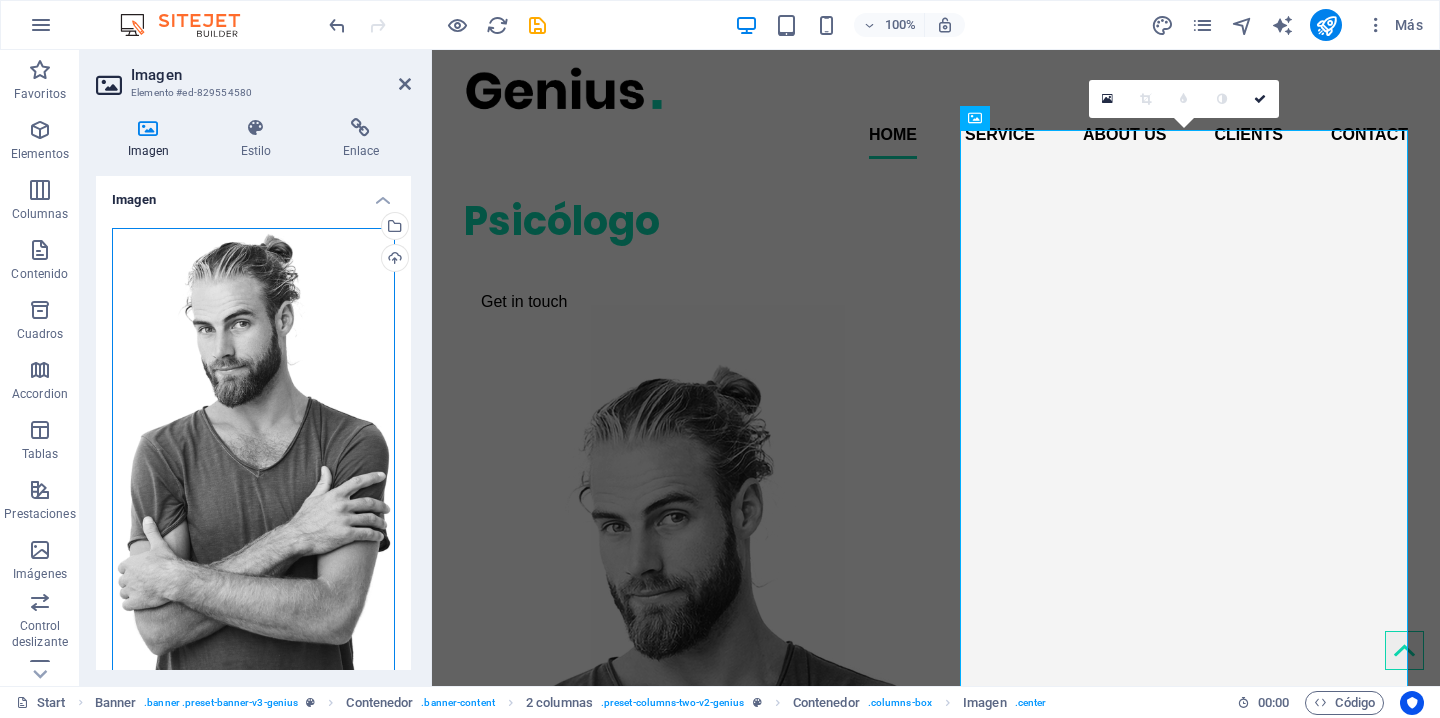 click on "Arrastra archivos aquí, haz clic para escoger archivos o  selecciona archivos de Archivos o de nuestra galería gratuita de fotos y vídeos" at bounding box center (253, 457) 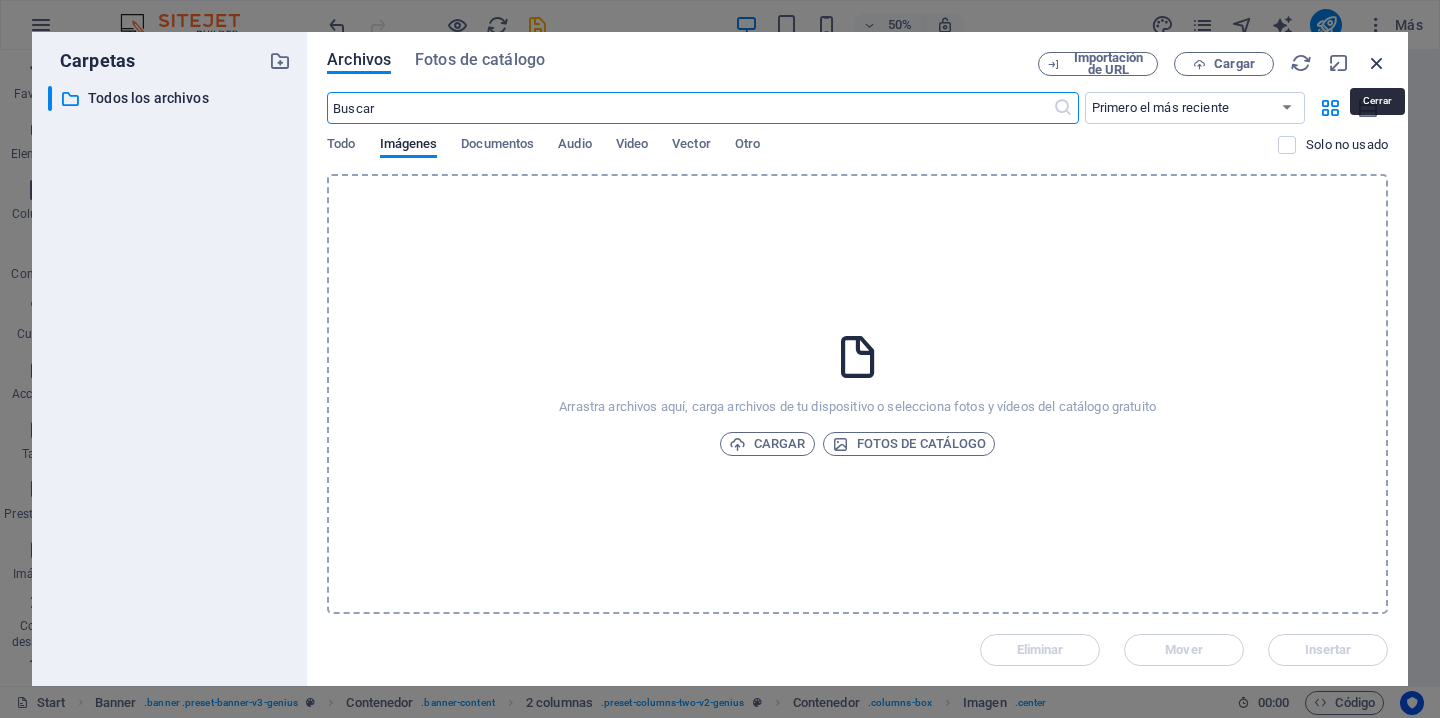 click at bounding box center (1377, 63) 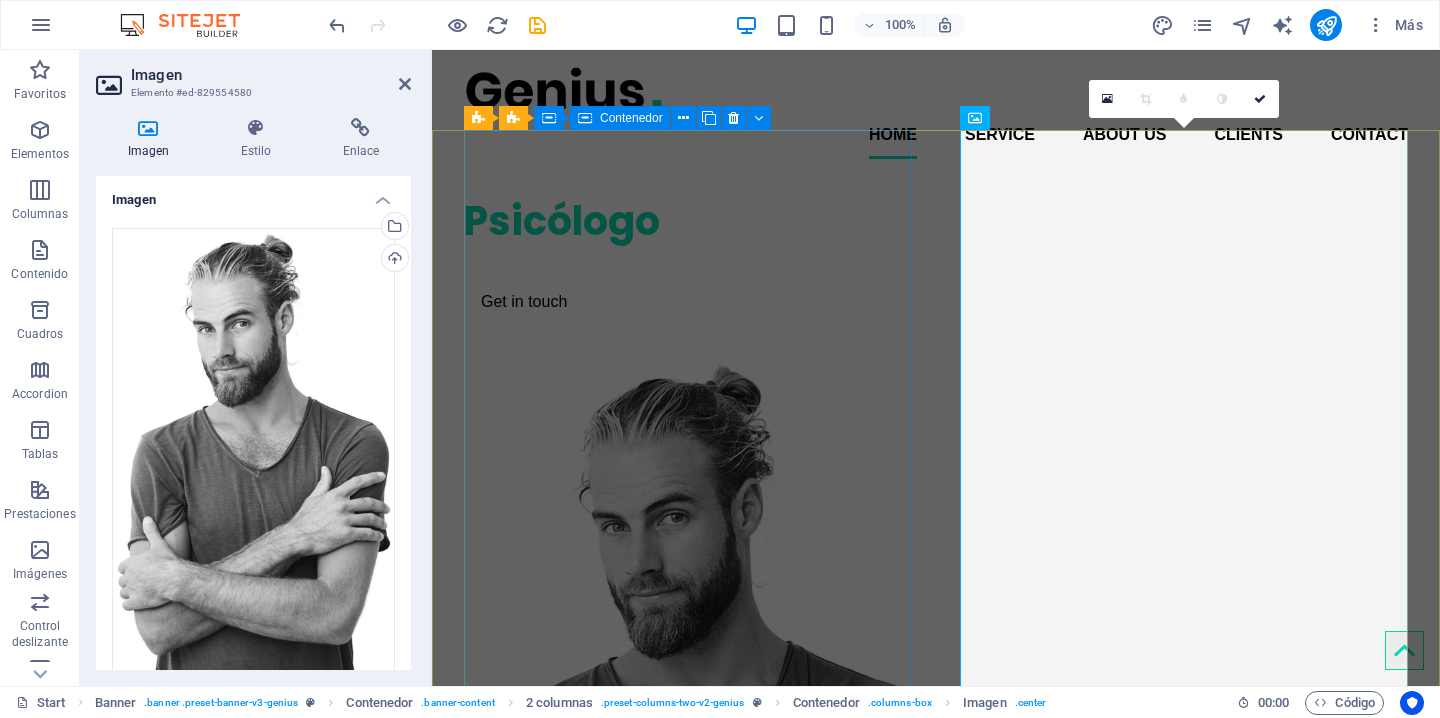 click on "Psicólogo Get in touch" at bounding box center [688, 257] 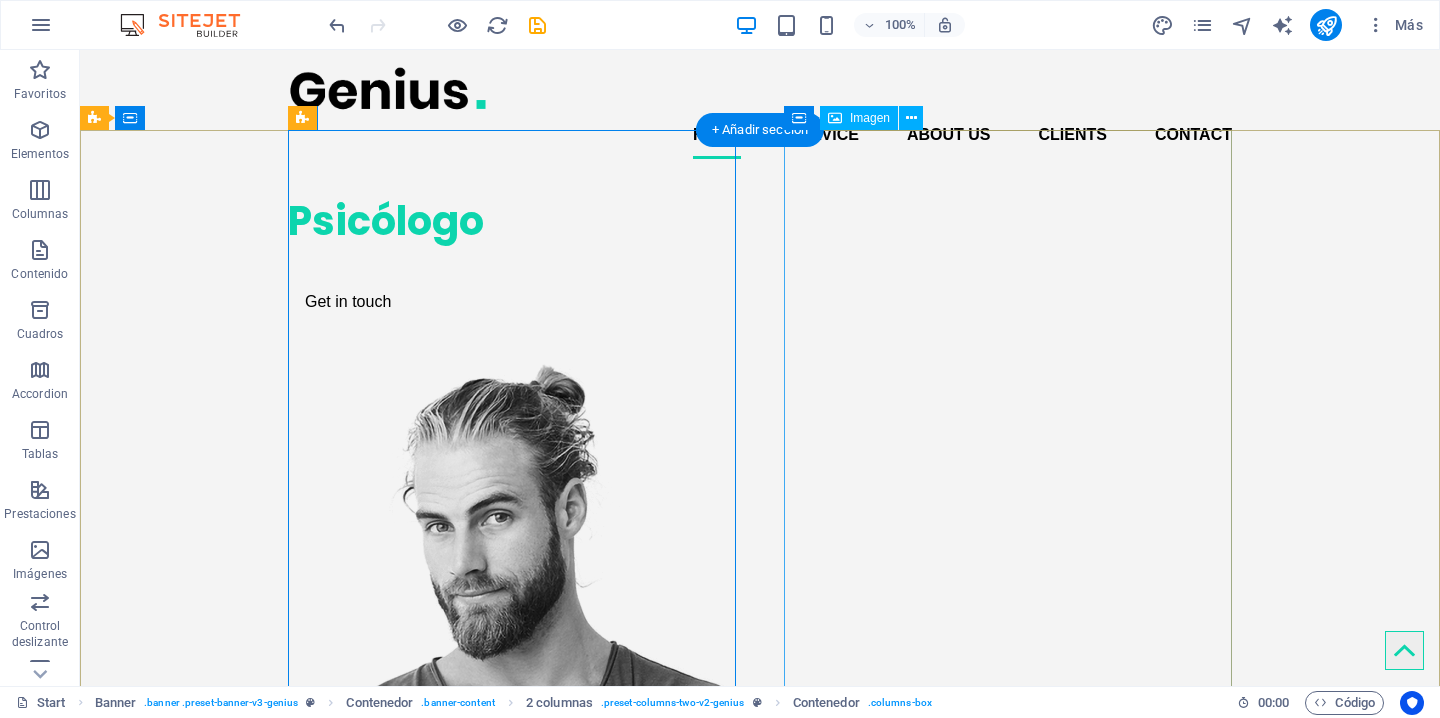 click at bounding box center [512, 743] 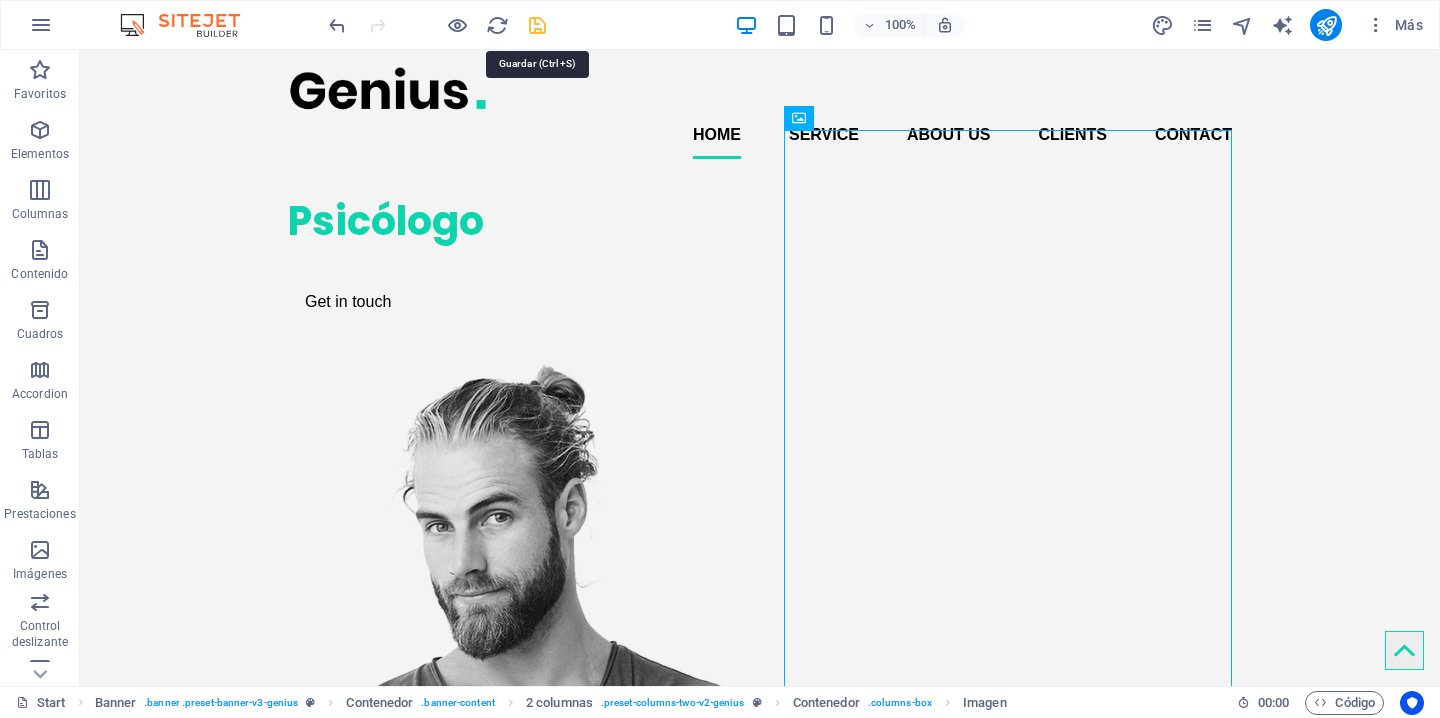 click at bounding box center (537, 25) 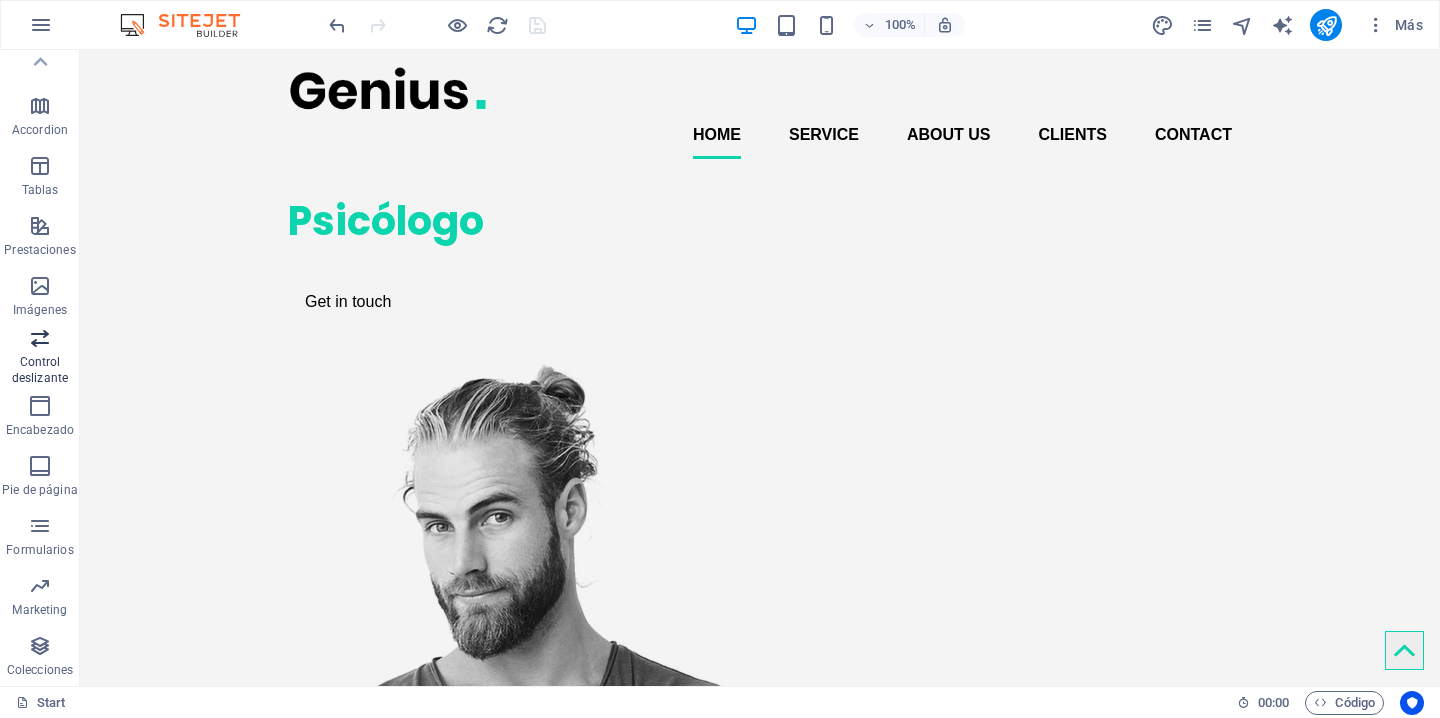 scroll, scrollTop: 264, scrollLeft: 0, axis: vertical 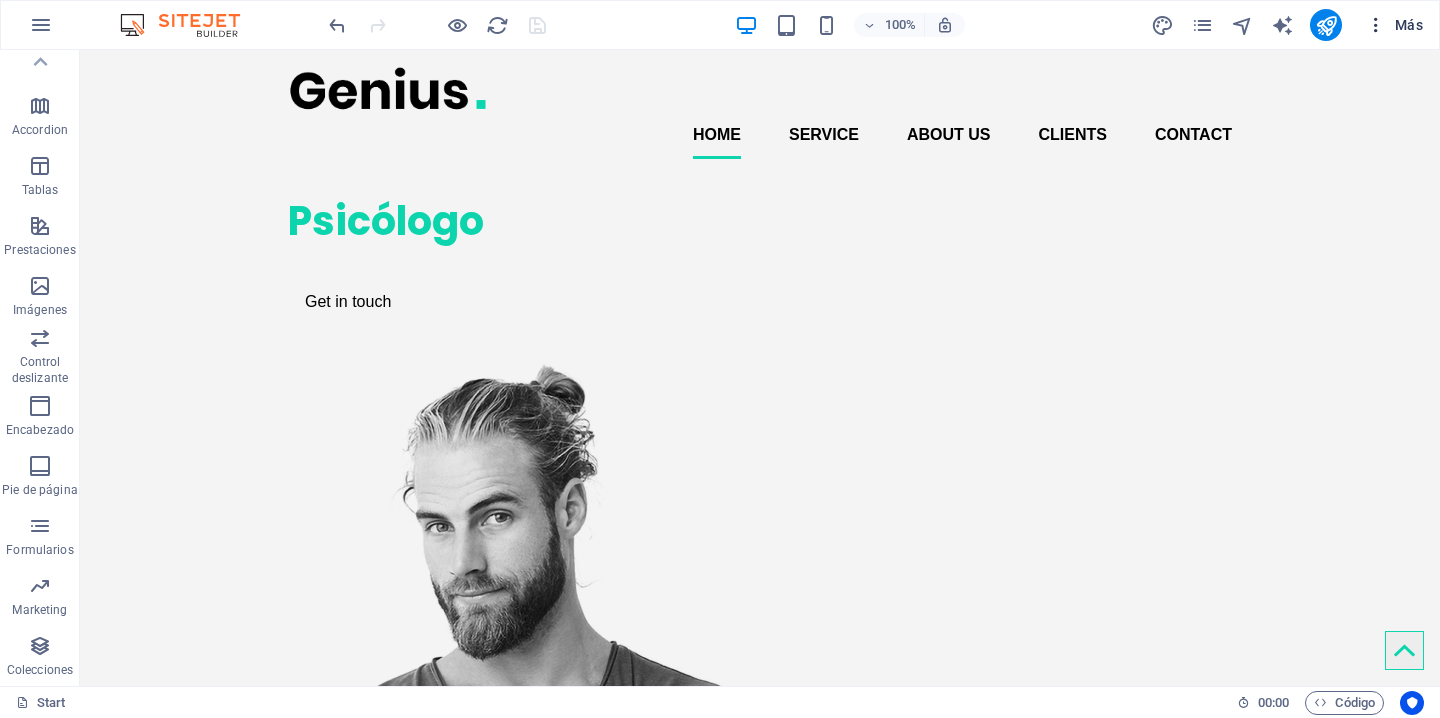 click at bounding box center [1376, 25] 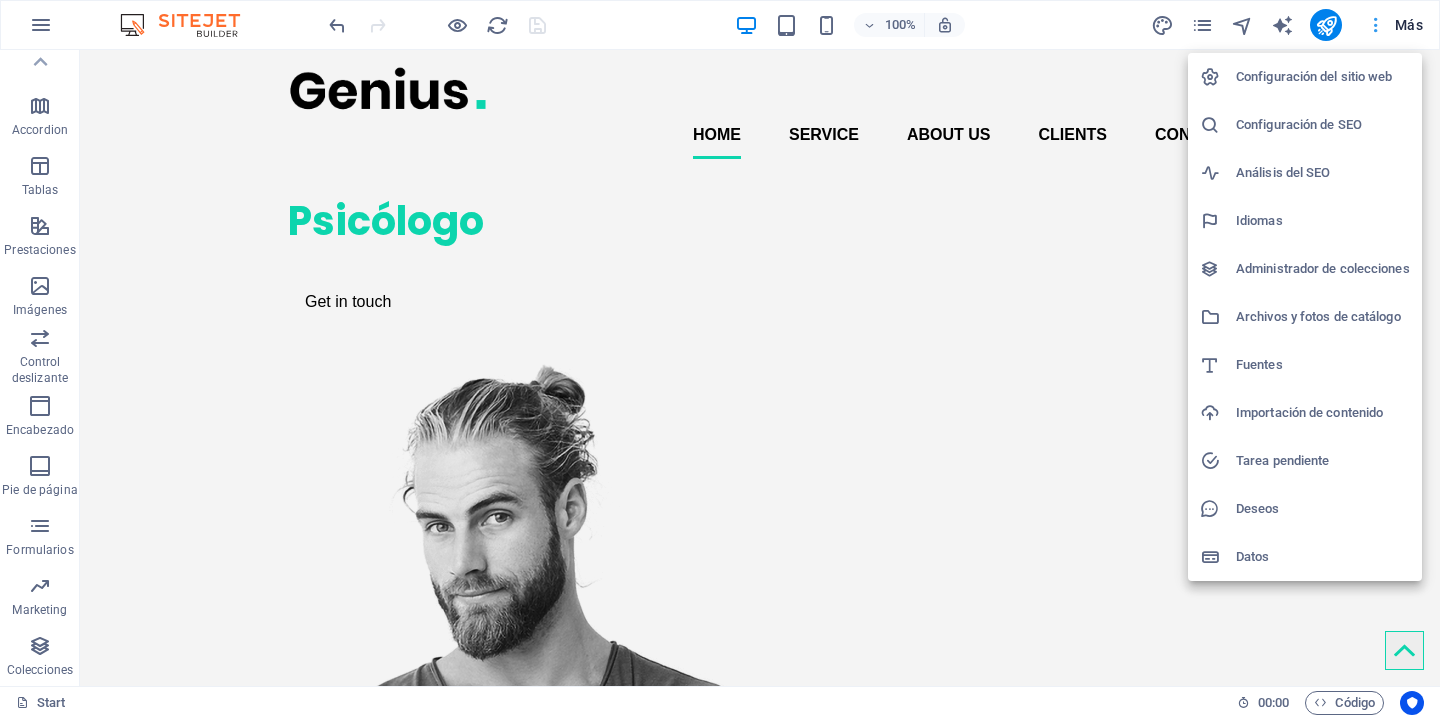 click at bounding box center [720, 359] 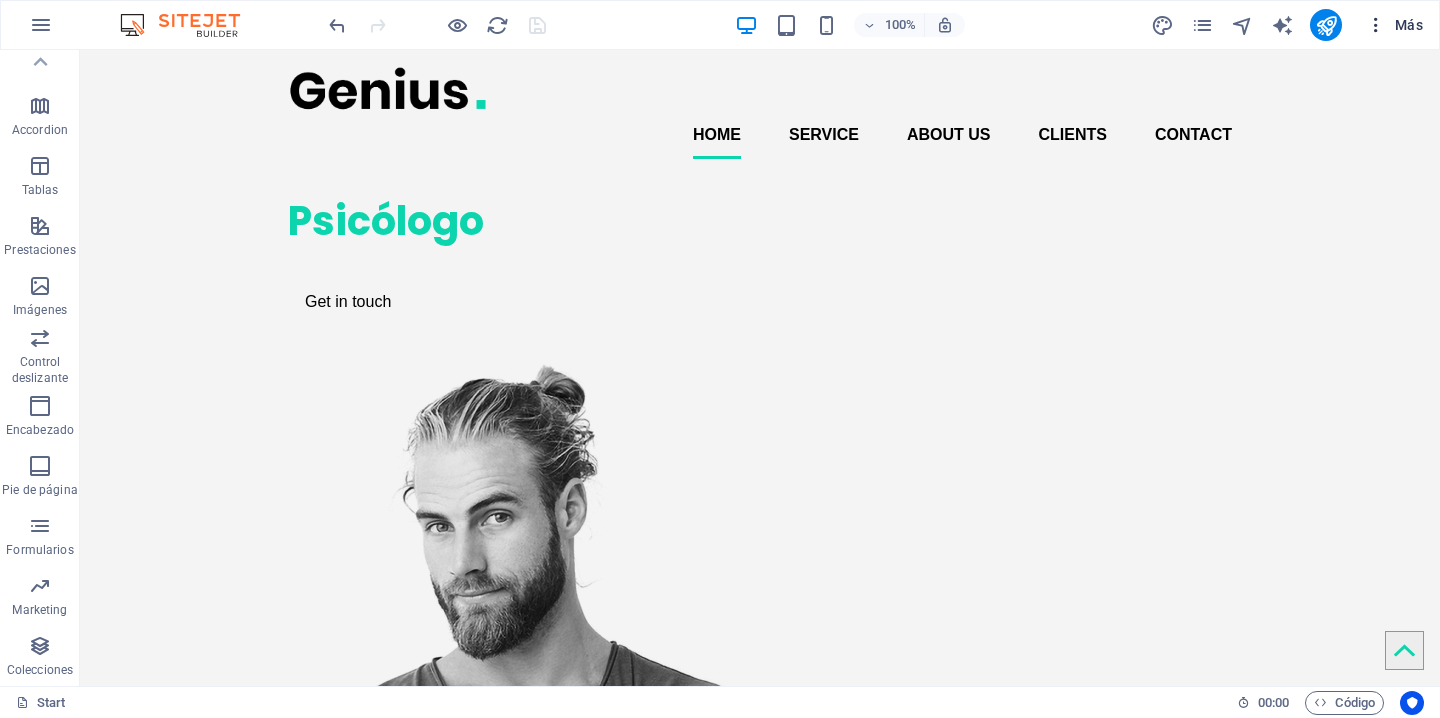 click at bounding box center (1376, 25) 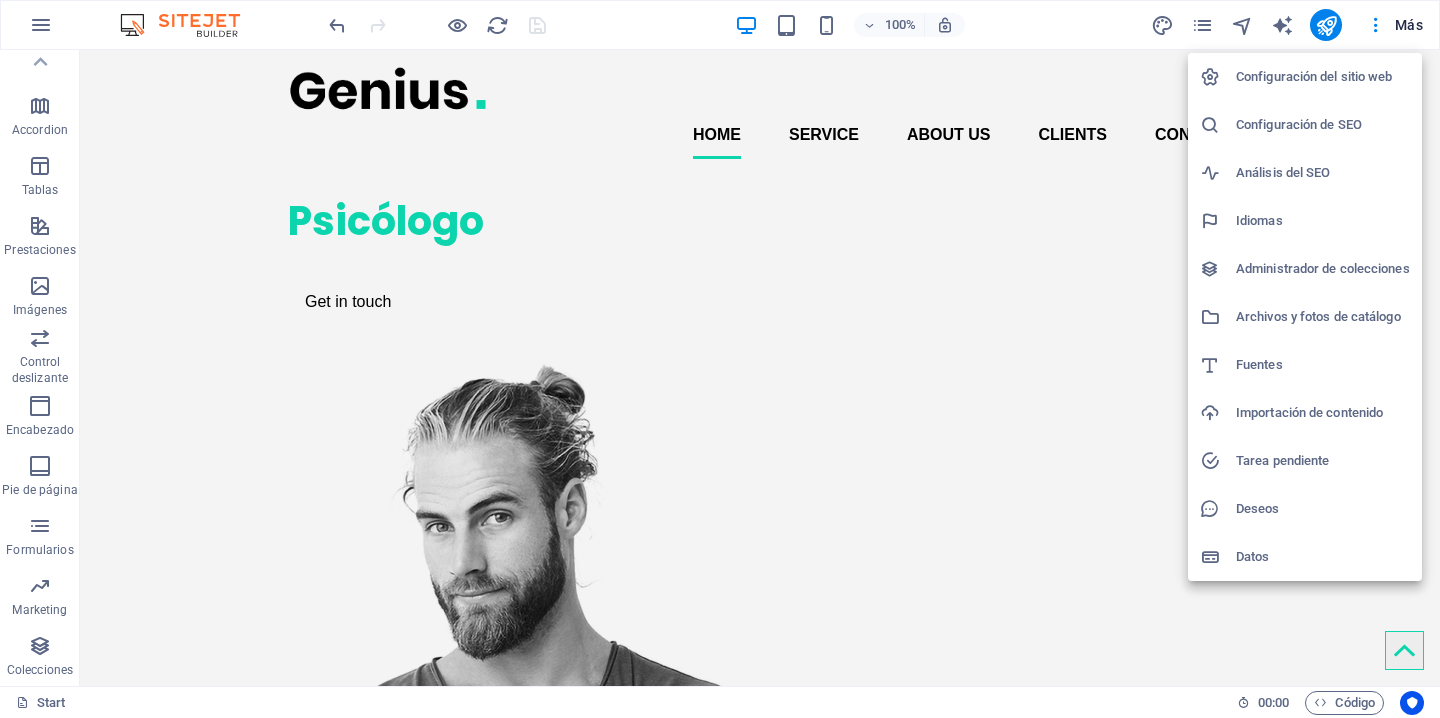 click at bounding box center [720, 359] 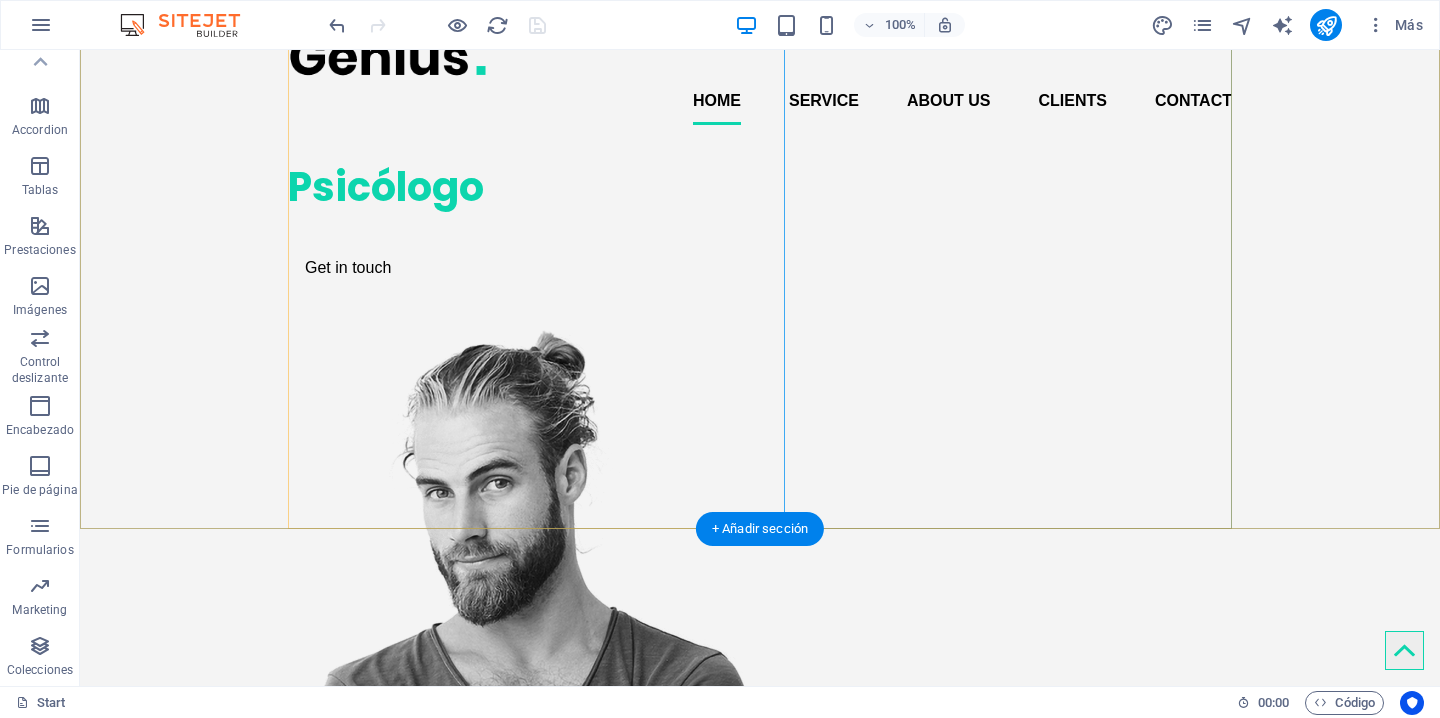 scroll, scrollTop: 334, scrollLeft: 0, axis: vertical 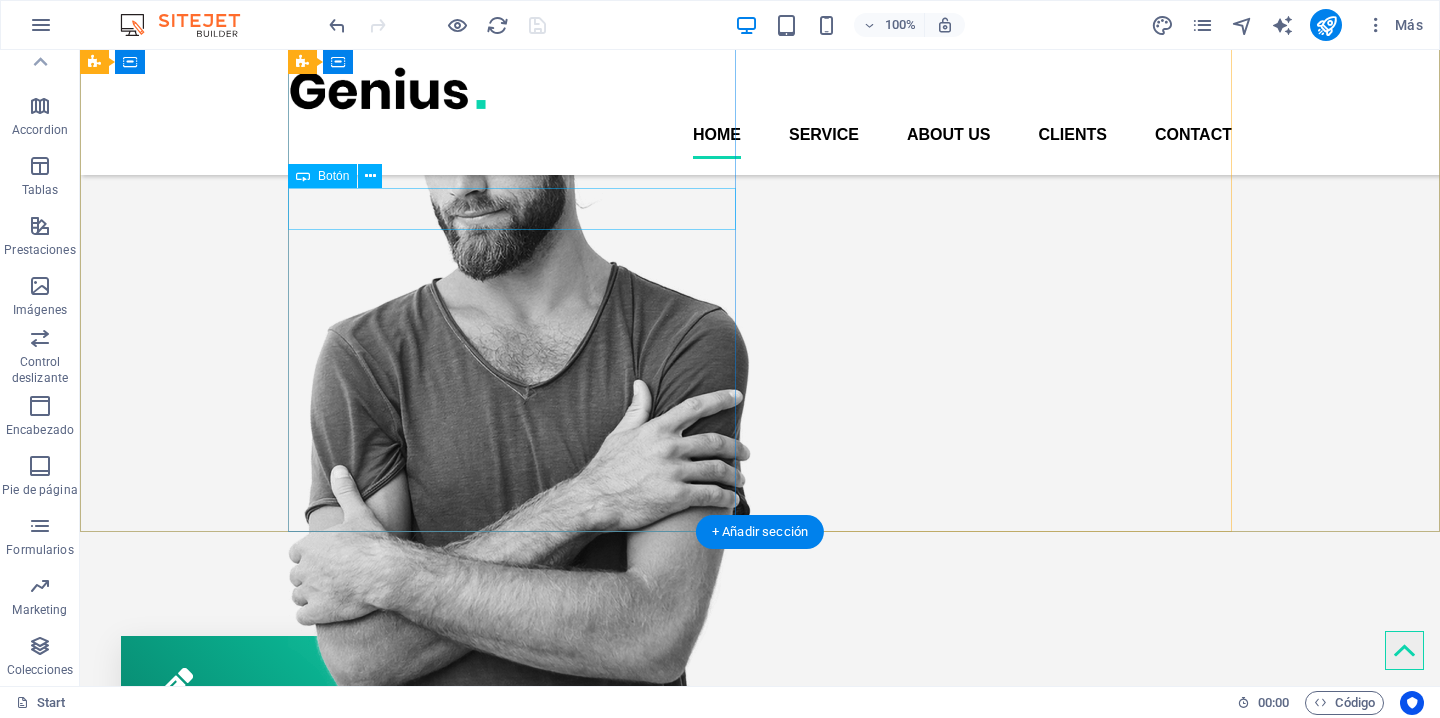 click on "Get in touch" at bounding box center [512, -77] 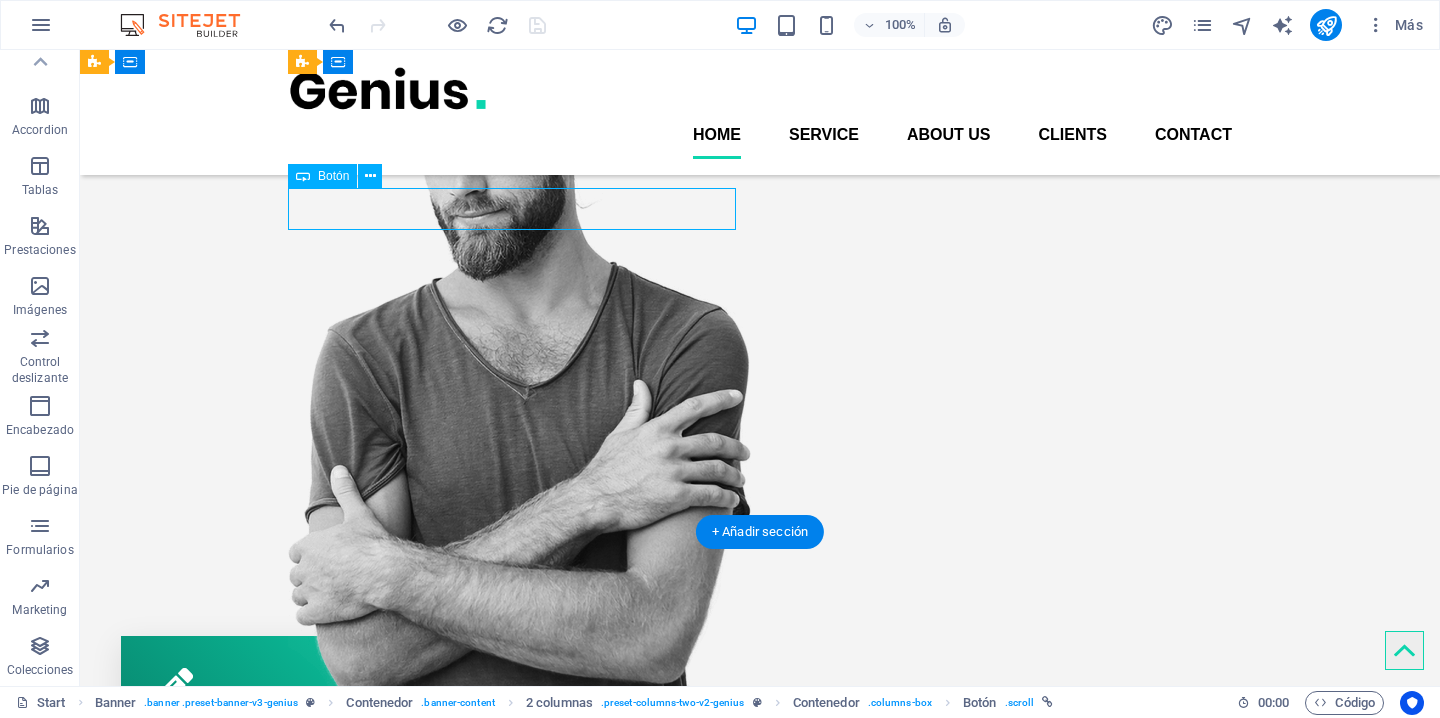 click on "Get in touch" at bounding box center (512, -77) 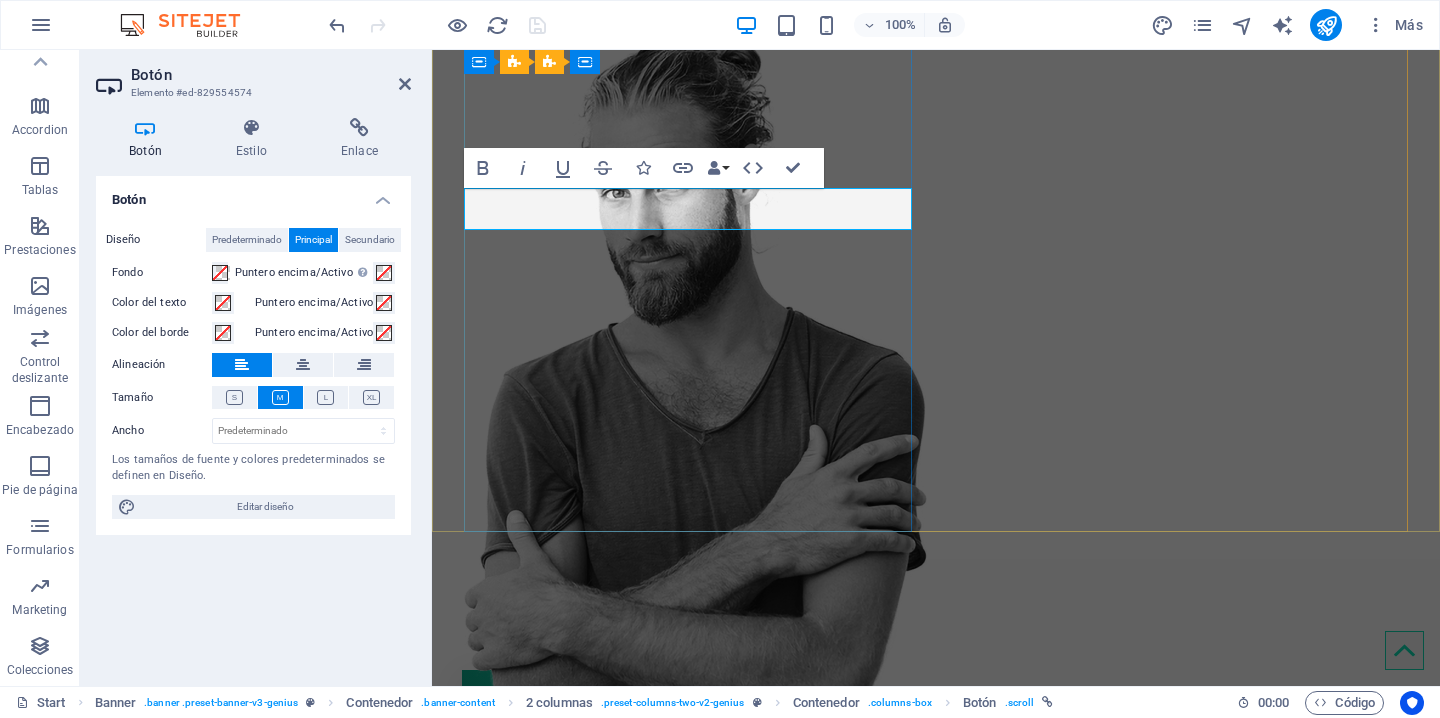 type 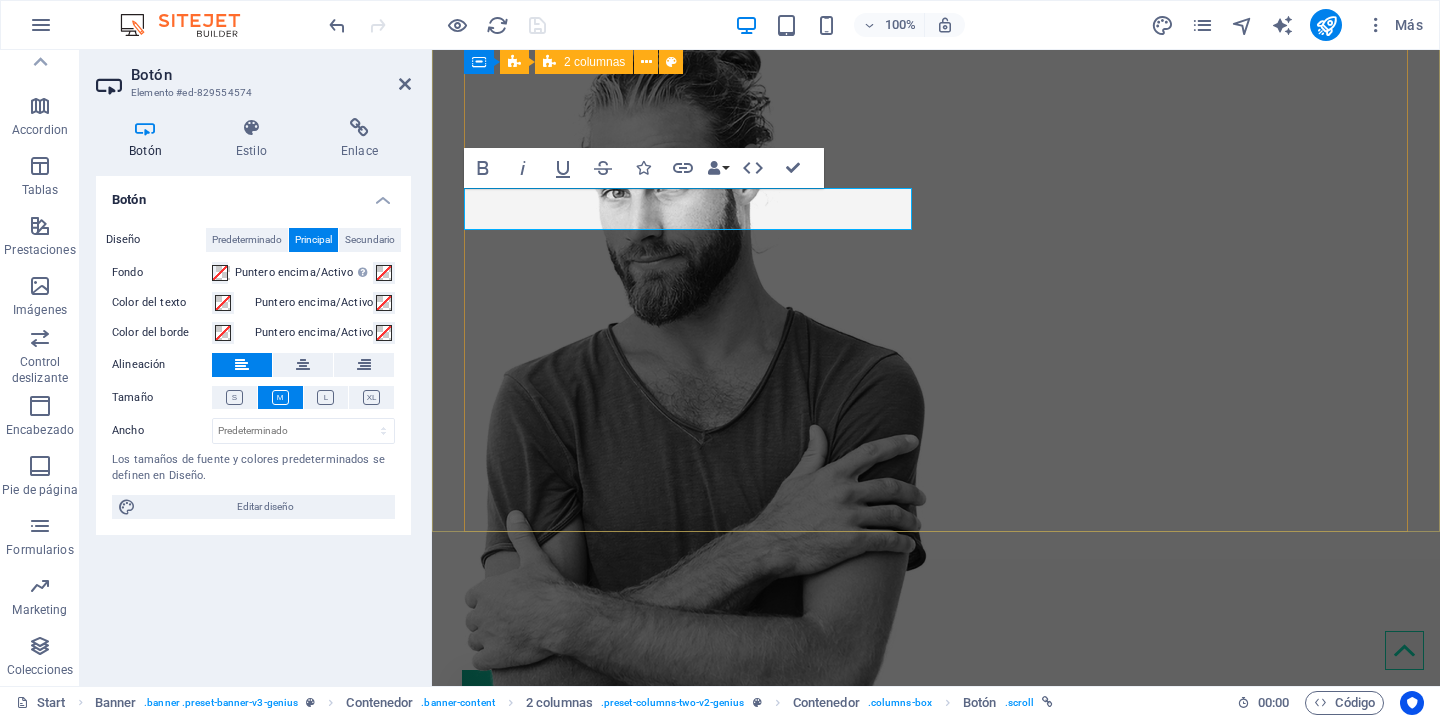 click on "Psicólogo Contáctame" at bounding box center (936, 315) 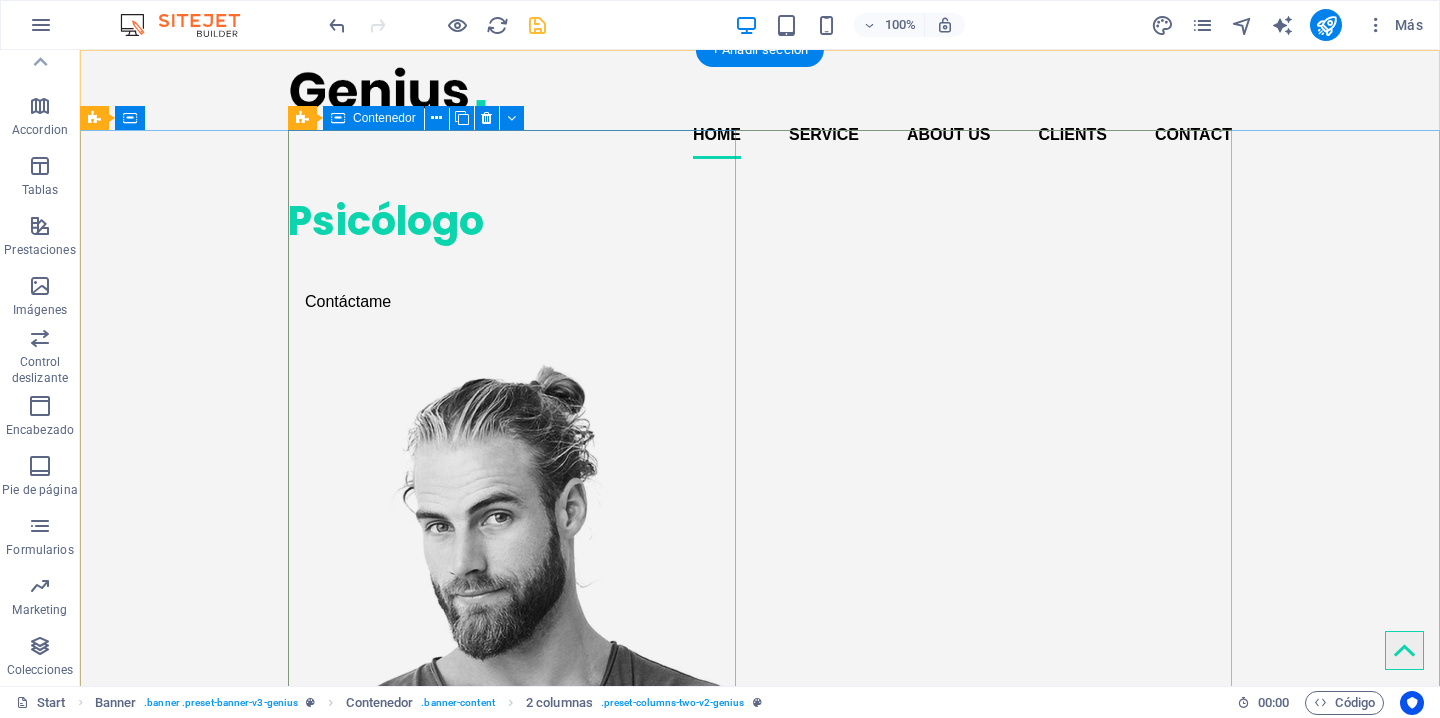 scroll, scrollTop: 0, scrollLeft: 0, axis: both 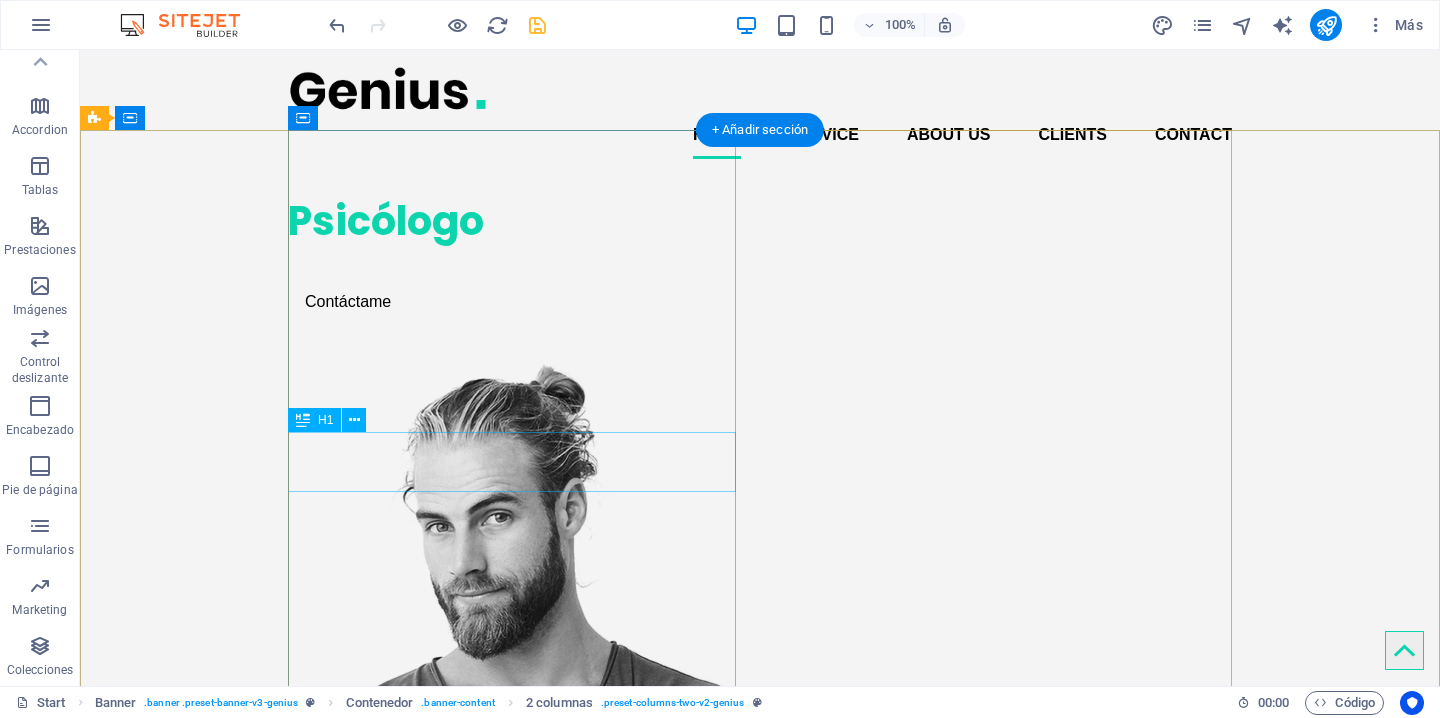 click on "Psicólogo" at bounding box center (512, 221) 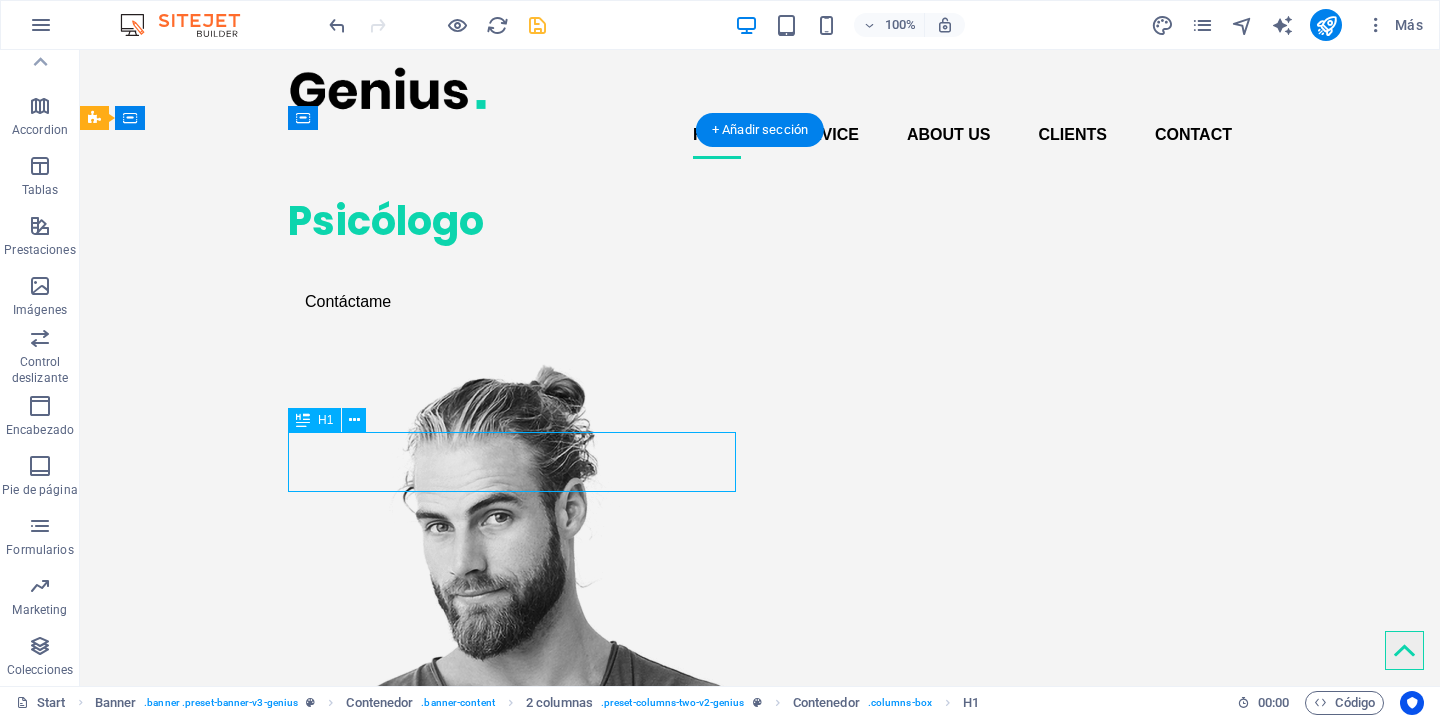 click on "Psicólogo" at bounding box center [512, 221] 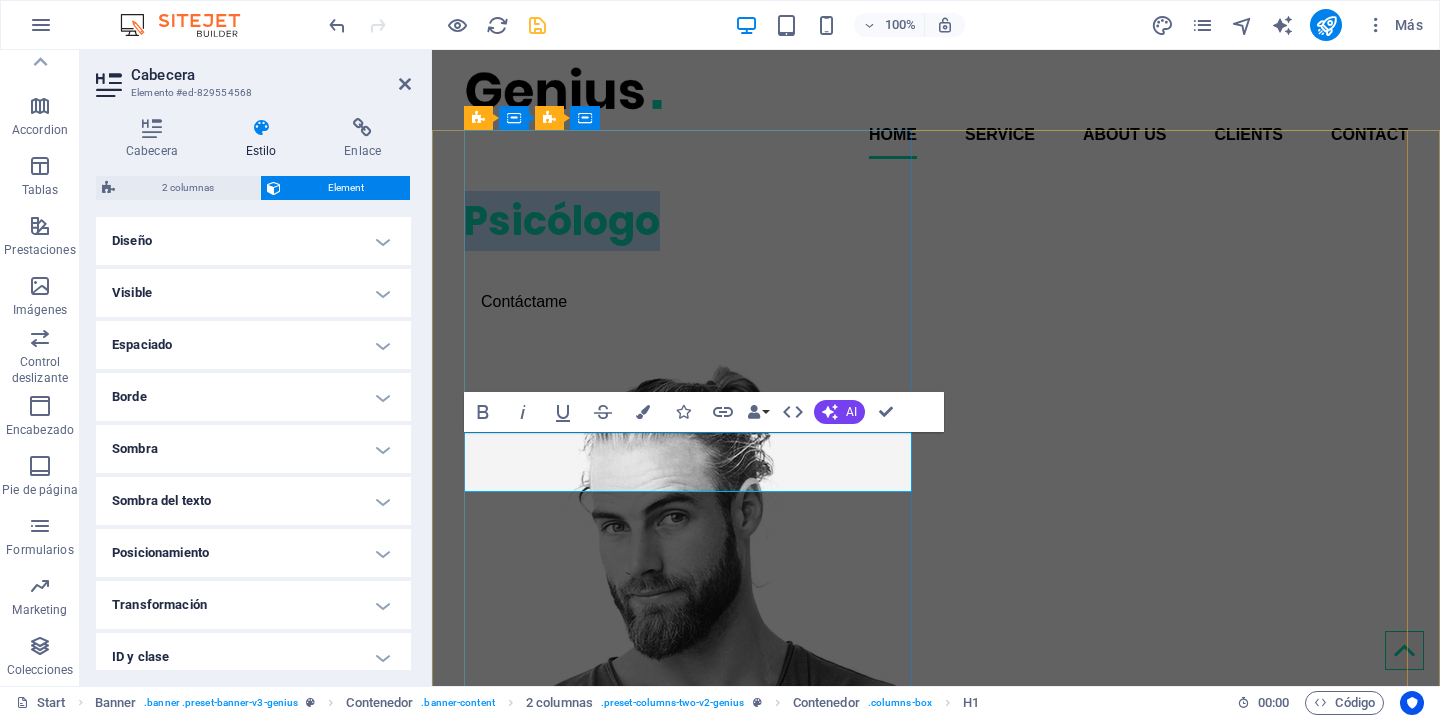 click on "Psicólogo" at bounding box center [688, 221] 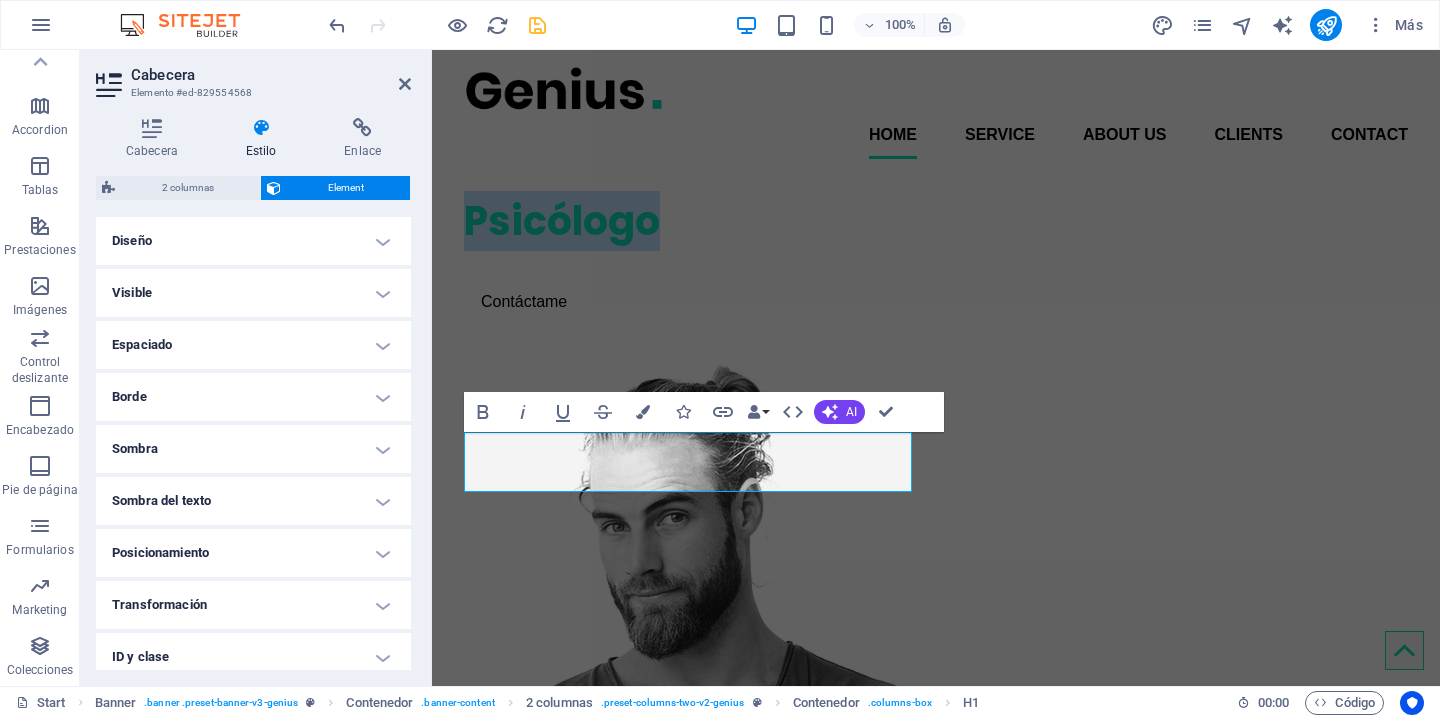 drag, startPoint x: 700, startPoint y: 460, endPoint x: 836, endPoint y: 513, distance: 145.96233 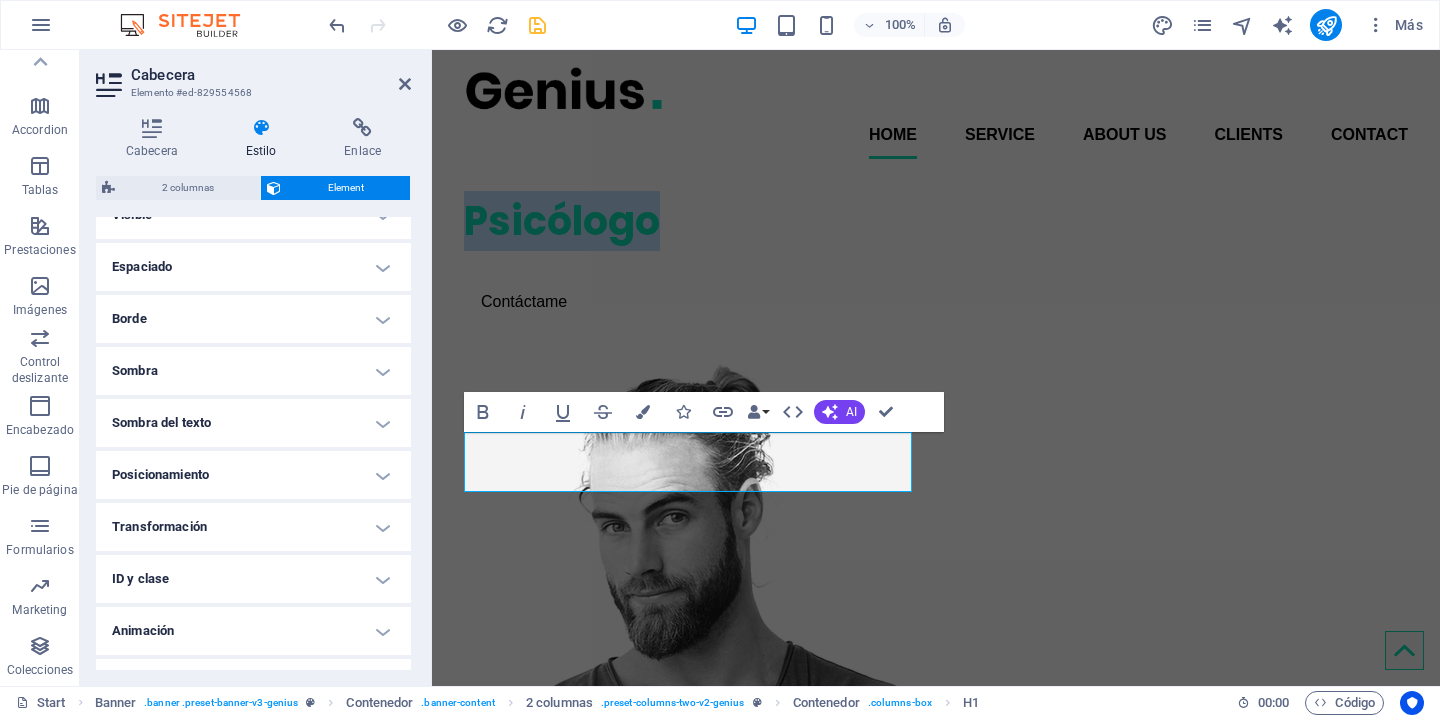 scroll, scrollTop: 79, scrollLeft: 0, axis: vertical 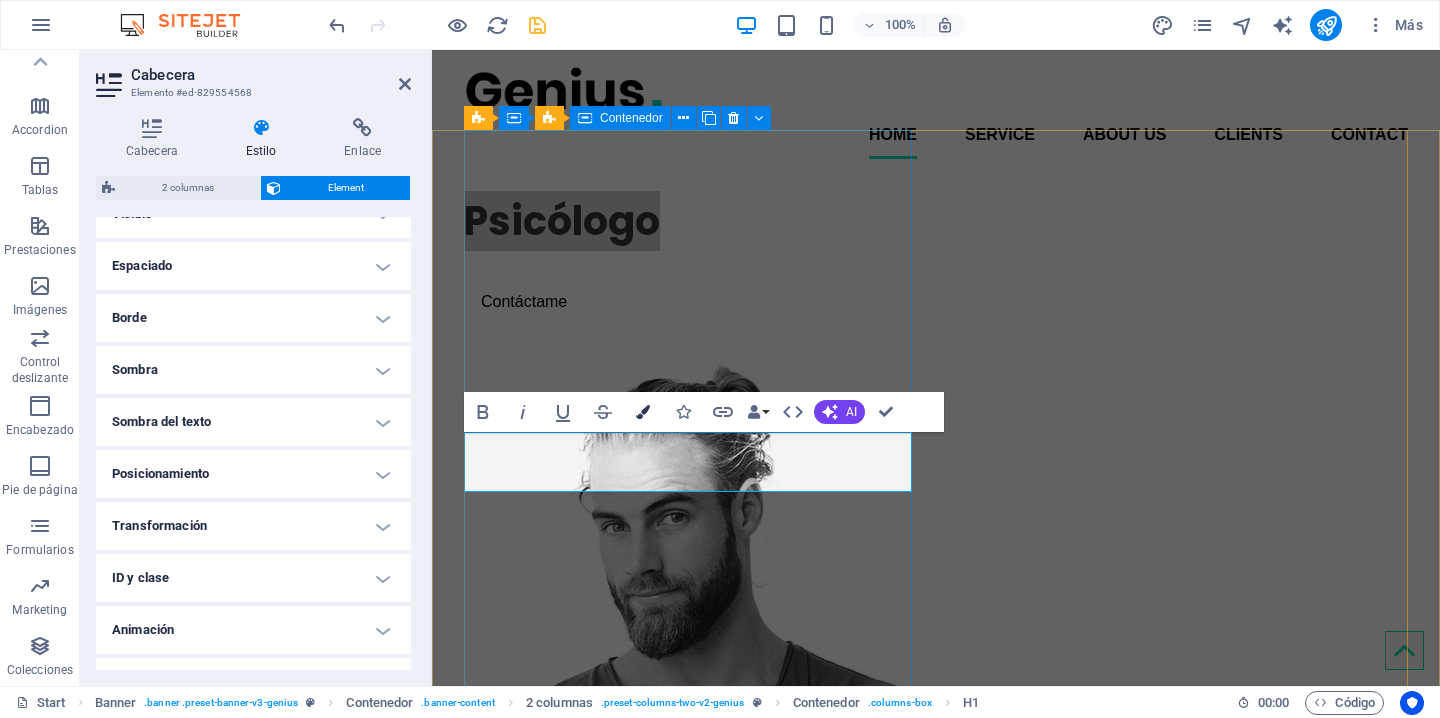 click at bounding box center [643, 412] 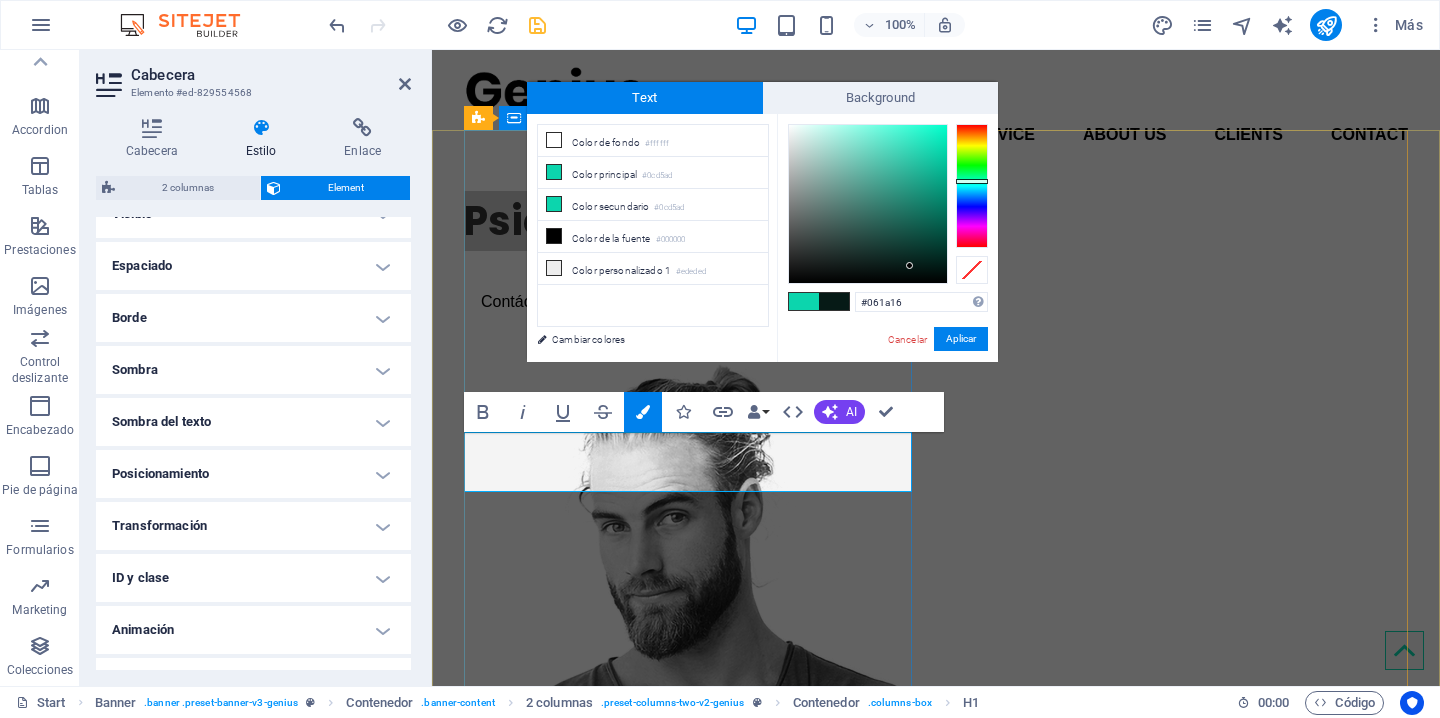 click at bounding box center [868, 204] 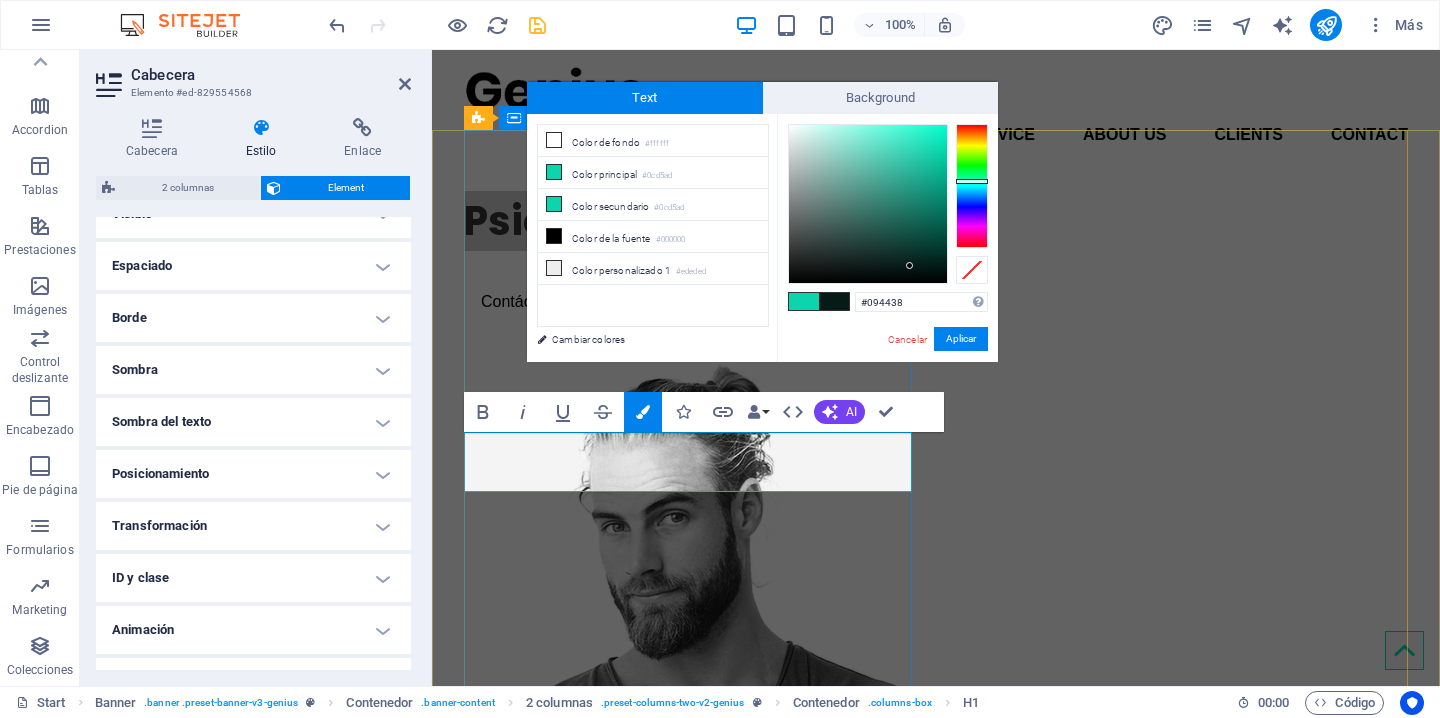 click at bounding box center (868, 204) 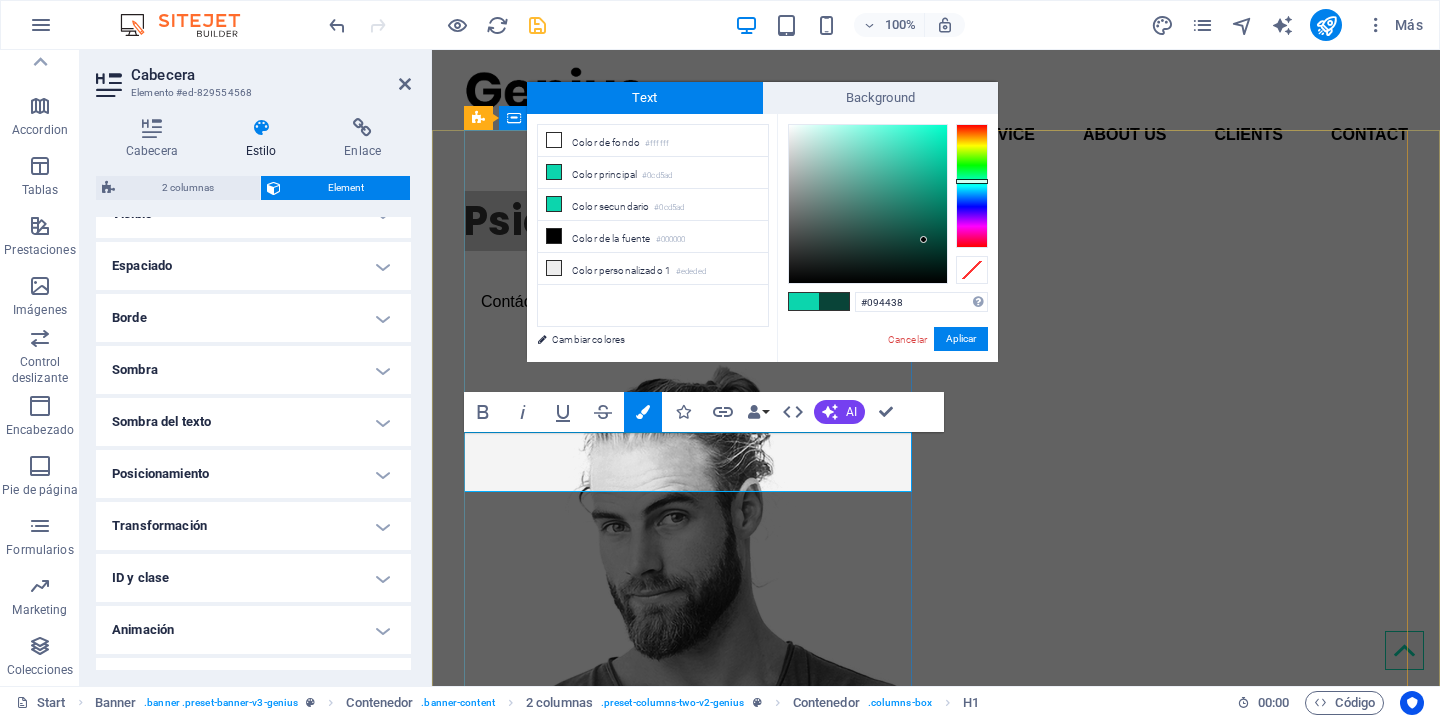 type on "#0c5446" 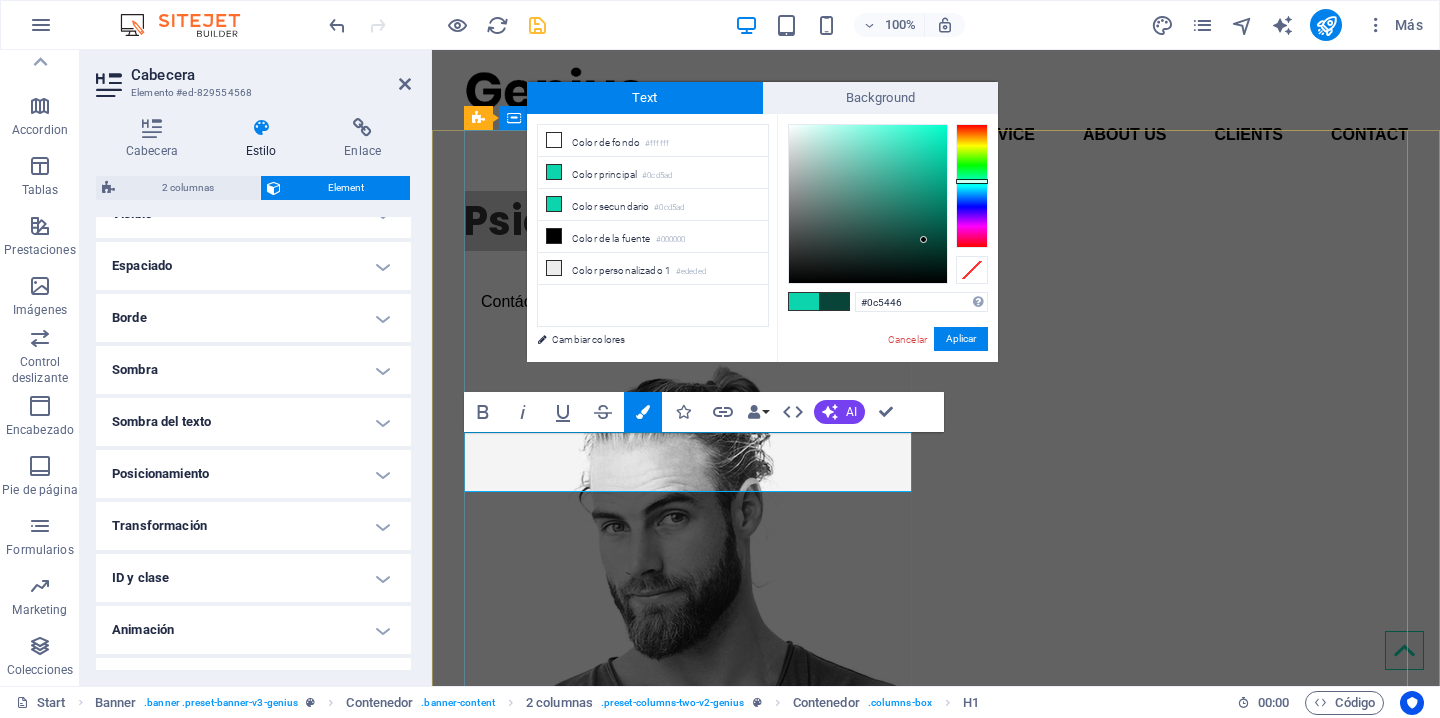 click at bounding box center [868, 204] 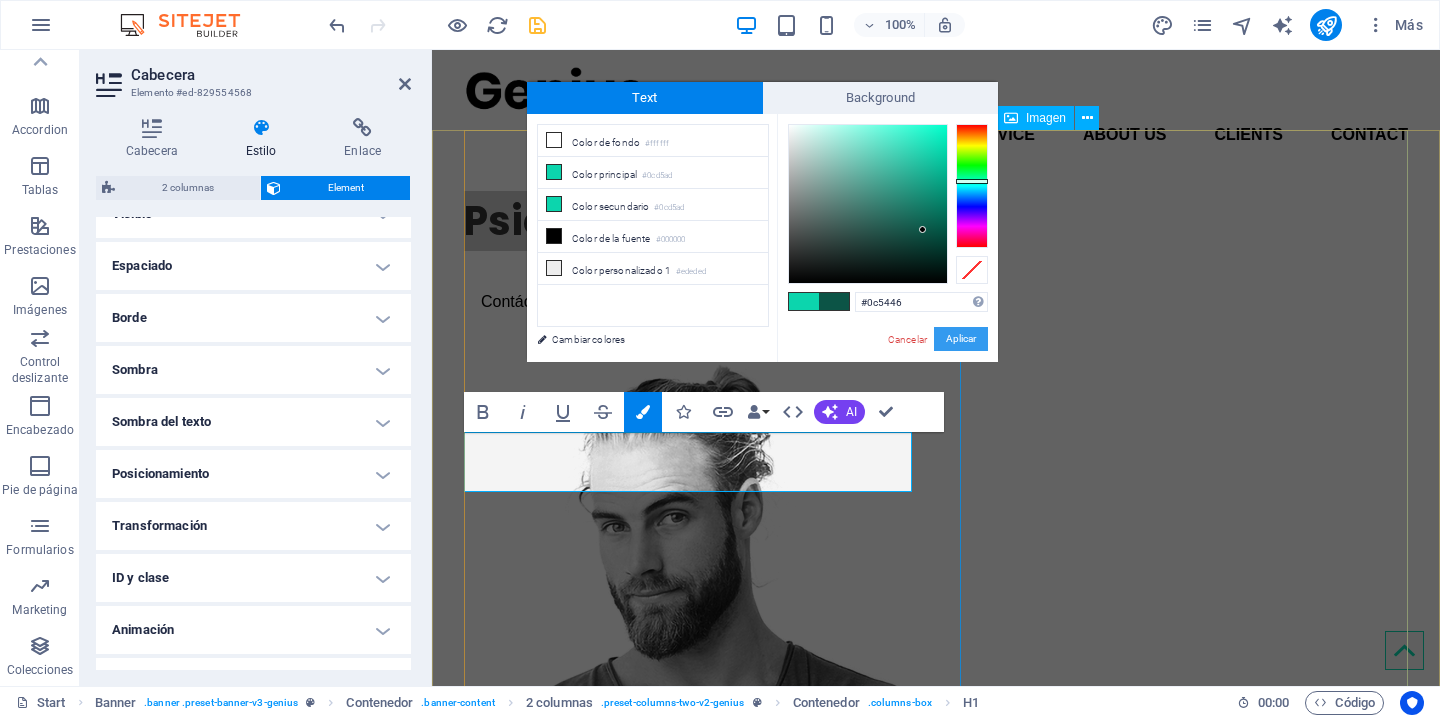 click on "Aplicar" at bounding box center [961, 339] 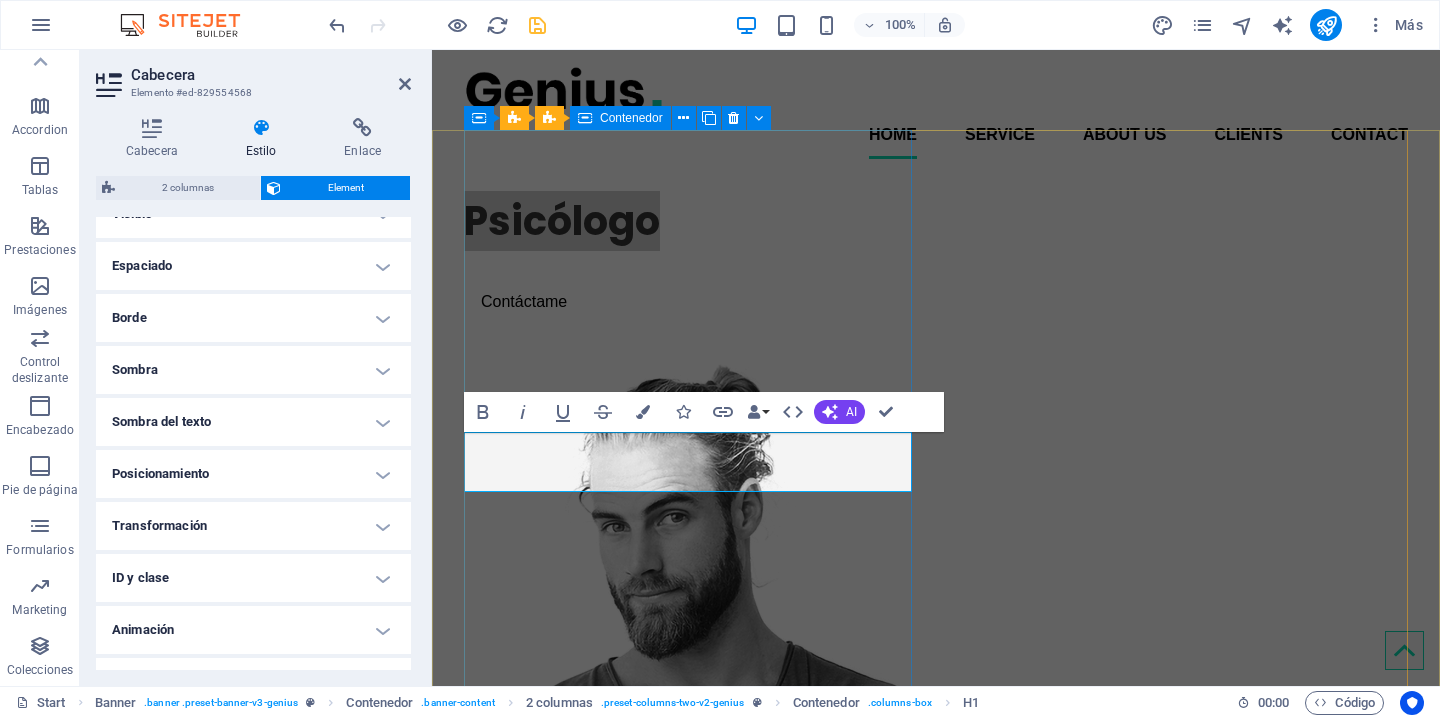 click on "Psicólogo Contáctame" at bounding box center (688, 257) 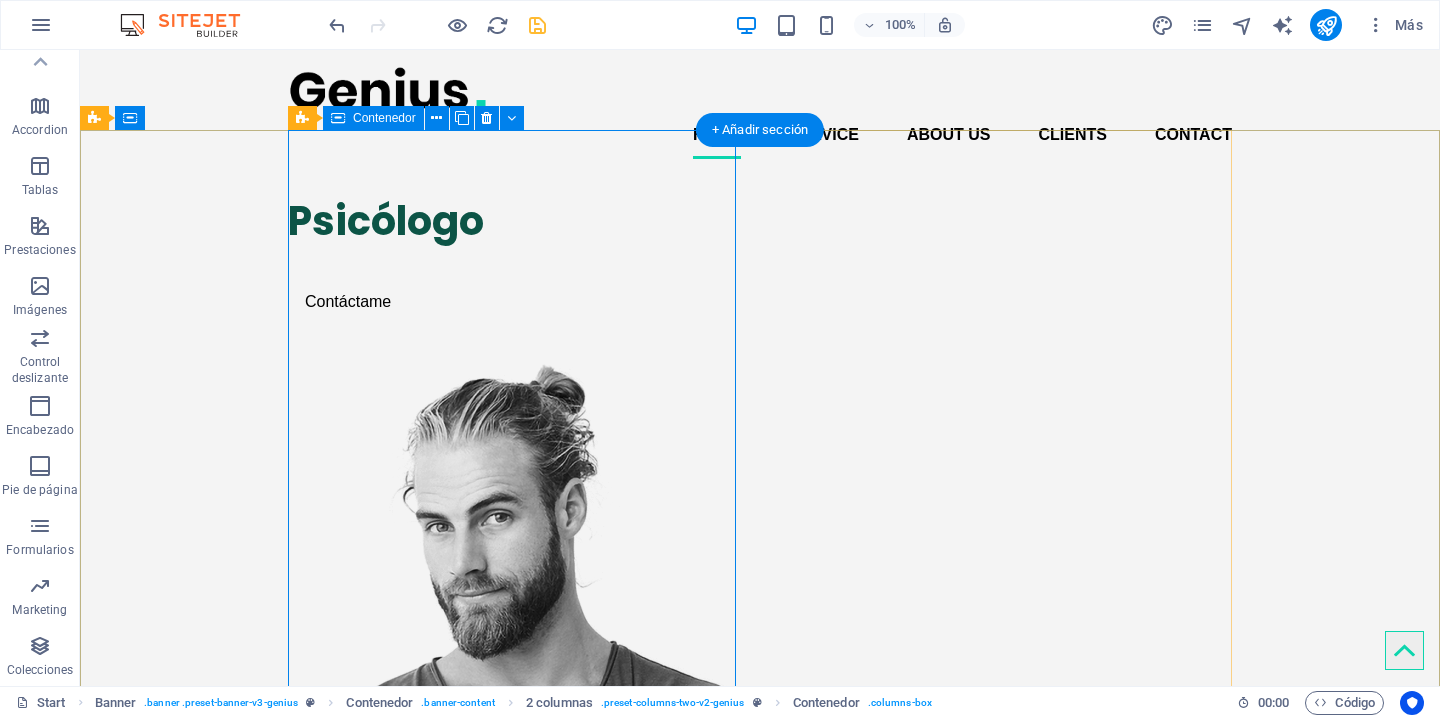 click on "Psicólogo Contáctame" at bounding box center [512, 257] 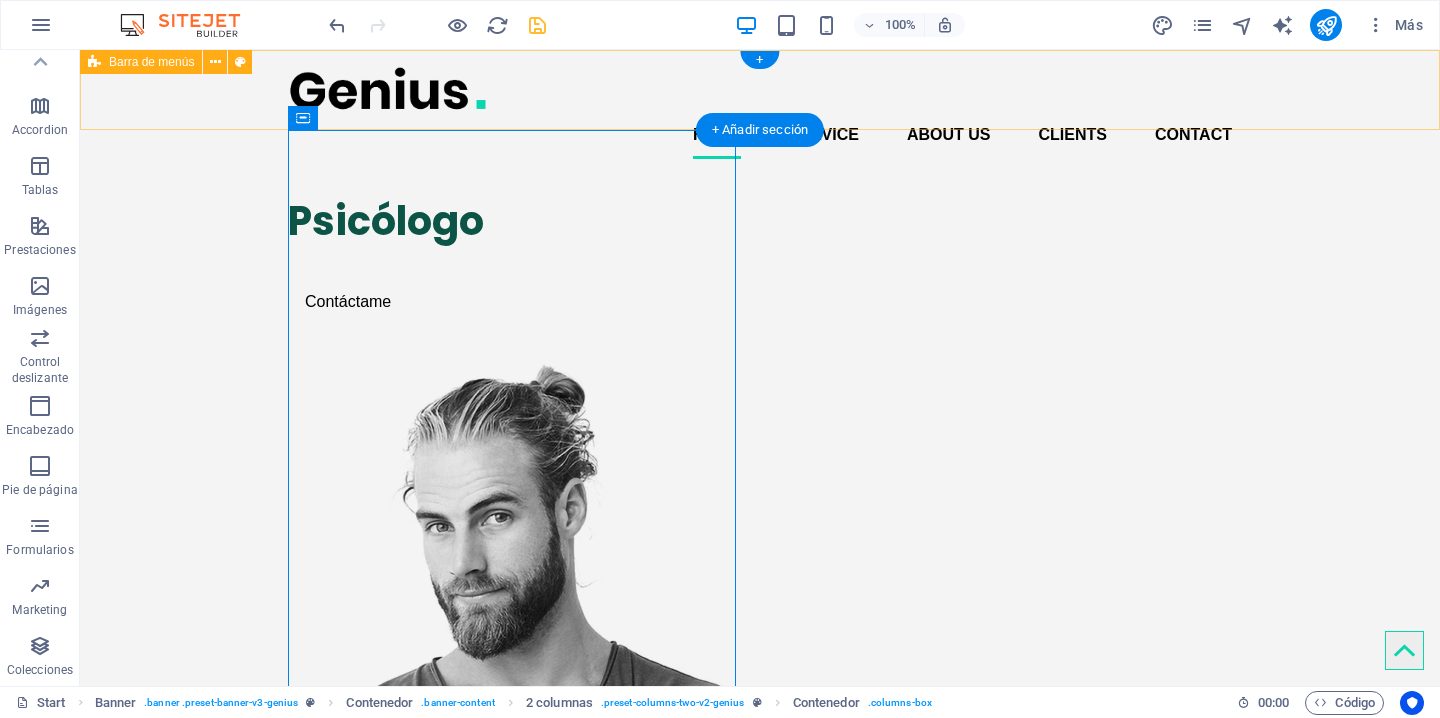 scroll, scrollTop: 0, scrollLeft: 0, axis: both 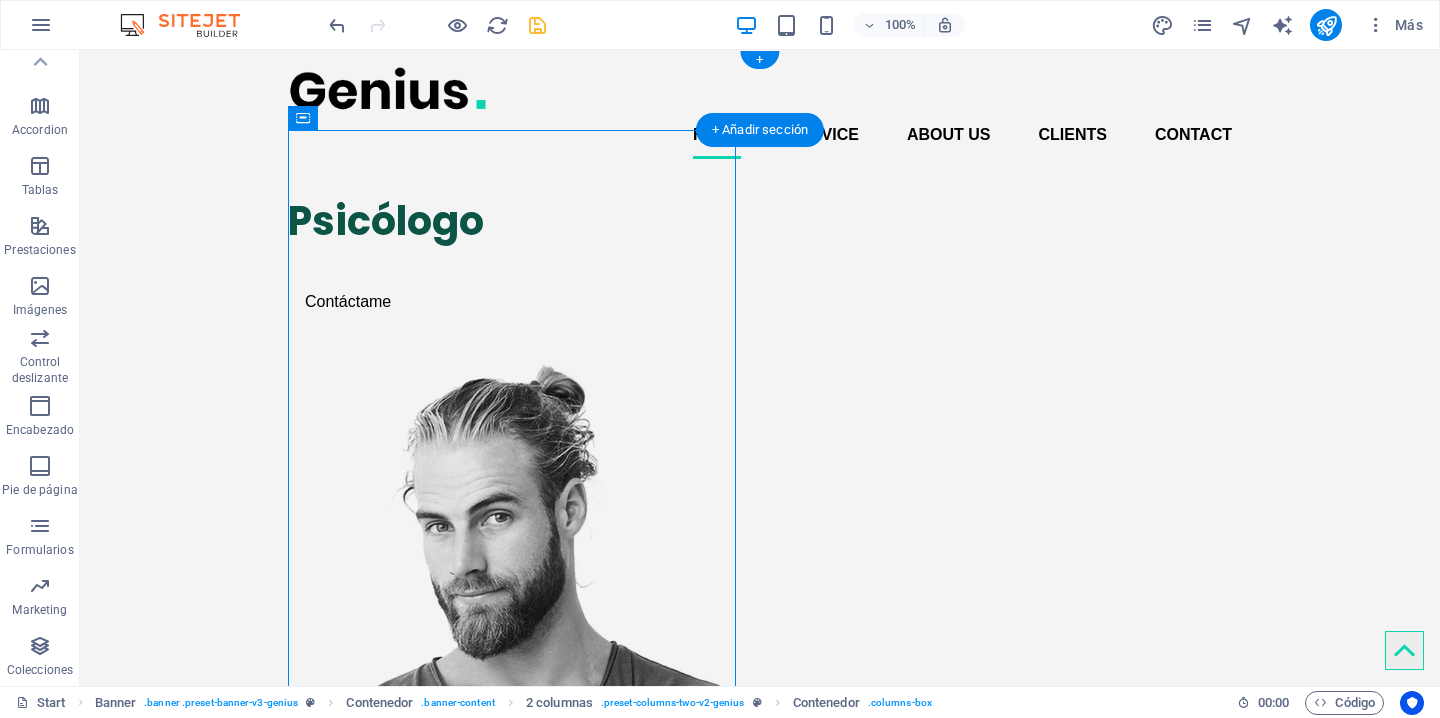 click at bounding box center [760, 88] 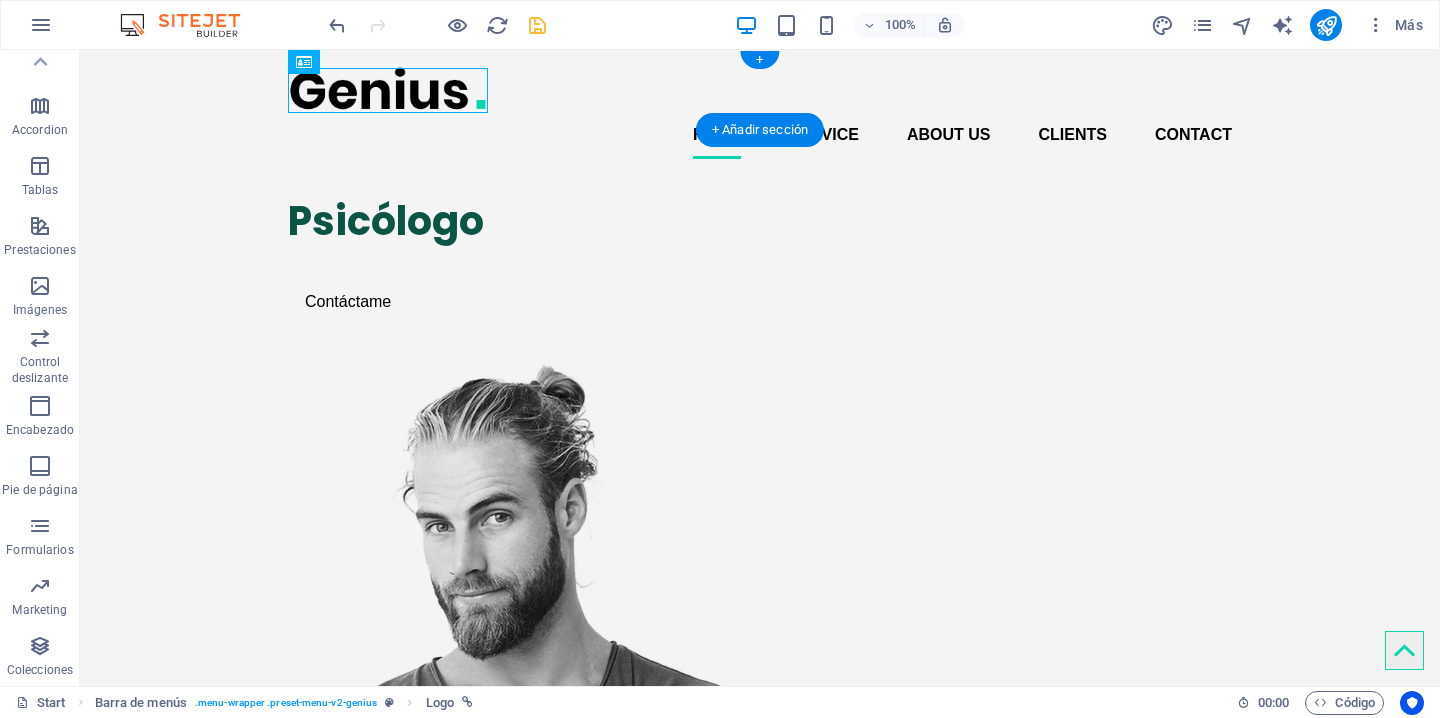 click at bounding box center (760, 88) 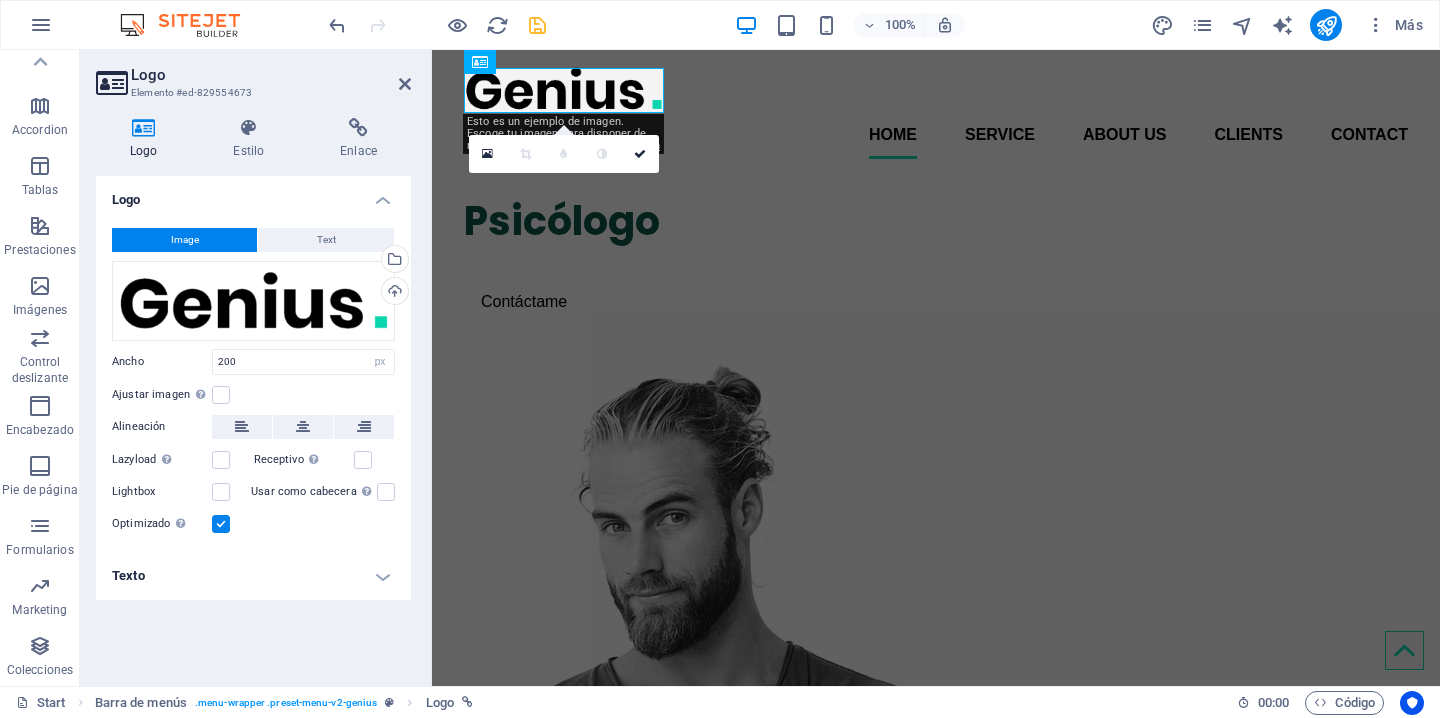click at bounding box center [936, 88] 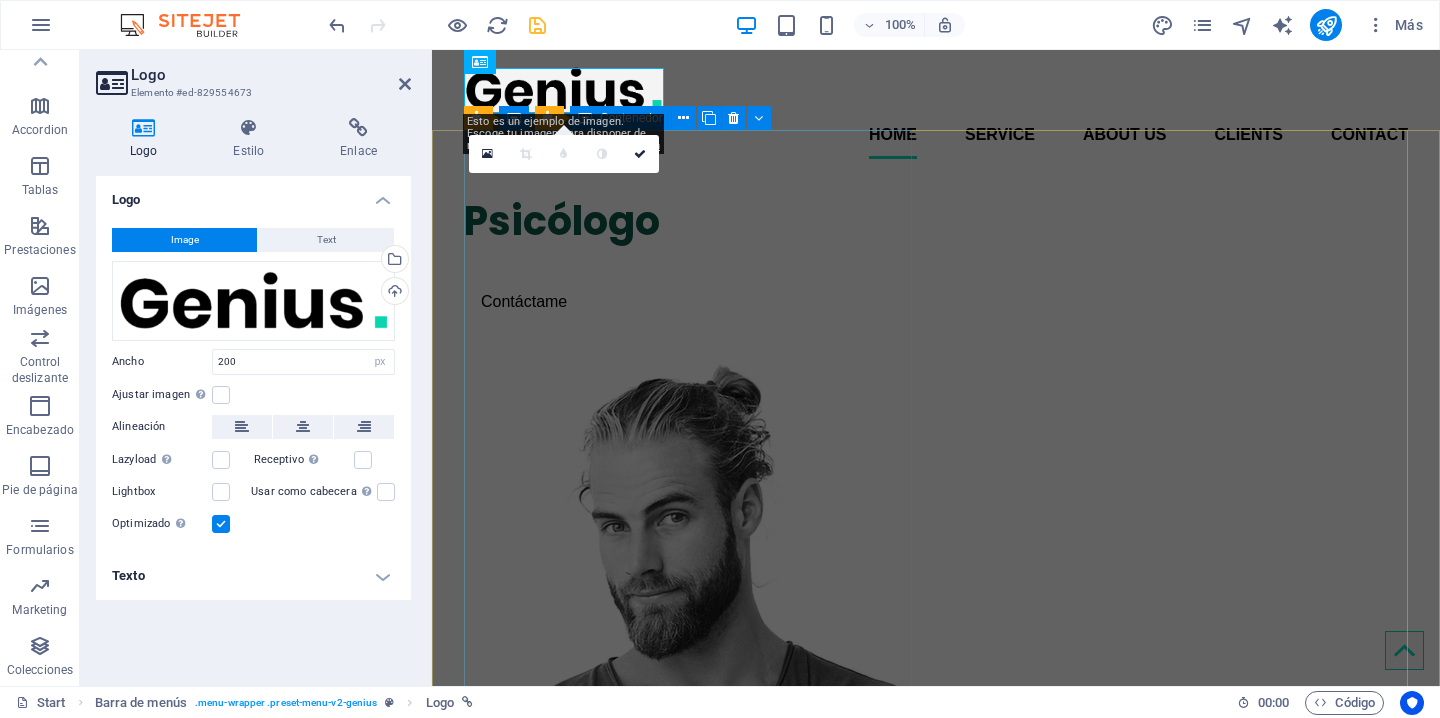 click on "Psicólogo Contáctame" at bounding box center (688, 257) 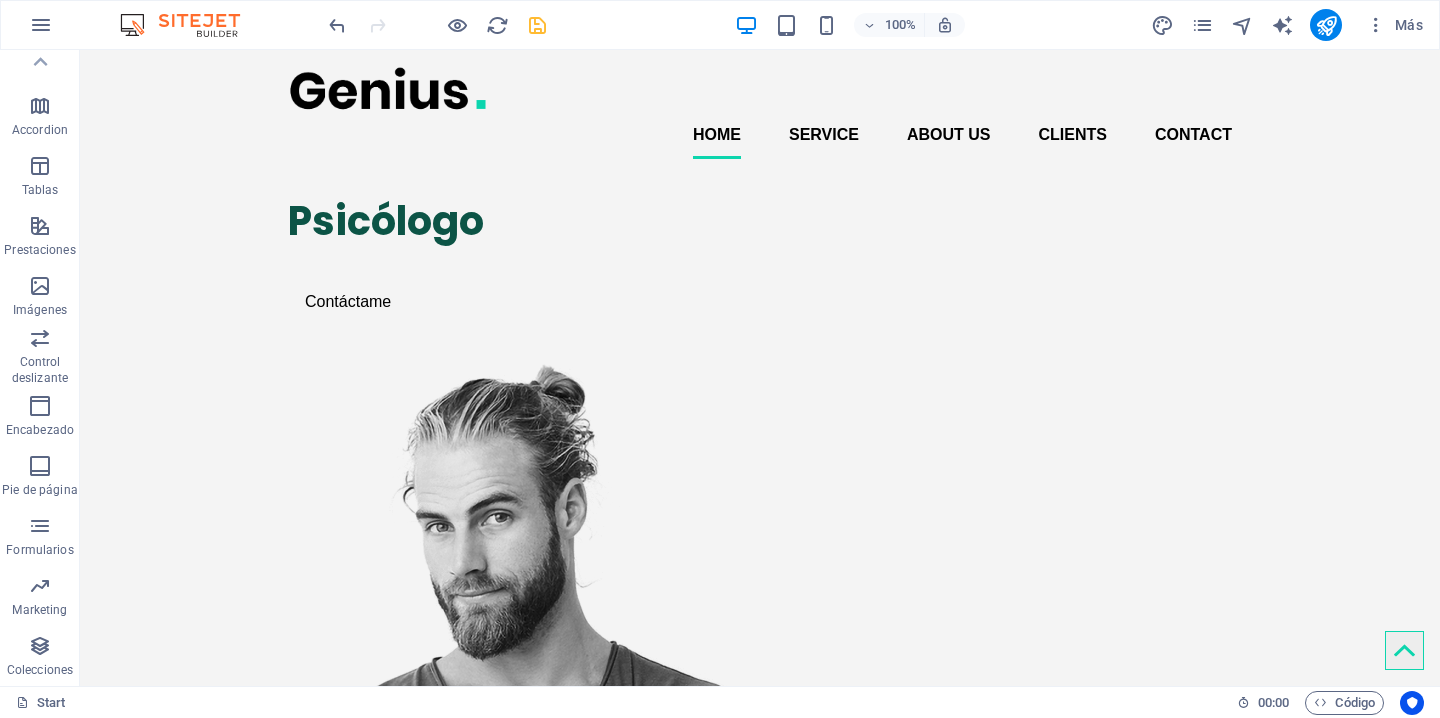 scroll, scrollTop: 0, scrollLeft: 0, axis: both 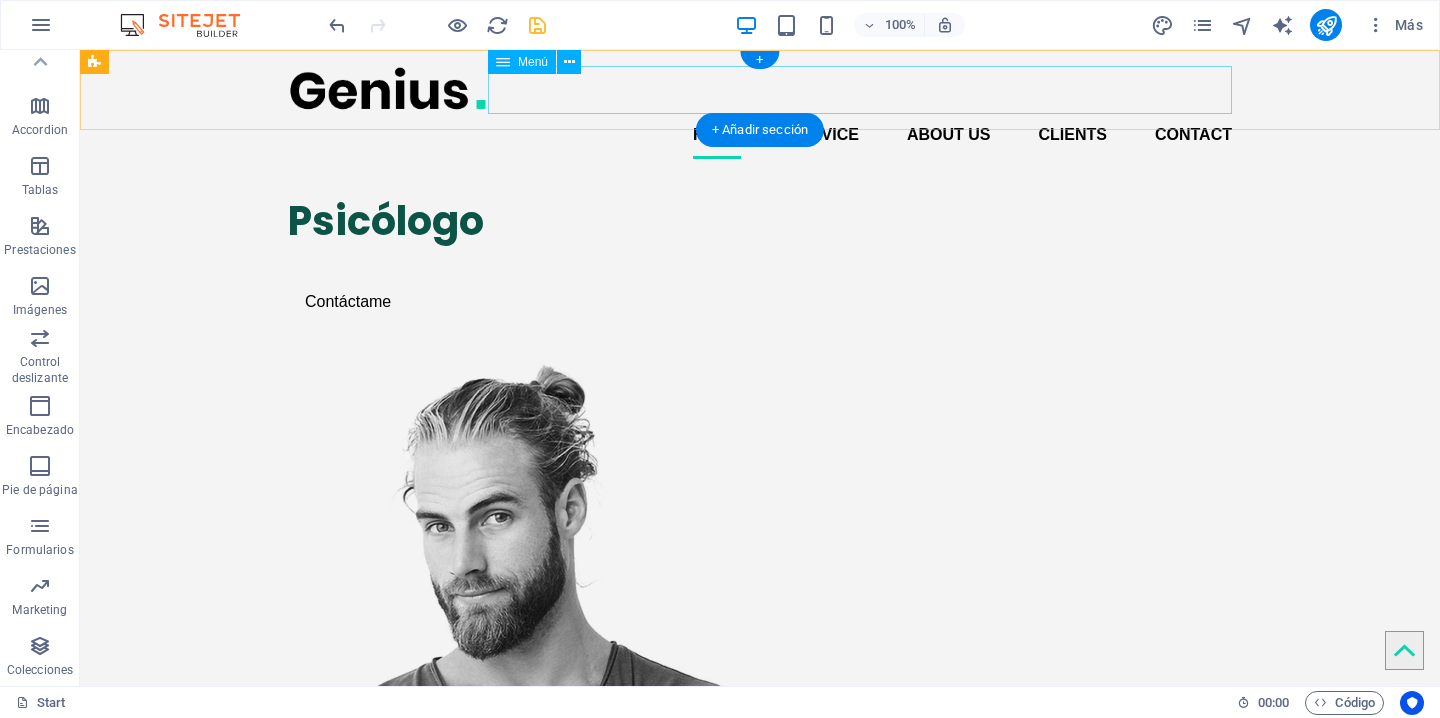 click on "Home Service About us Clients Contact" at bounding box center (760, 135) 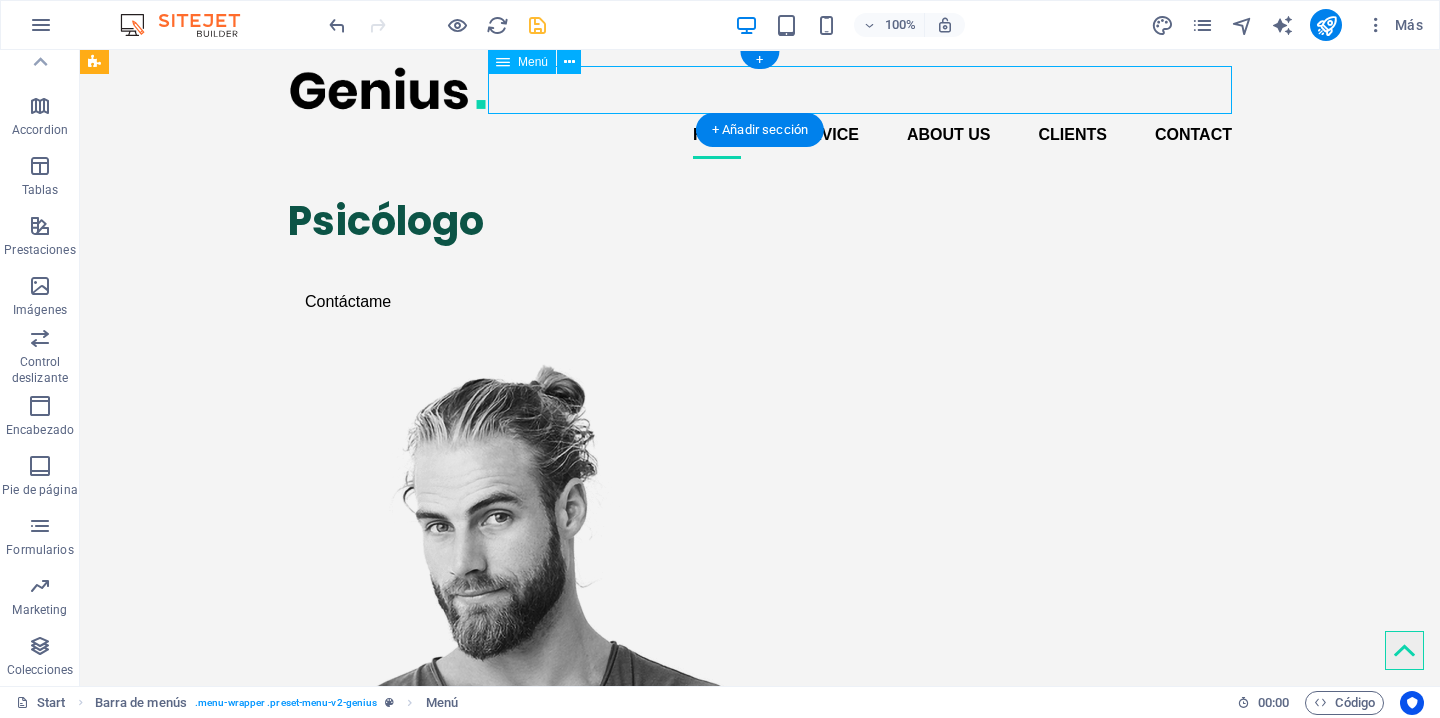 click on "Home Service About us Clients Contact" at bounding box center (760, 135) 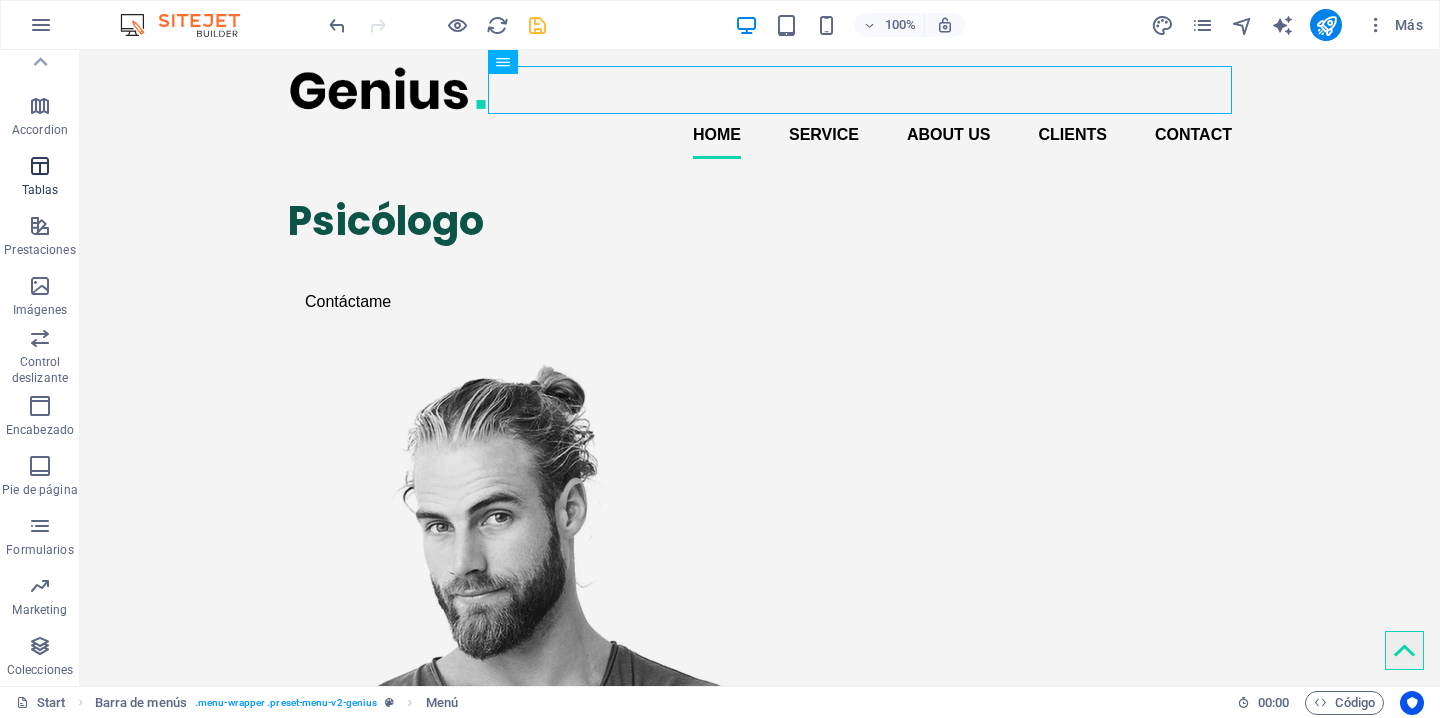 click at bounding box center [40, 166] 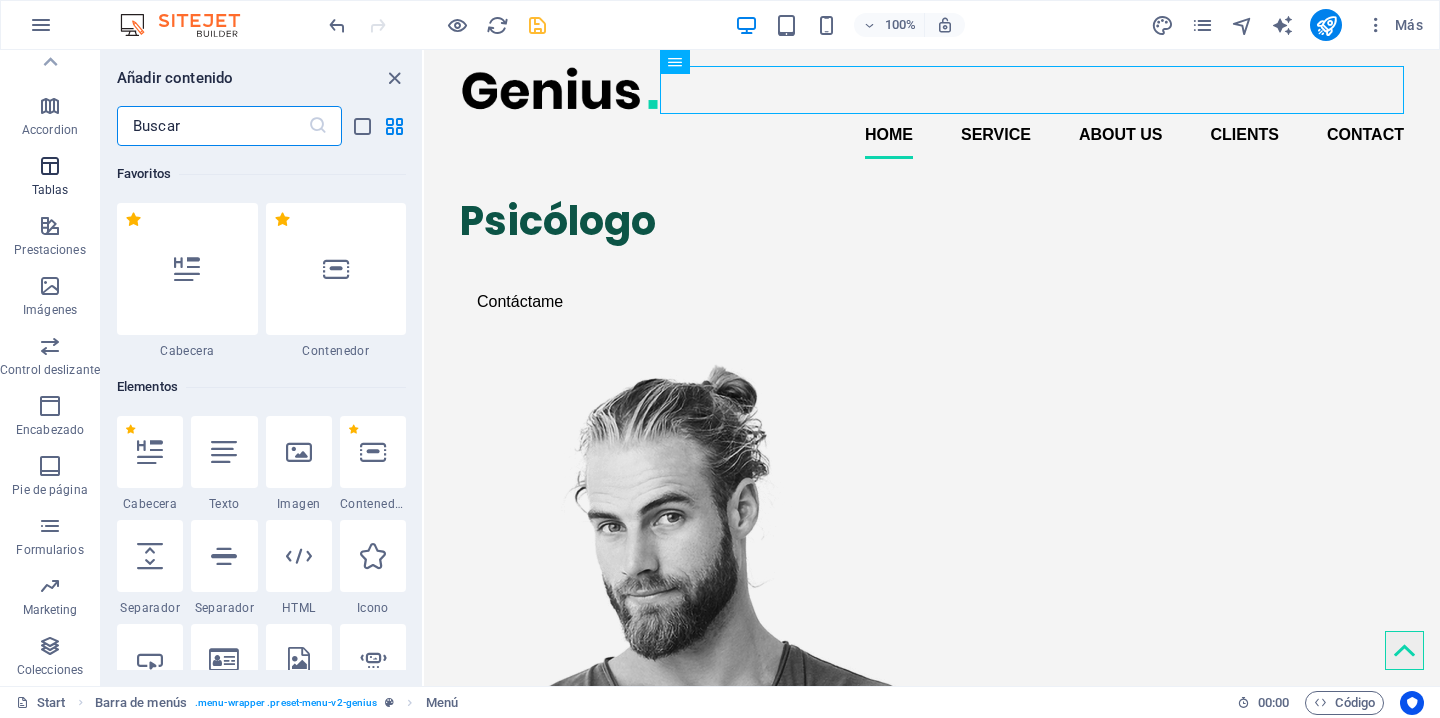 scroll, scrollTop: 13576, scrollLeft: 0, axis: vertical 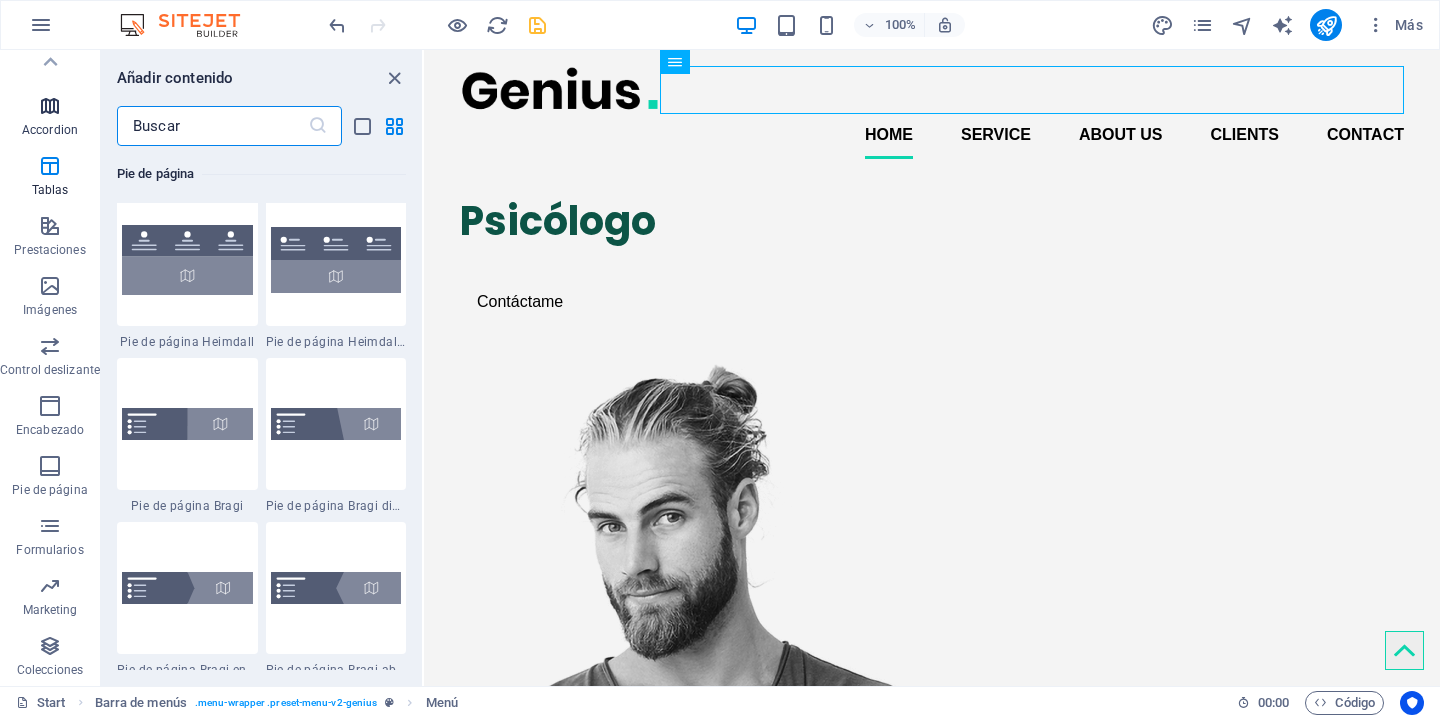click at bounding box center (50, 106) 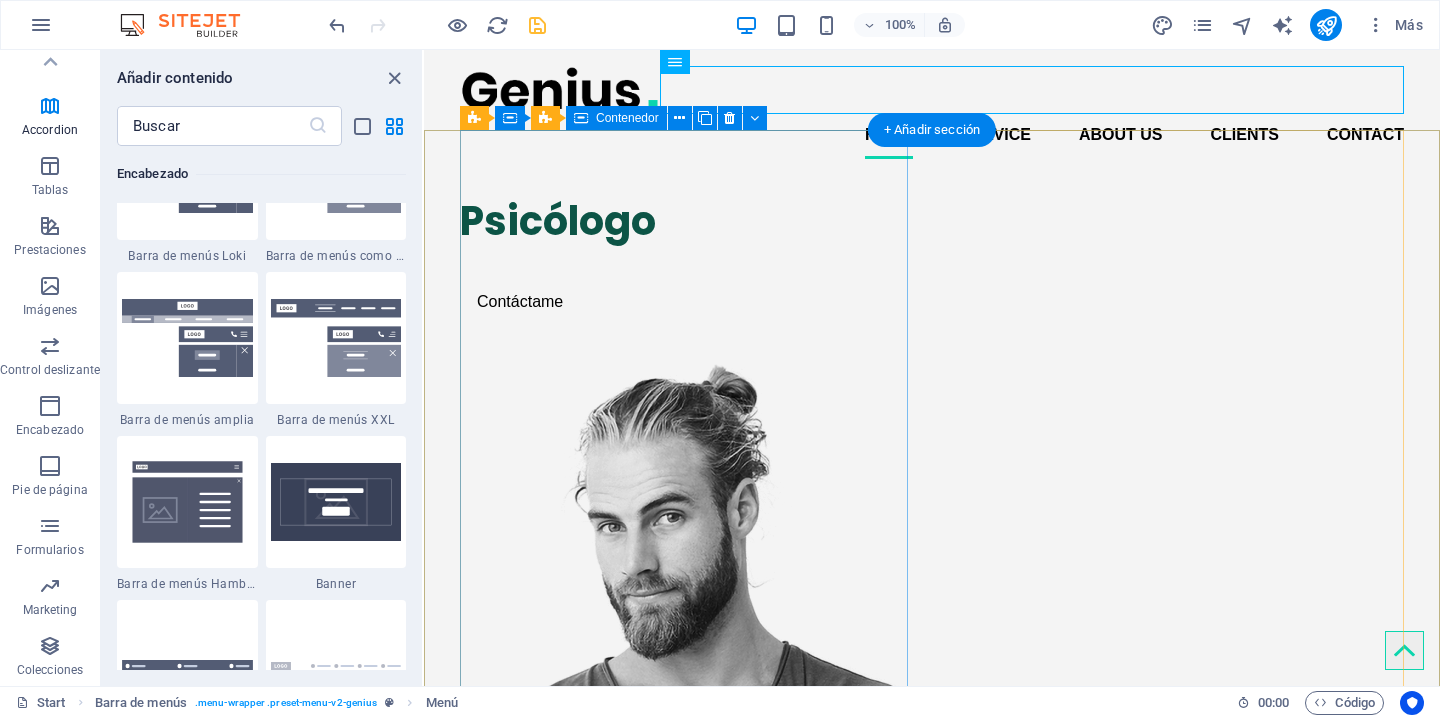 scroll, scrollTop: 12464, scrollLeft: 0, axis: vertical 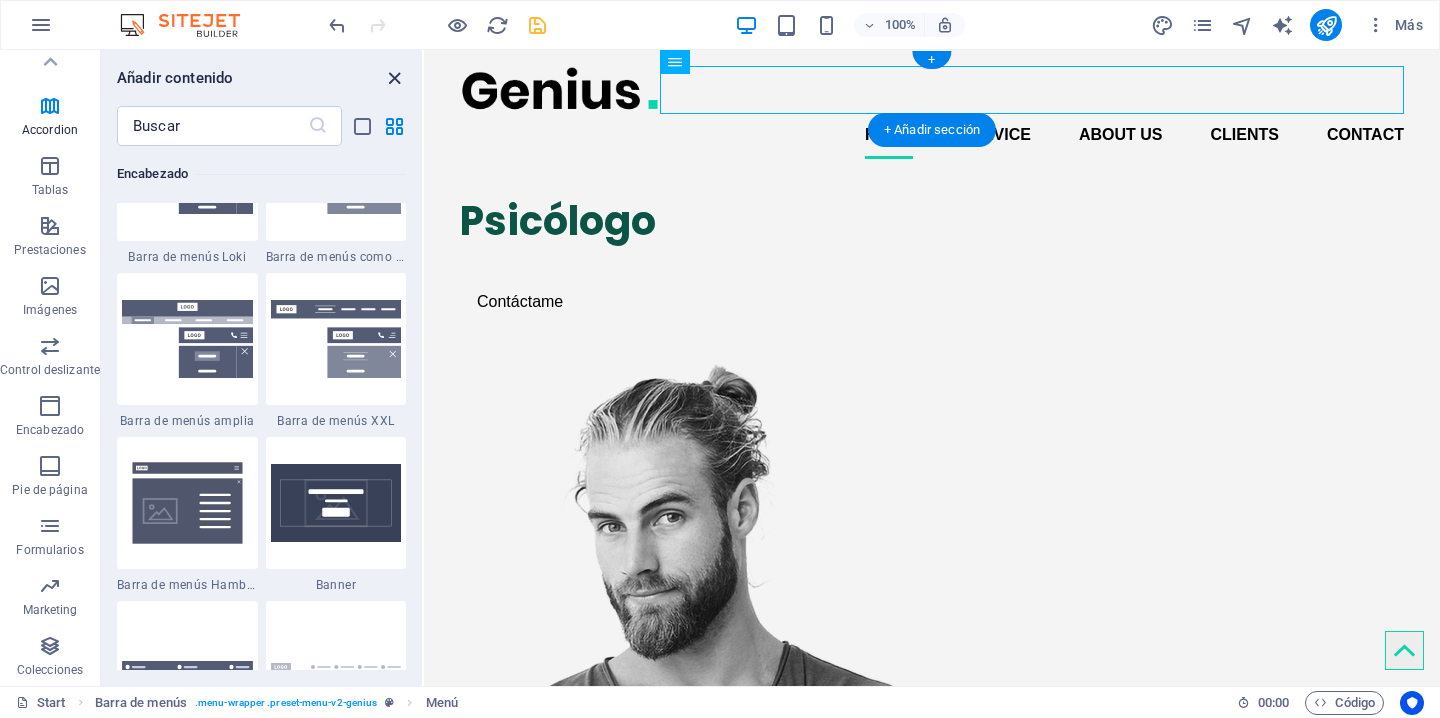 click at bounding box center [394, 78] 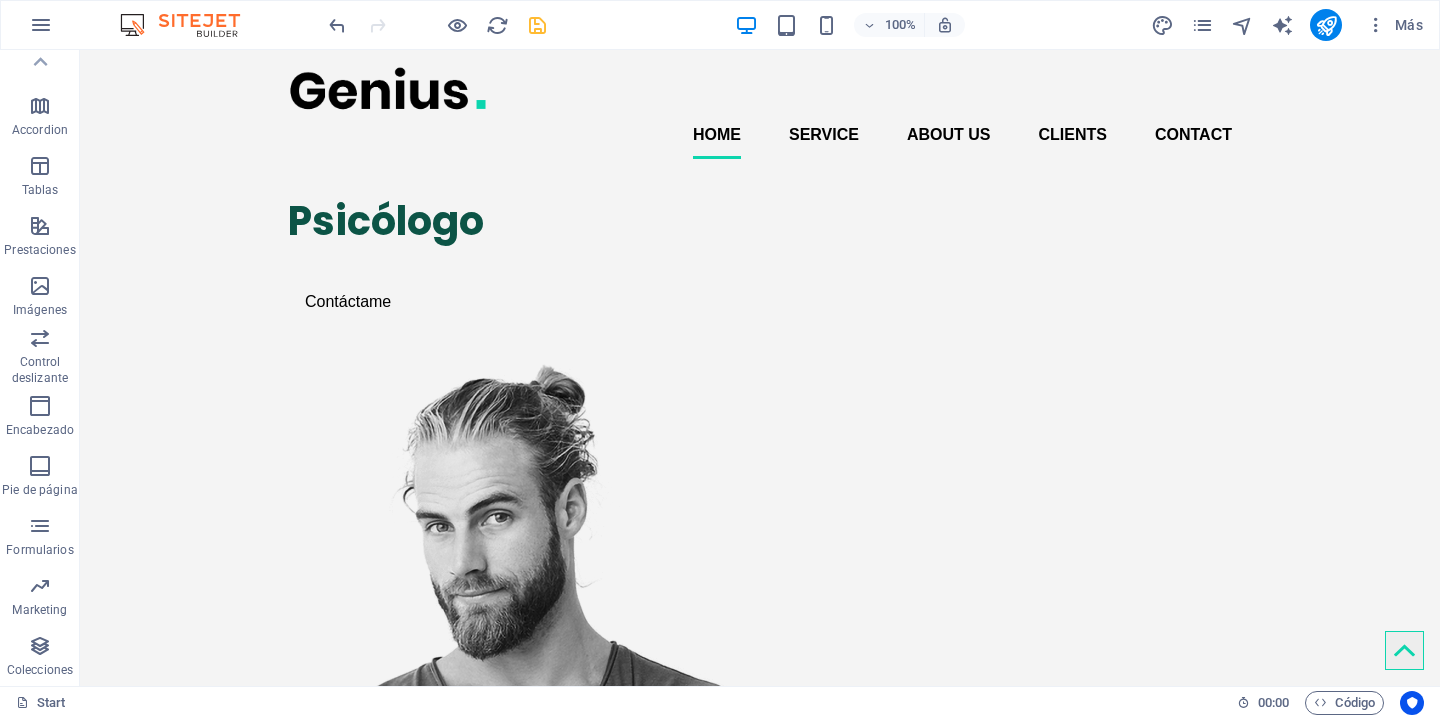 scroll, scrollTop: 0, scrollLeft: 0, axis: both 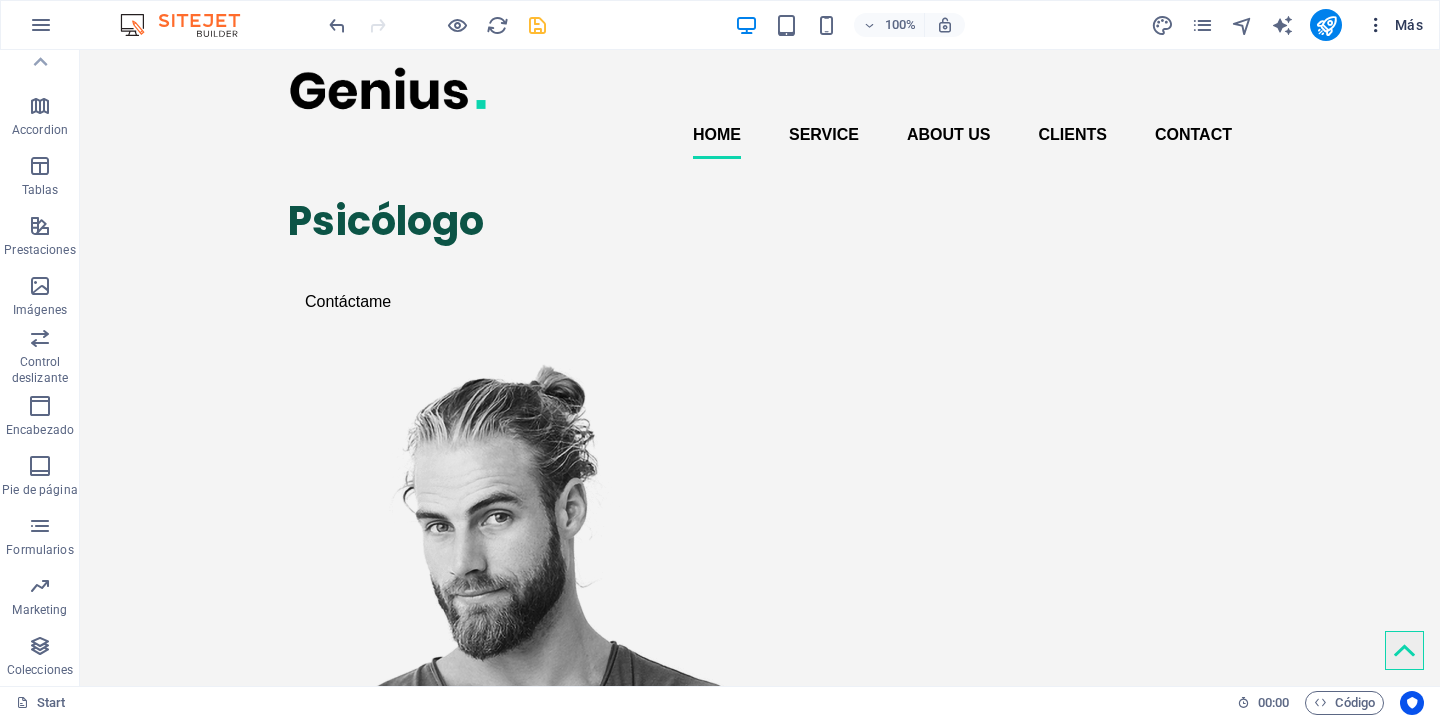 click on "Más" at bounding box center [1394, 25] 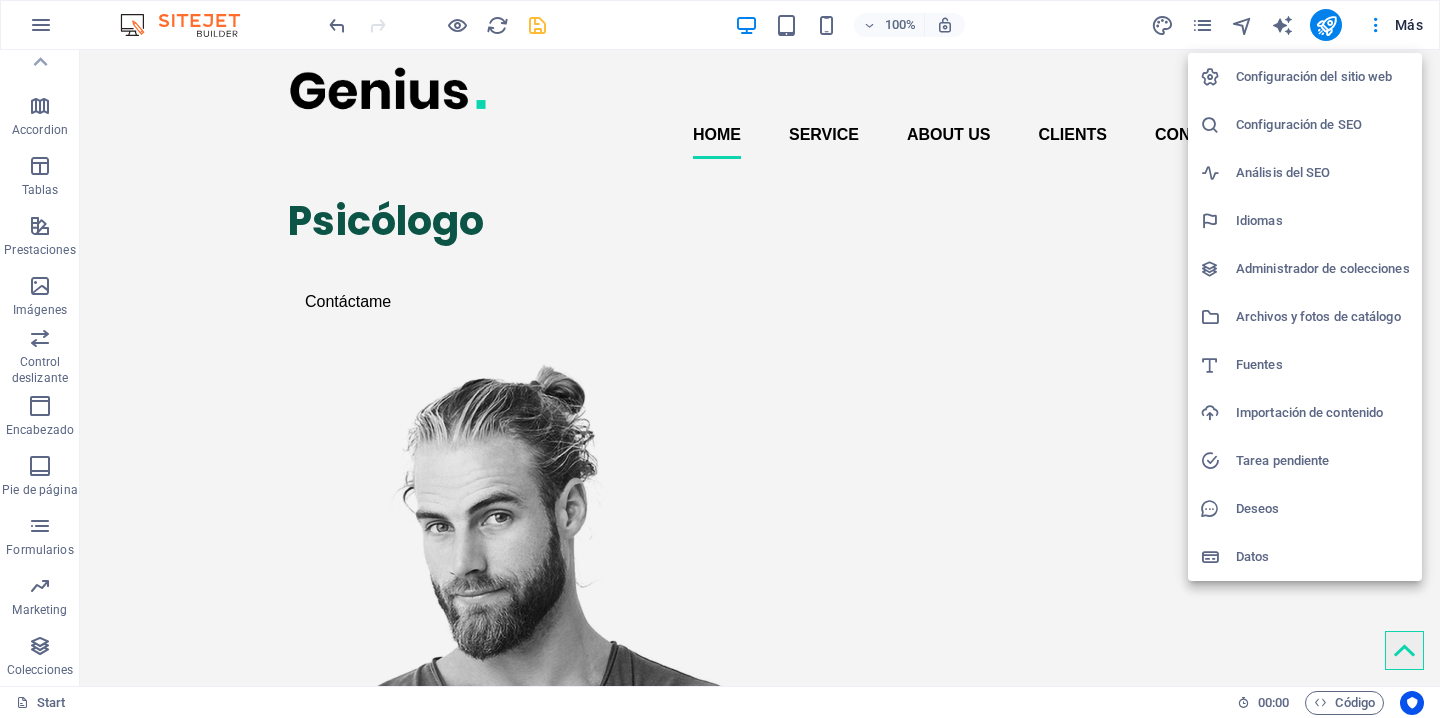 click at bounding box center [720, 359] 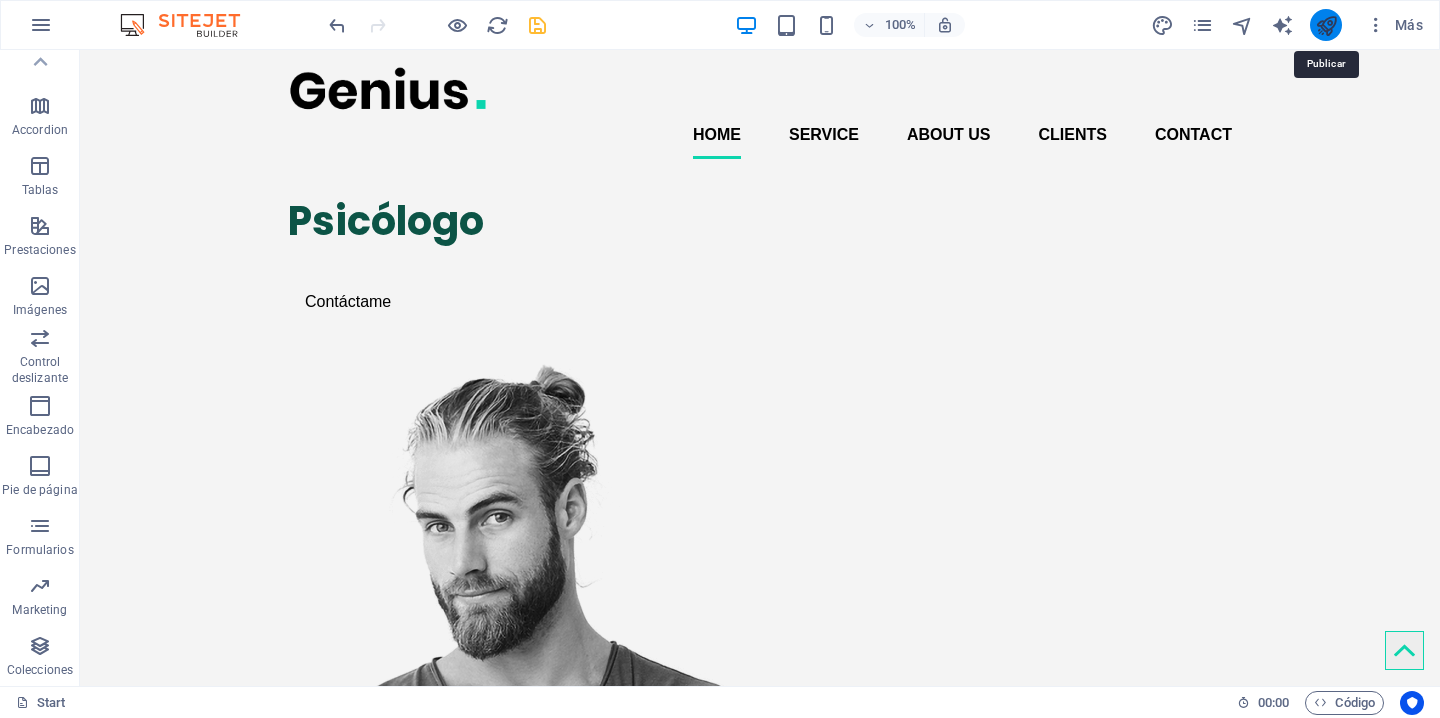 click at bounding box center [1326, 25] 